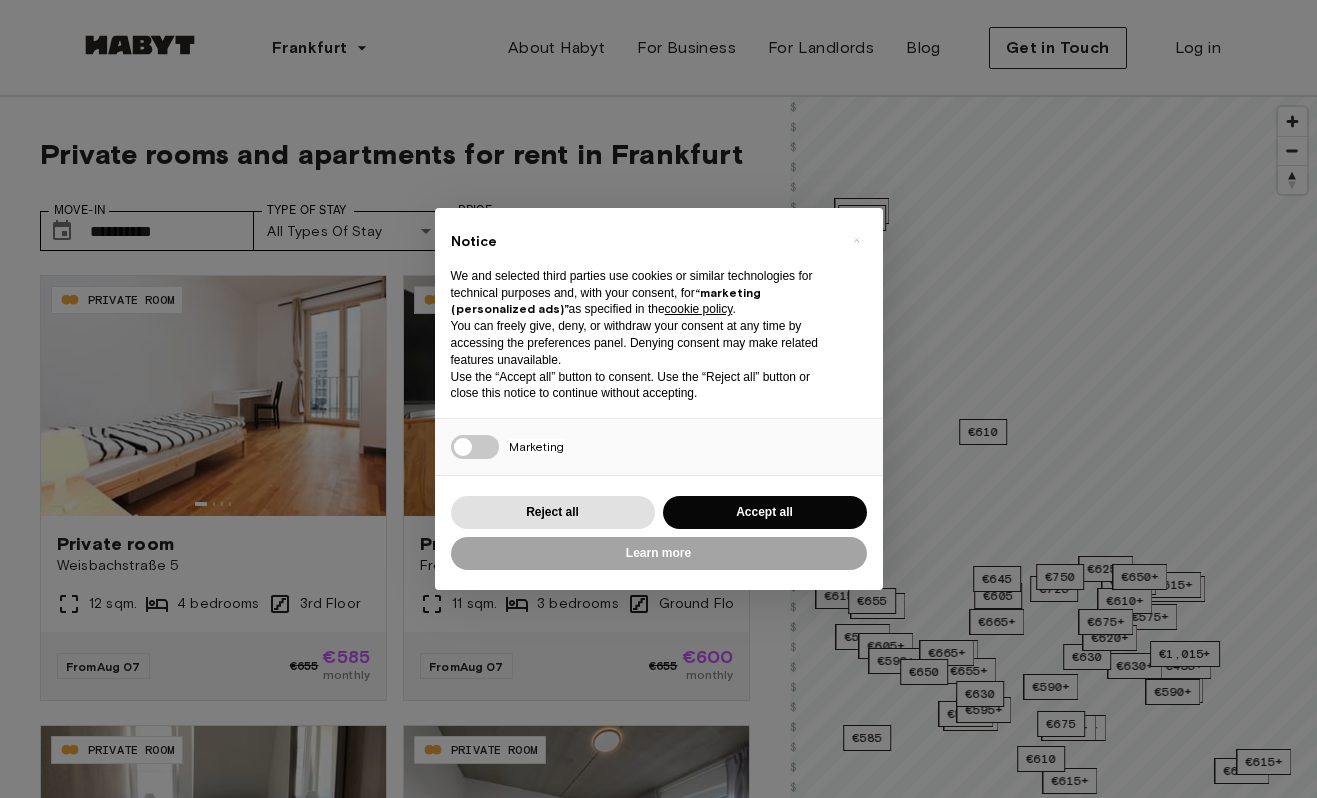 scroll, scrollTop: 0, scrollLeft: 0, axis: both 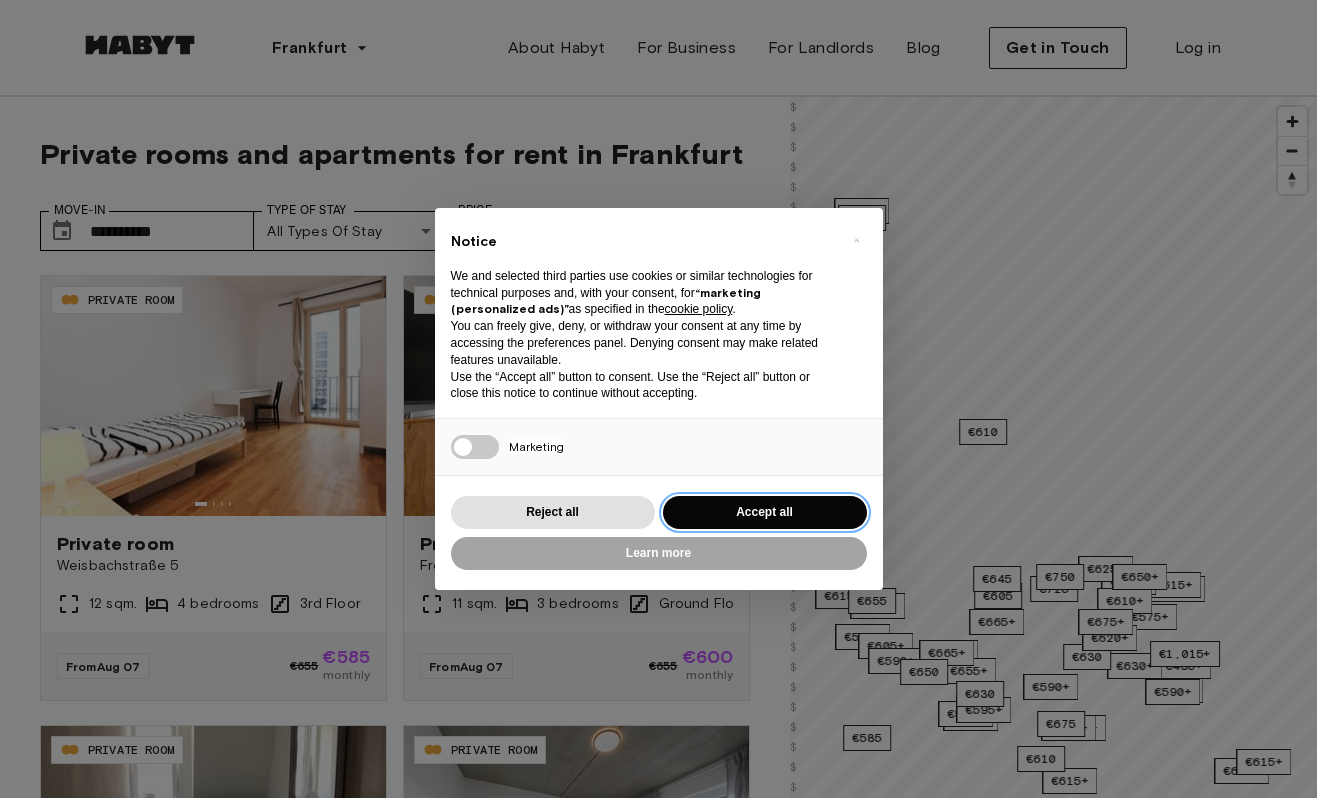 click on "Accept all" at bounding box center [765, 512] 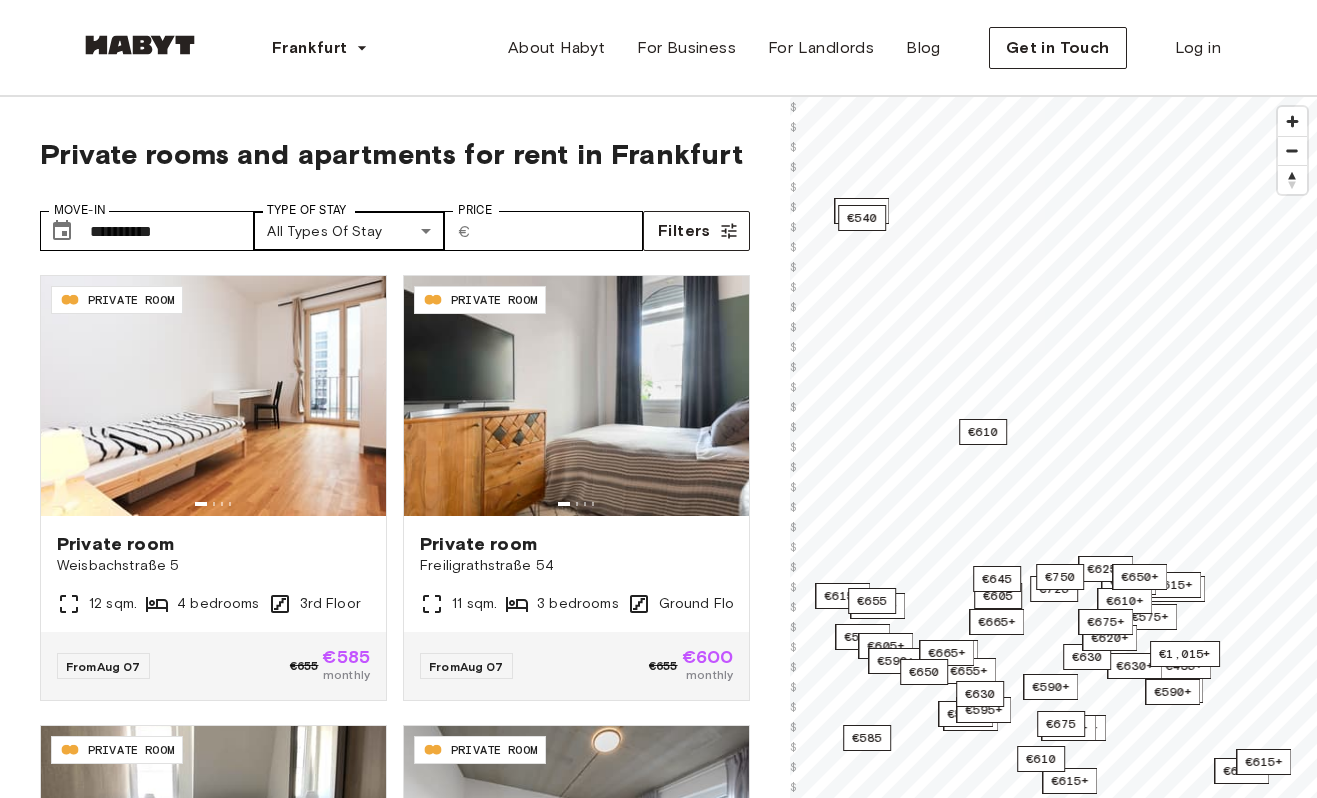 scroll, scrollTop: 0, scrollLeft: 0, axis: both 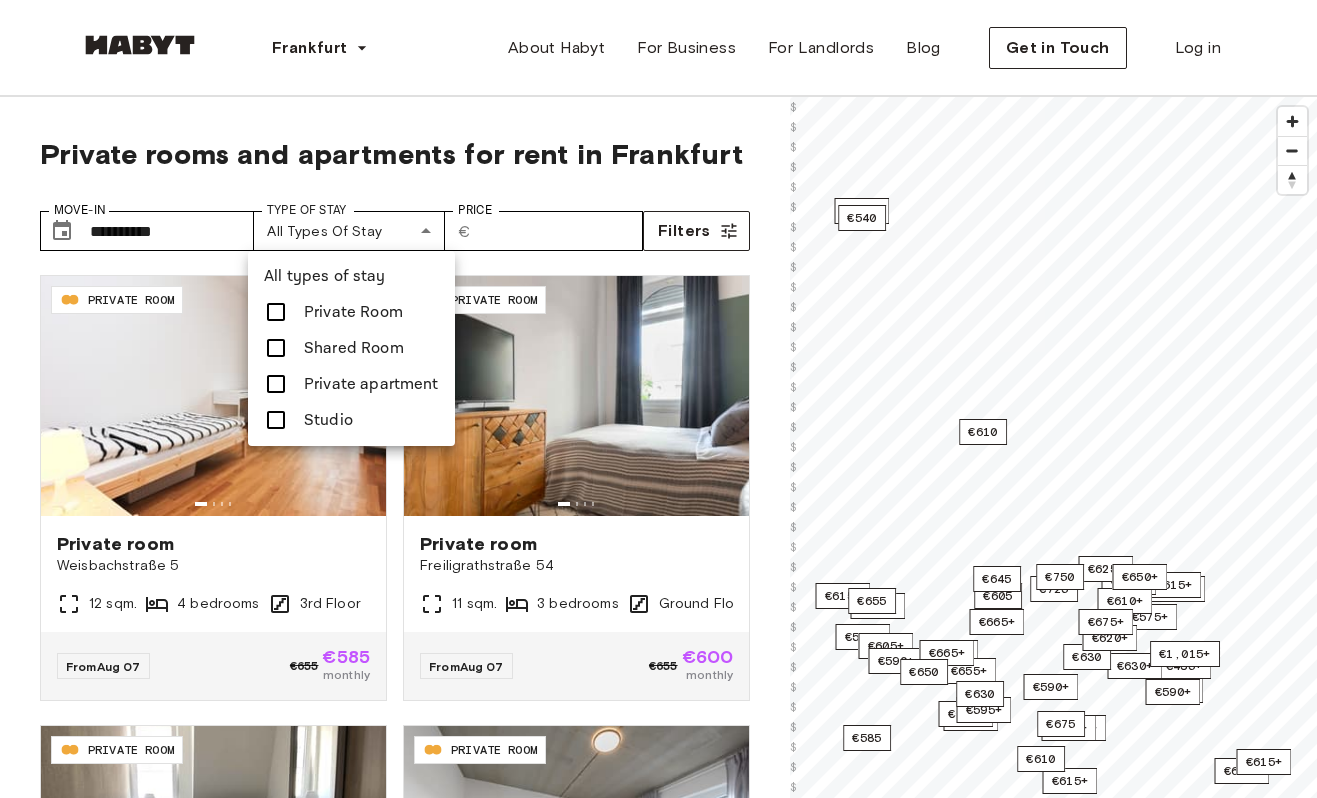 click at bounding box center (658, 399) 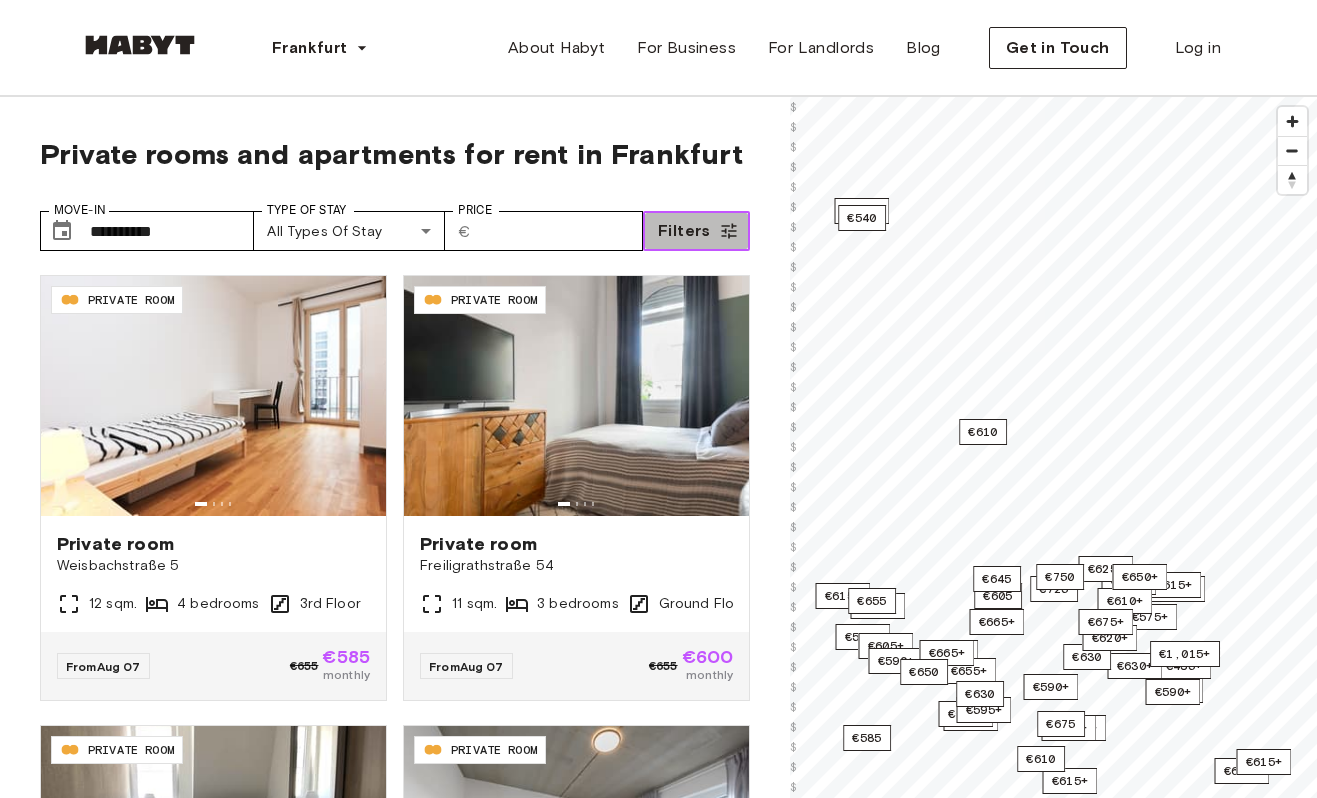 click 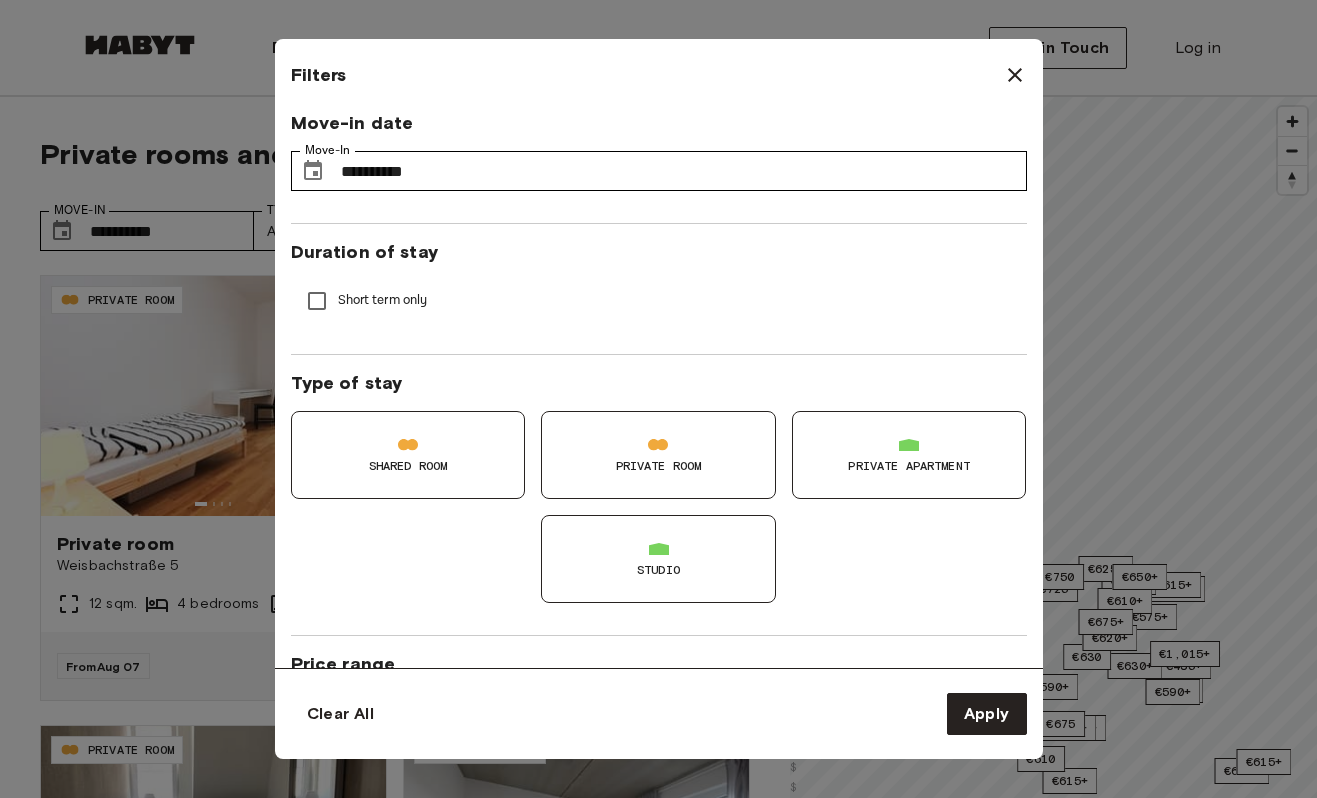 click 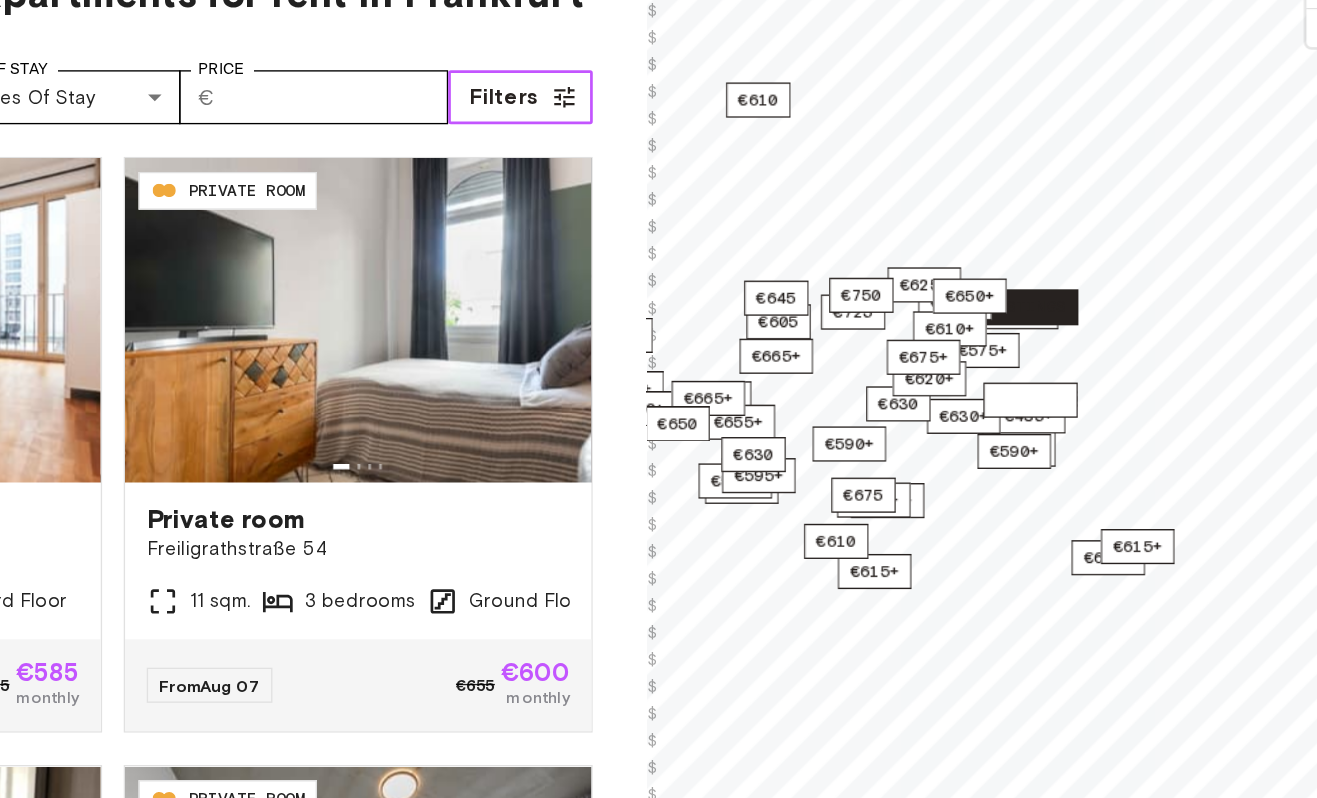 drag, startPoint x: 1219, startPoint y: 646, endPoint x: 1100, endPoint y: 426, distance: 250.12196 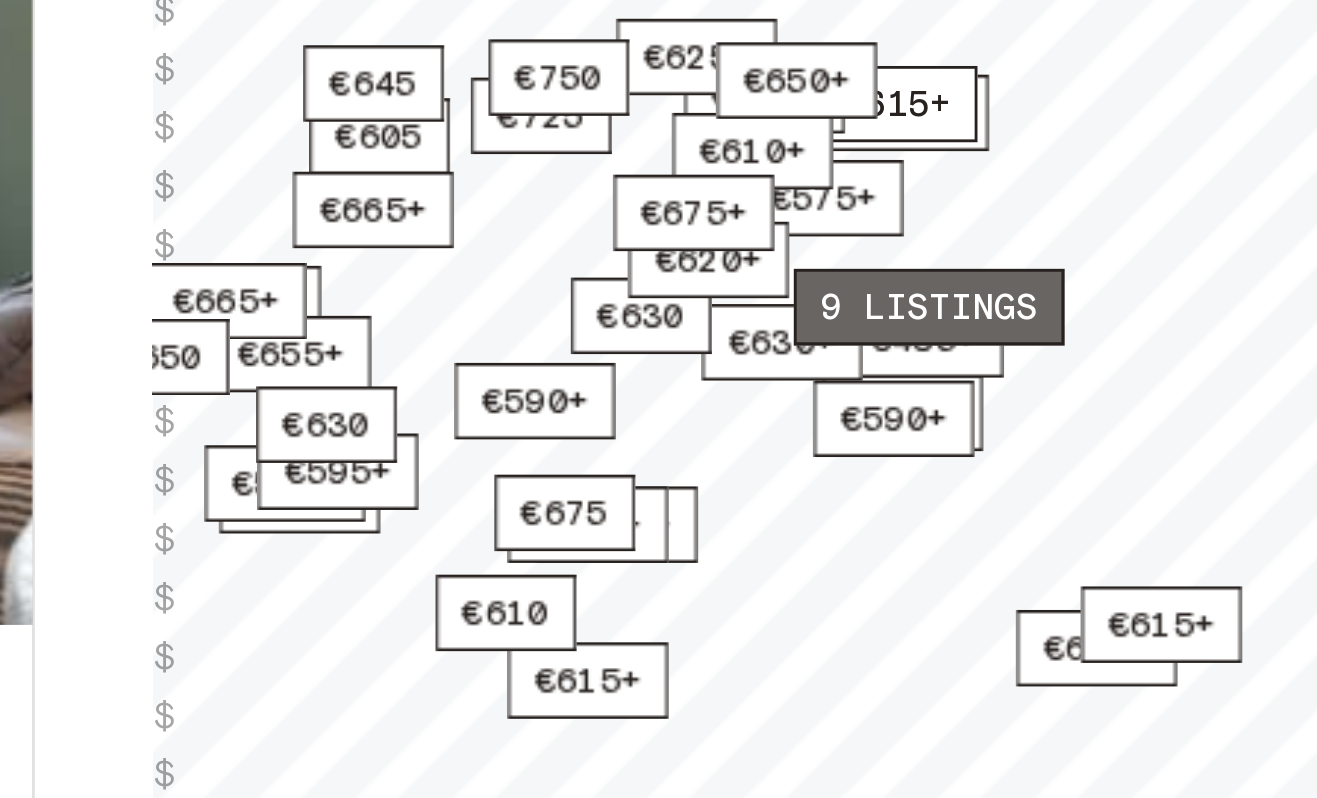 click on "9 listings" at bounding box center [1054, 408] 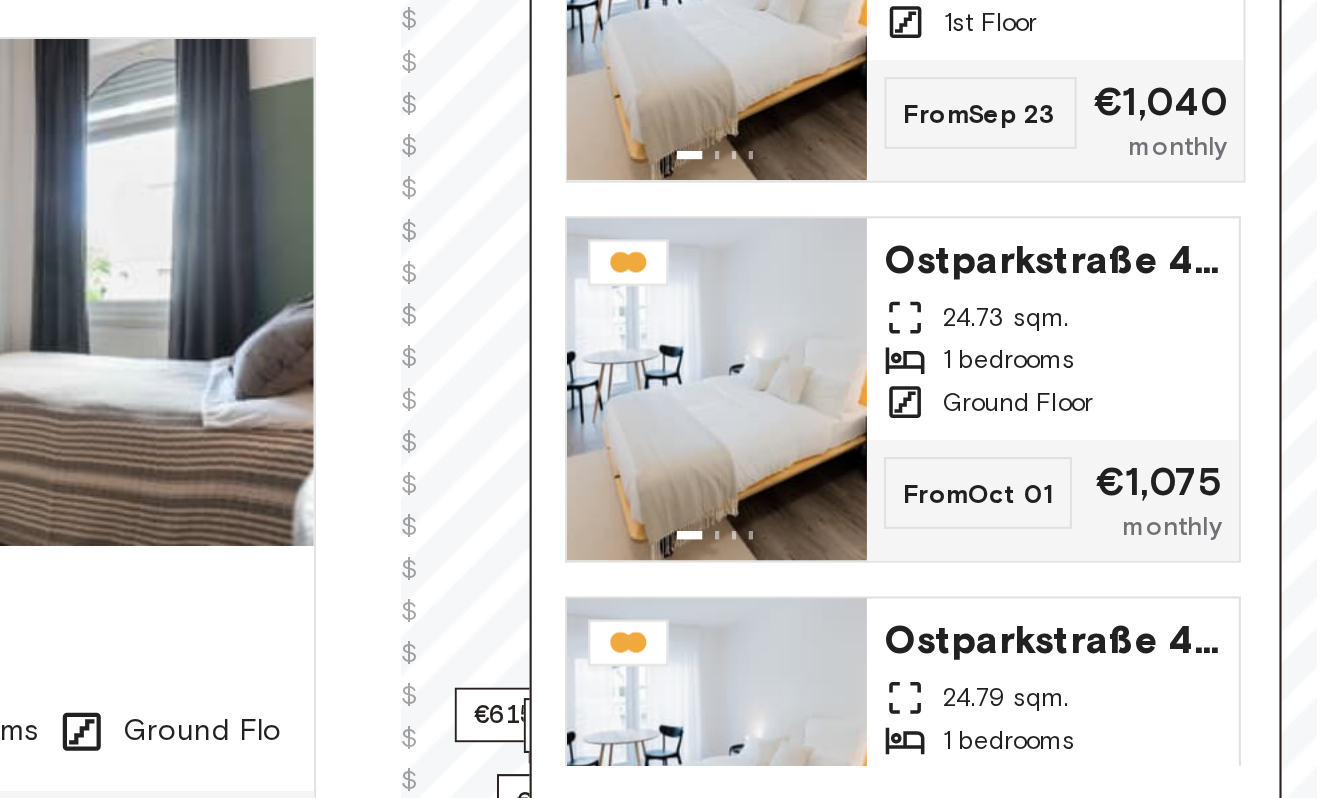 click on "**********" at bounding box center (395, 585) 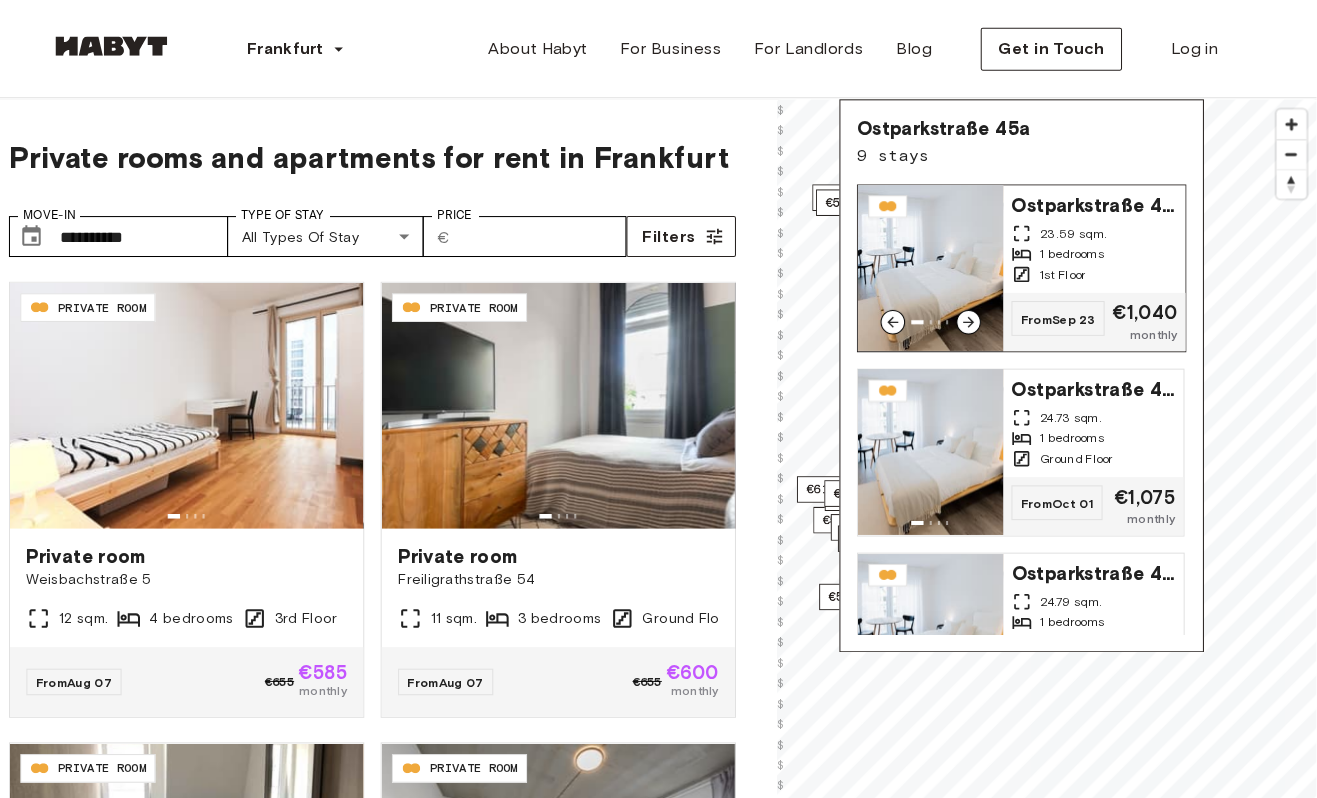 scroll, scrollTop: 0, scrollLeft: 0, axis: both 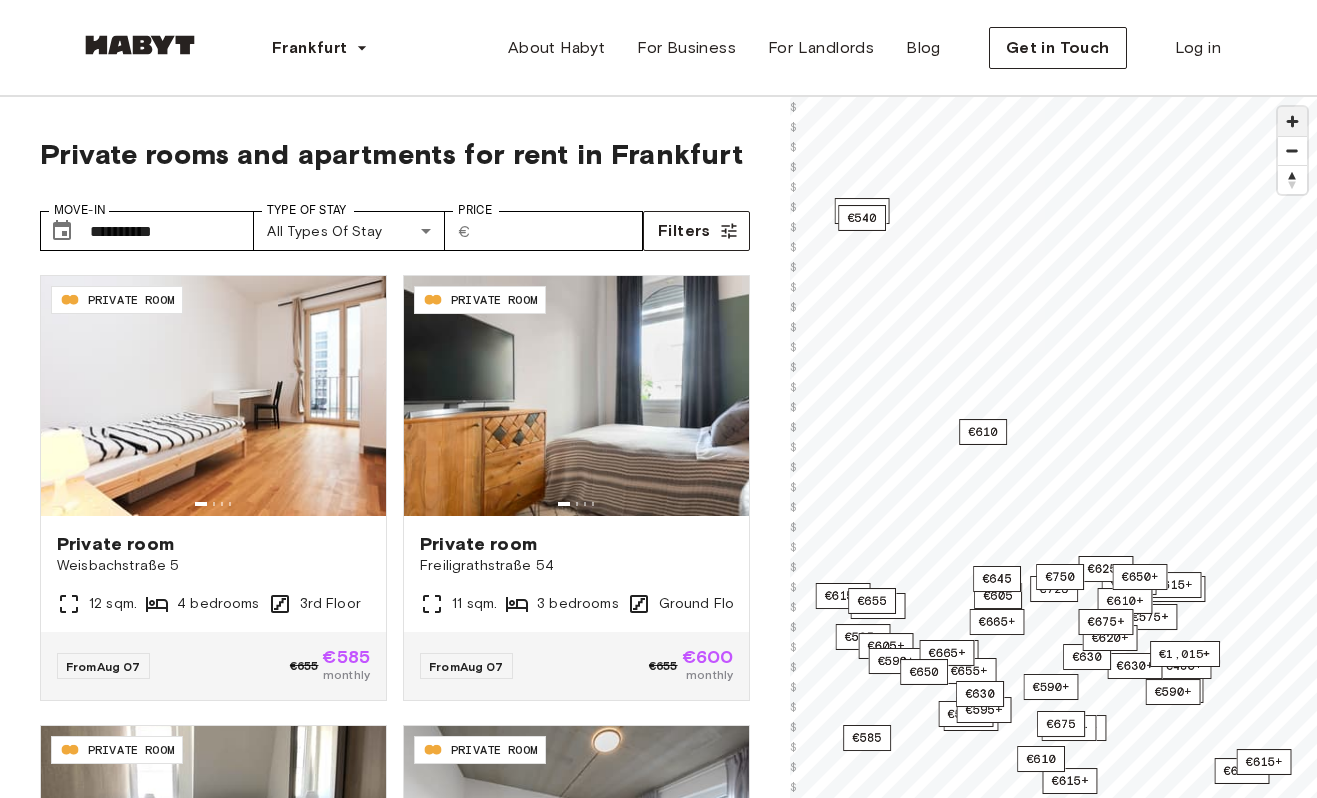 click at bounding box center [1292, 121] 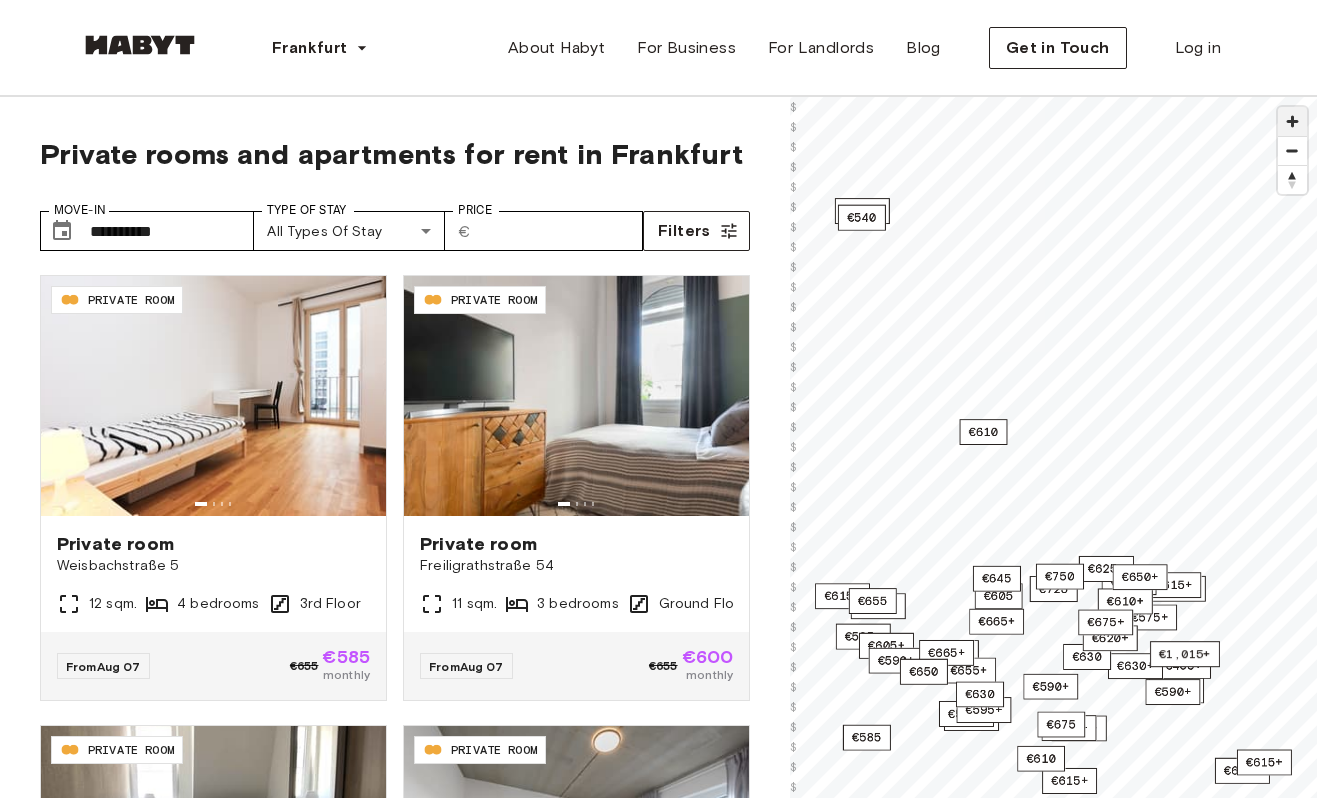 click at bounding box center (1292, 121) 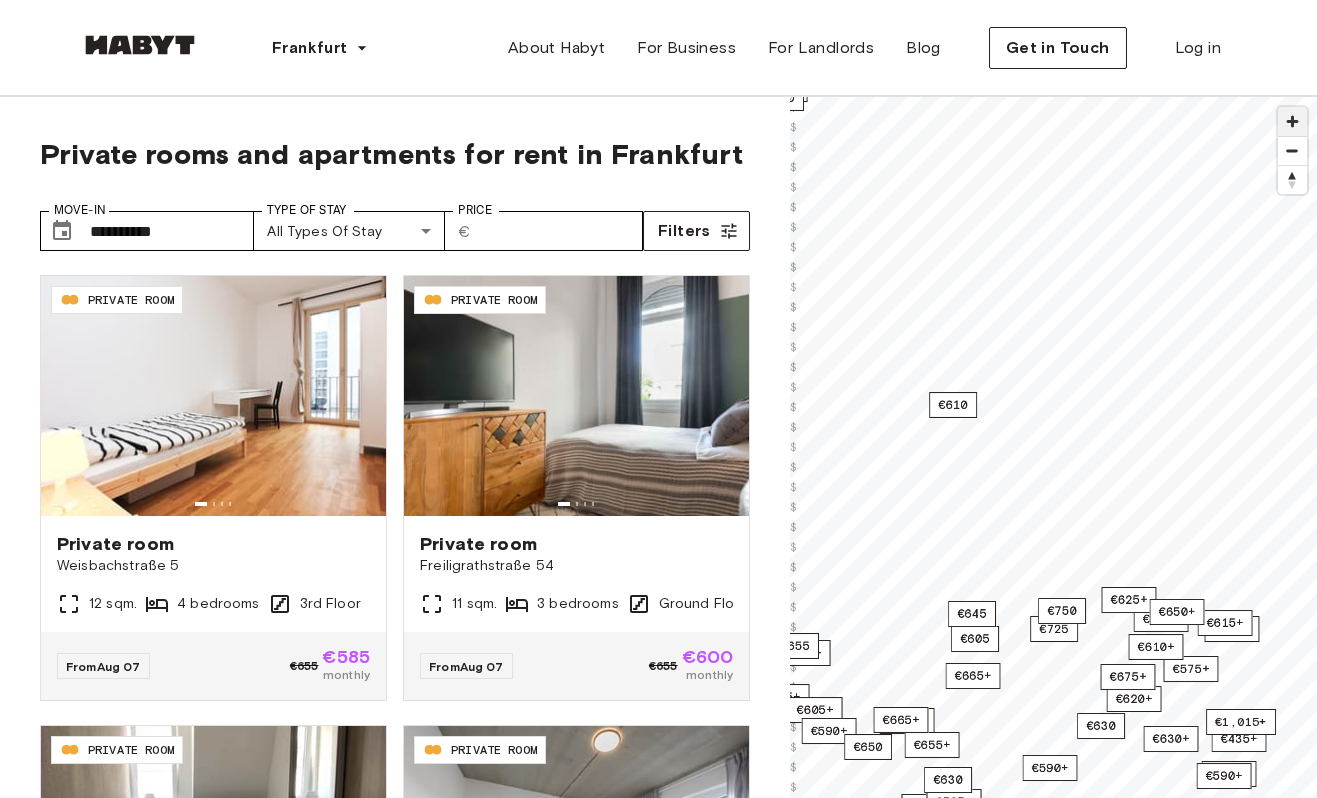 click at bounding box center (1292, 121) 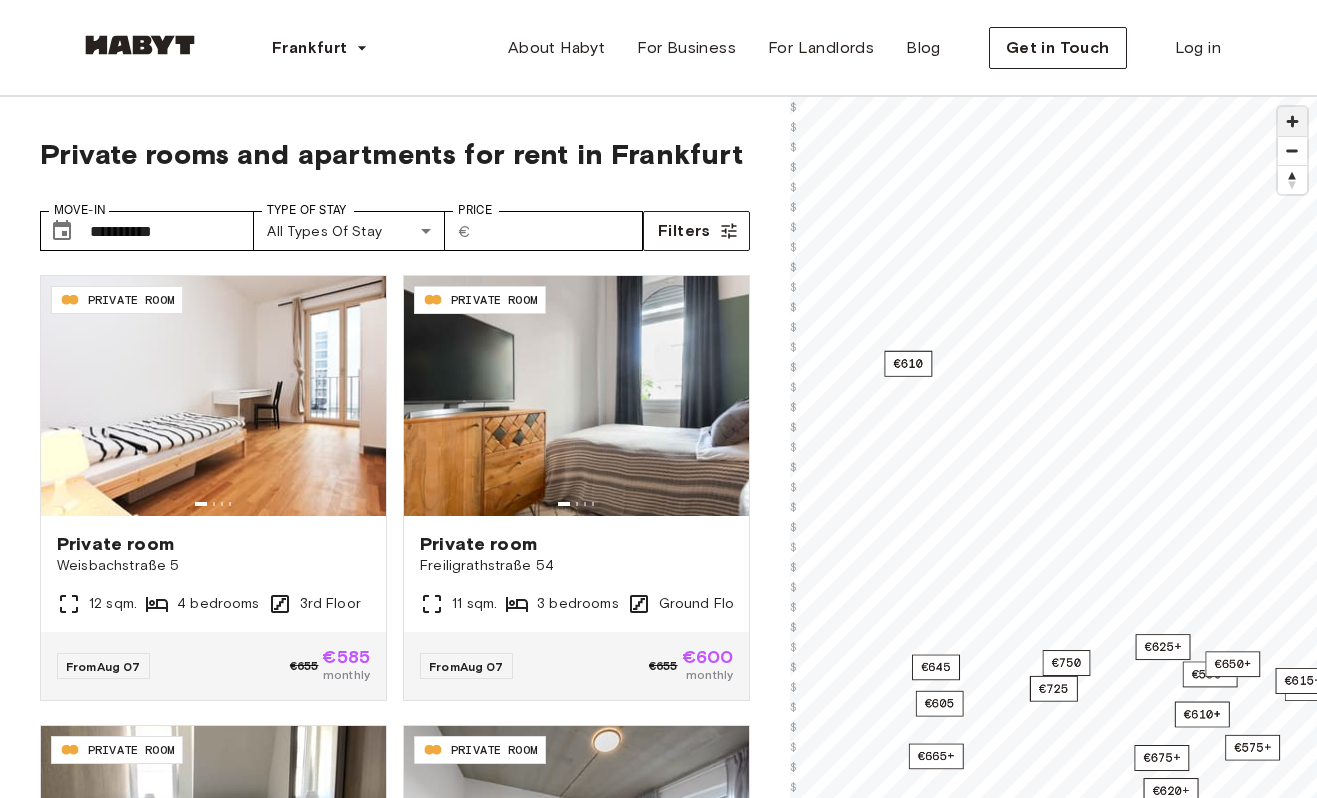 click at bounding box center [1292, 121] 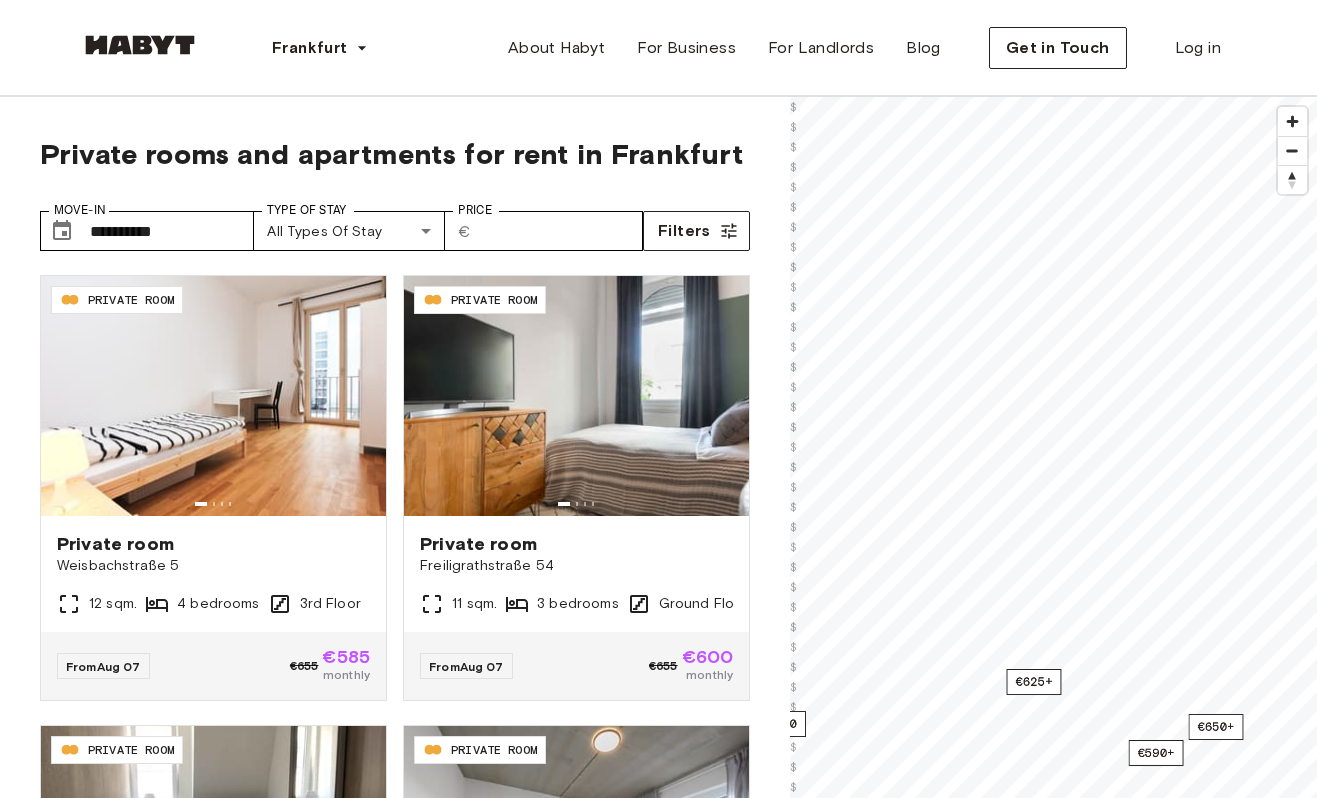 click on "**********" at bounding box center (658, 585) 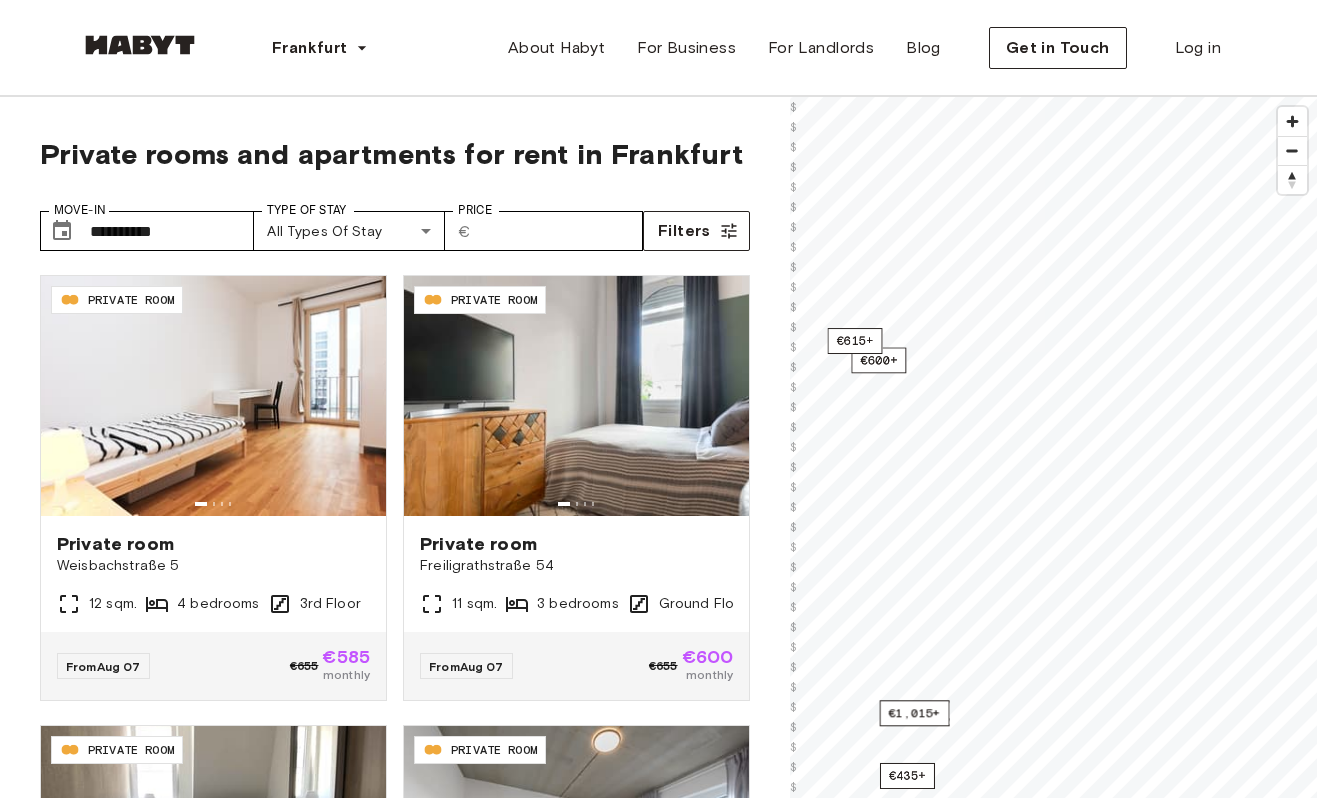 click on "**********" at bounding box center [658, 585] 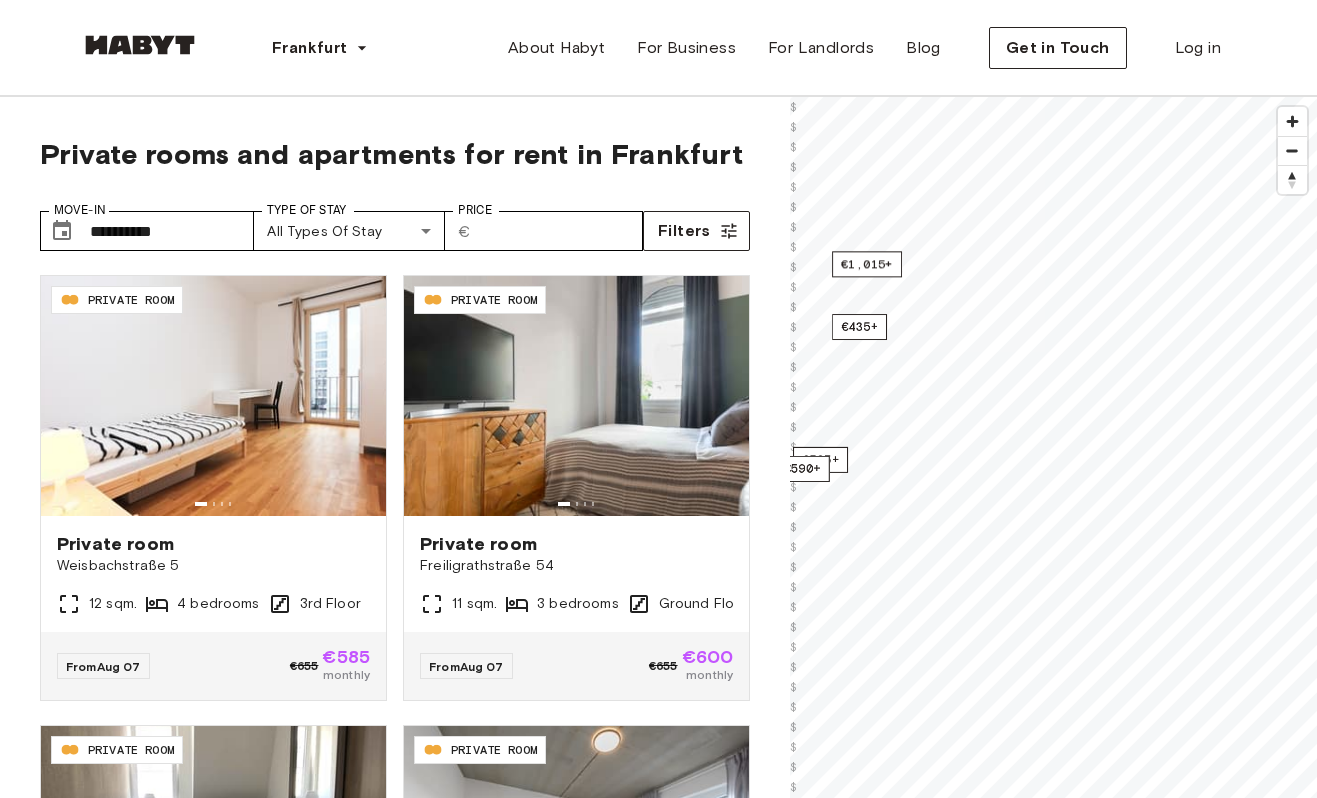 click on "**********" at bounding box center [658, 2510] 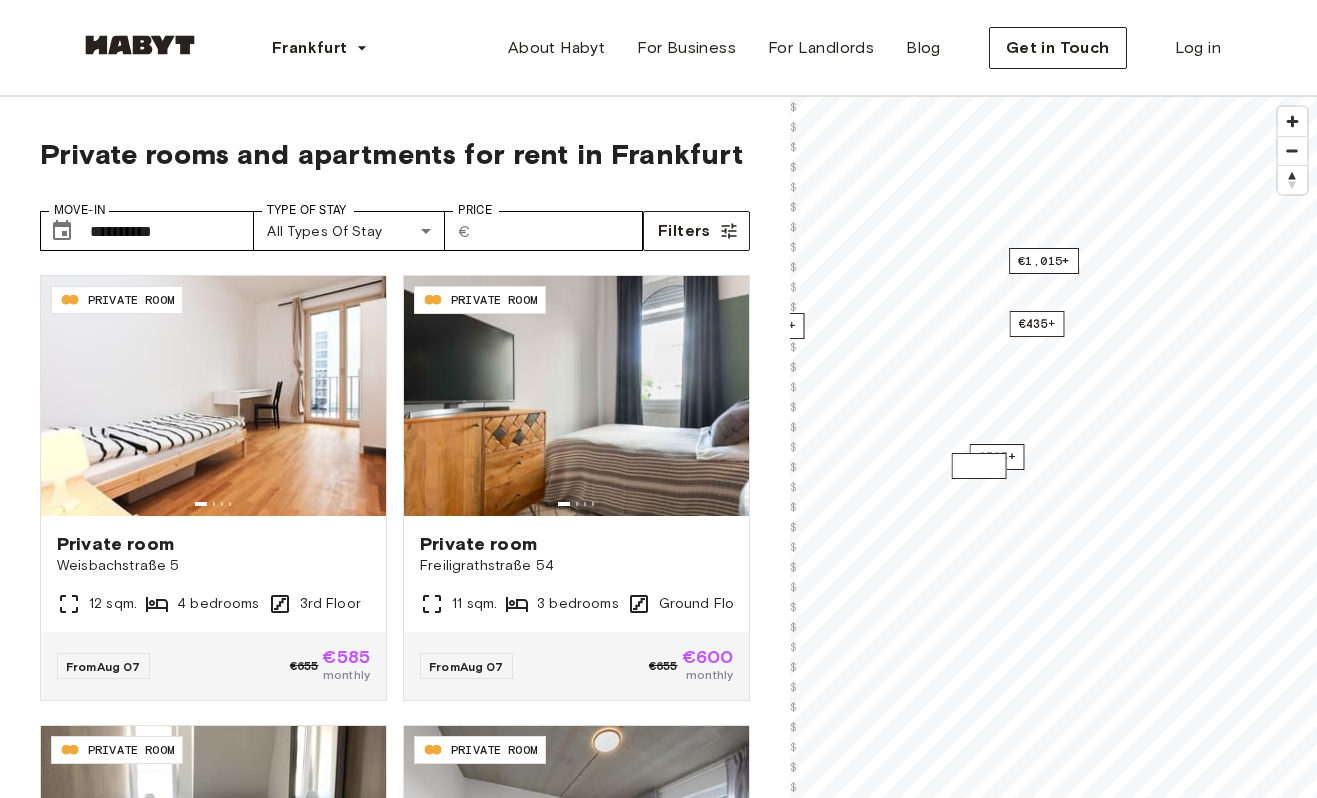 click on "€590+" at bounding box center [979, 466] 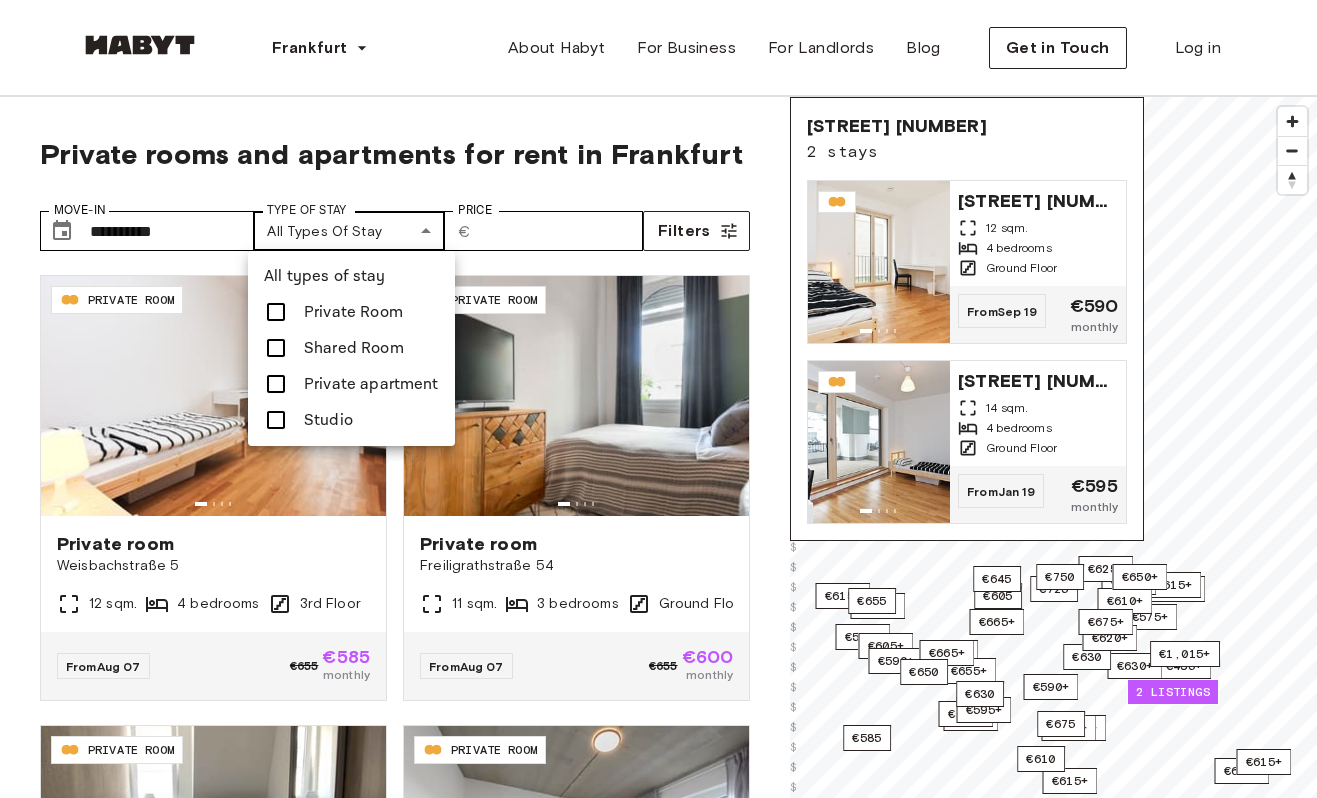click on "**********" at bounding box center [658, 2510] 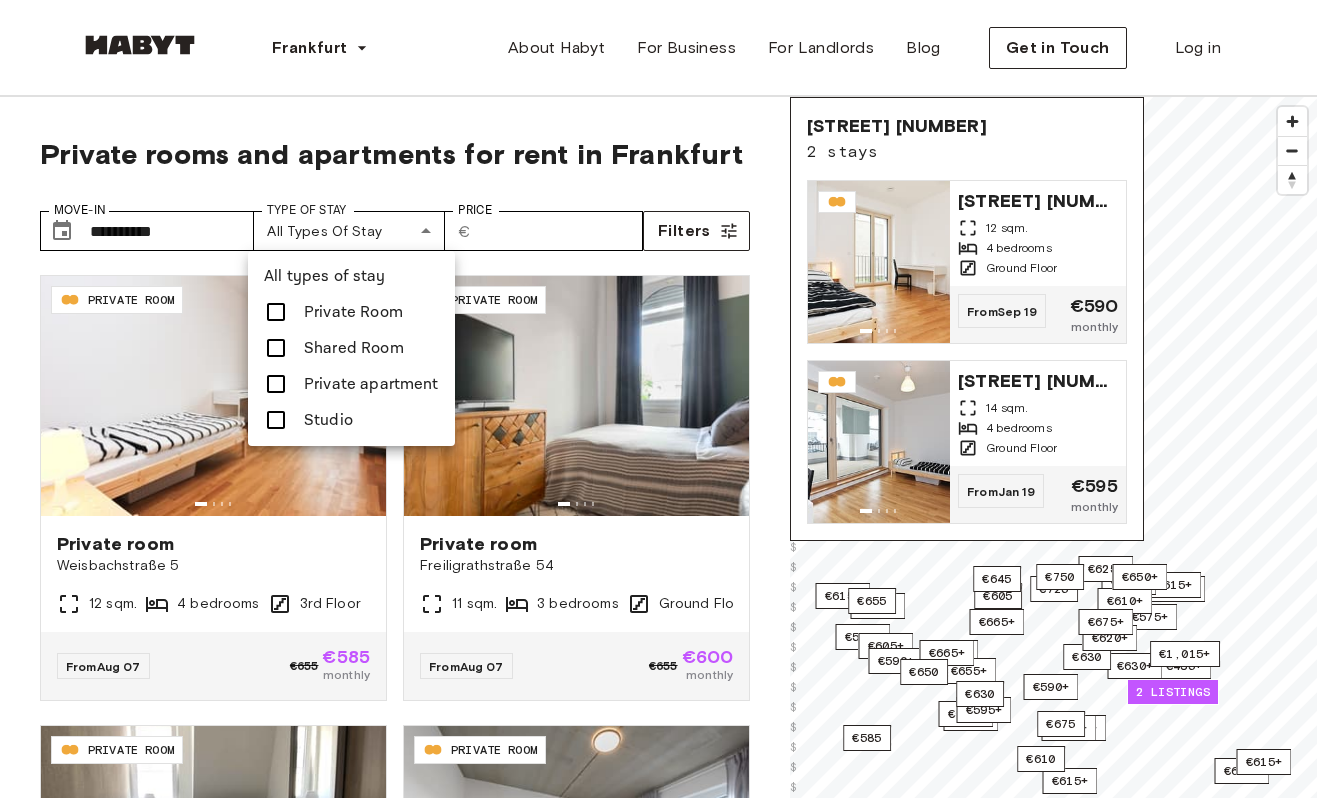 click at bounding box center [658, 399] 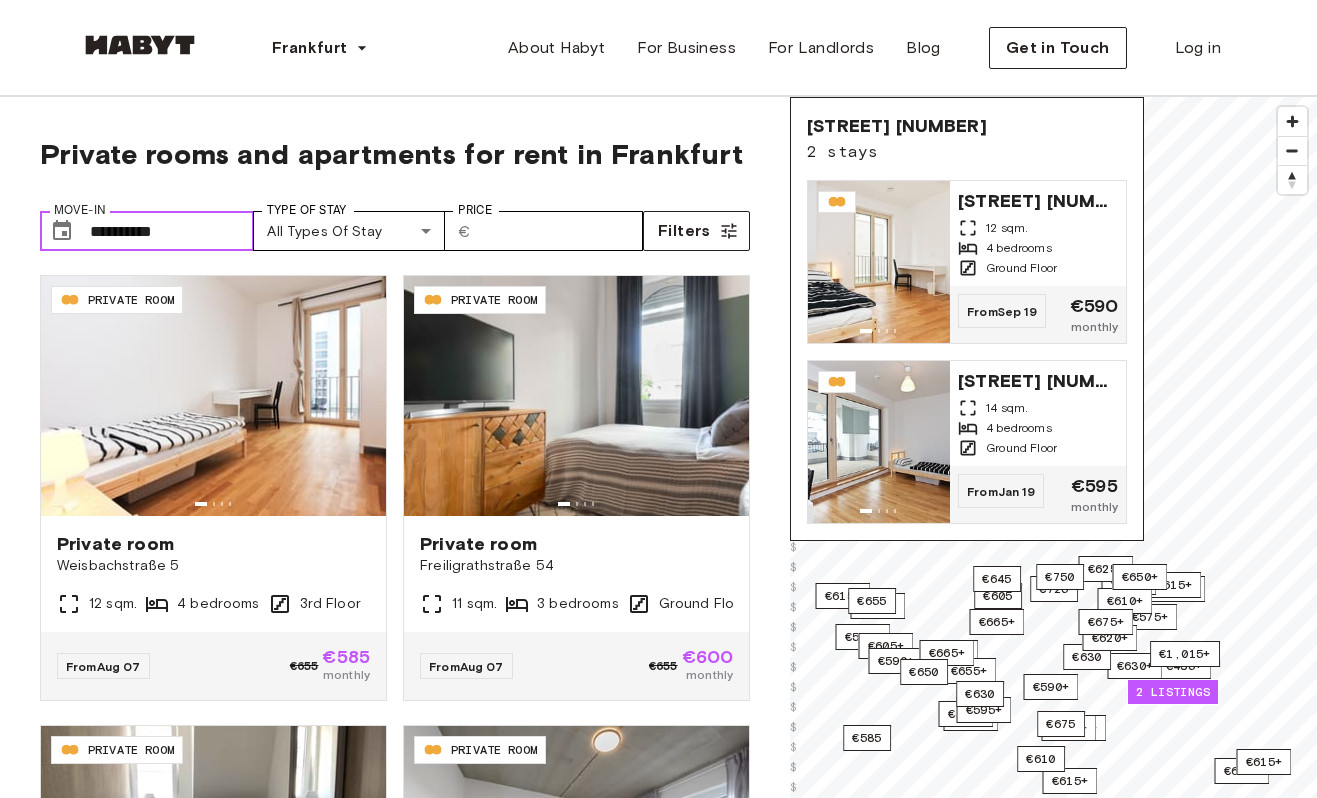 click on "**********" at bounding box center (172, 231) 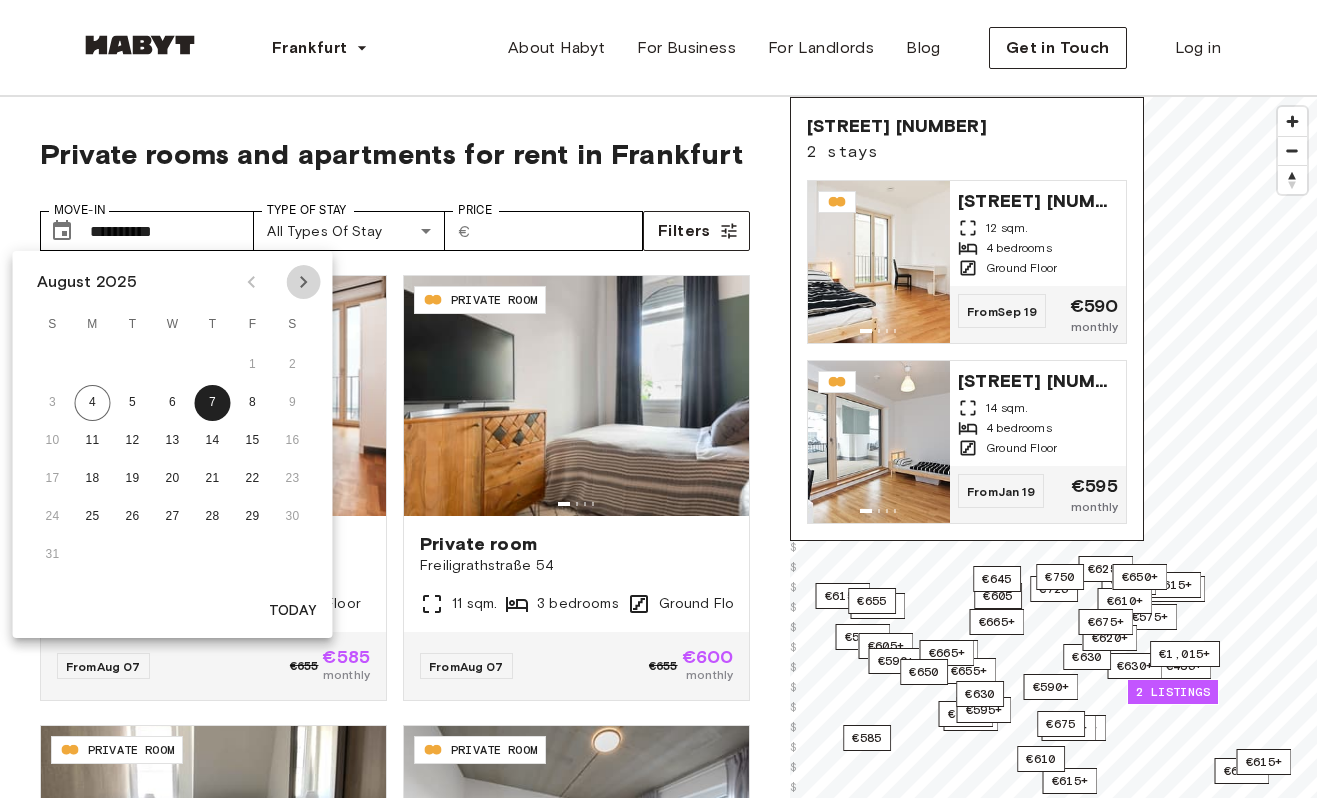 click 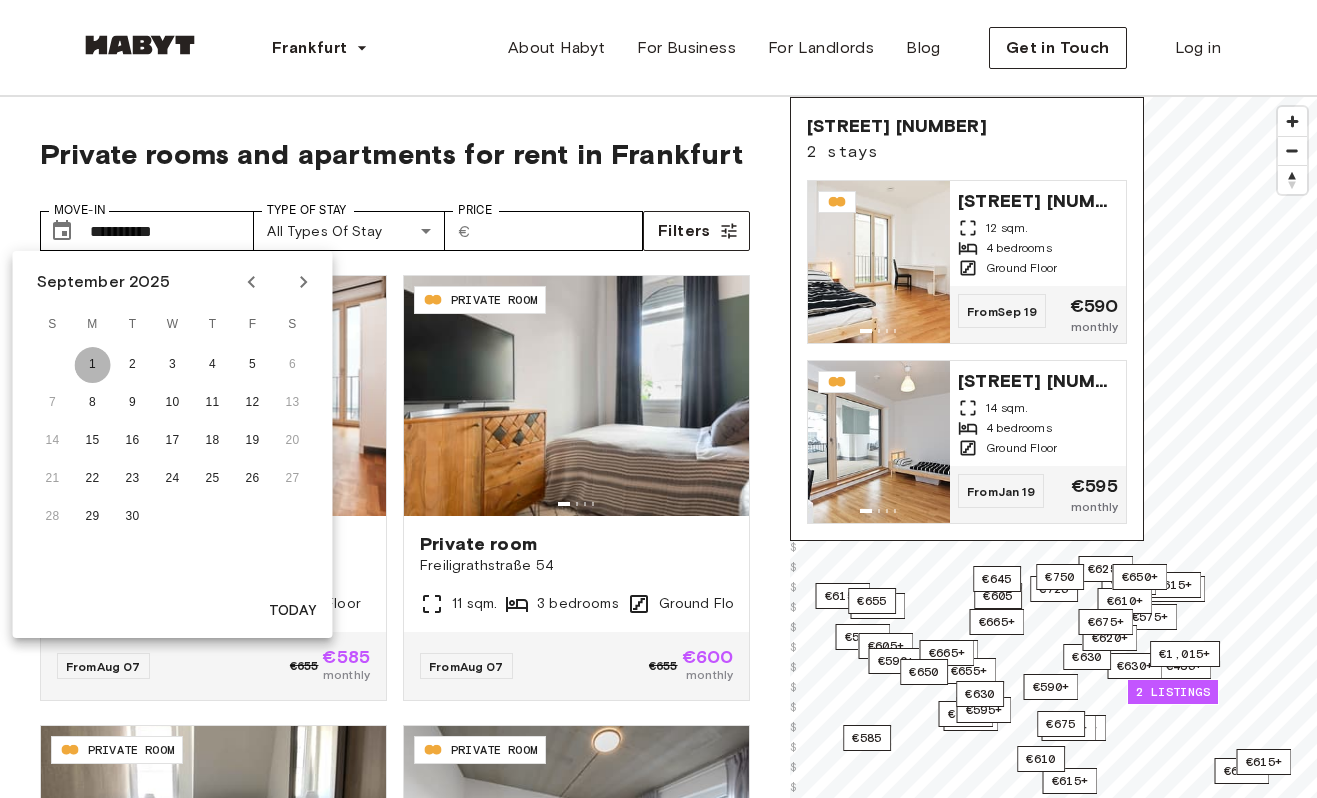 click on "1" at bounding box center [93, 365] 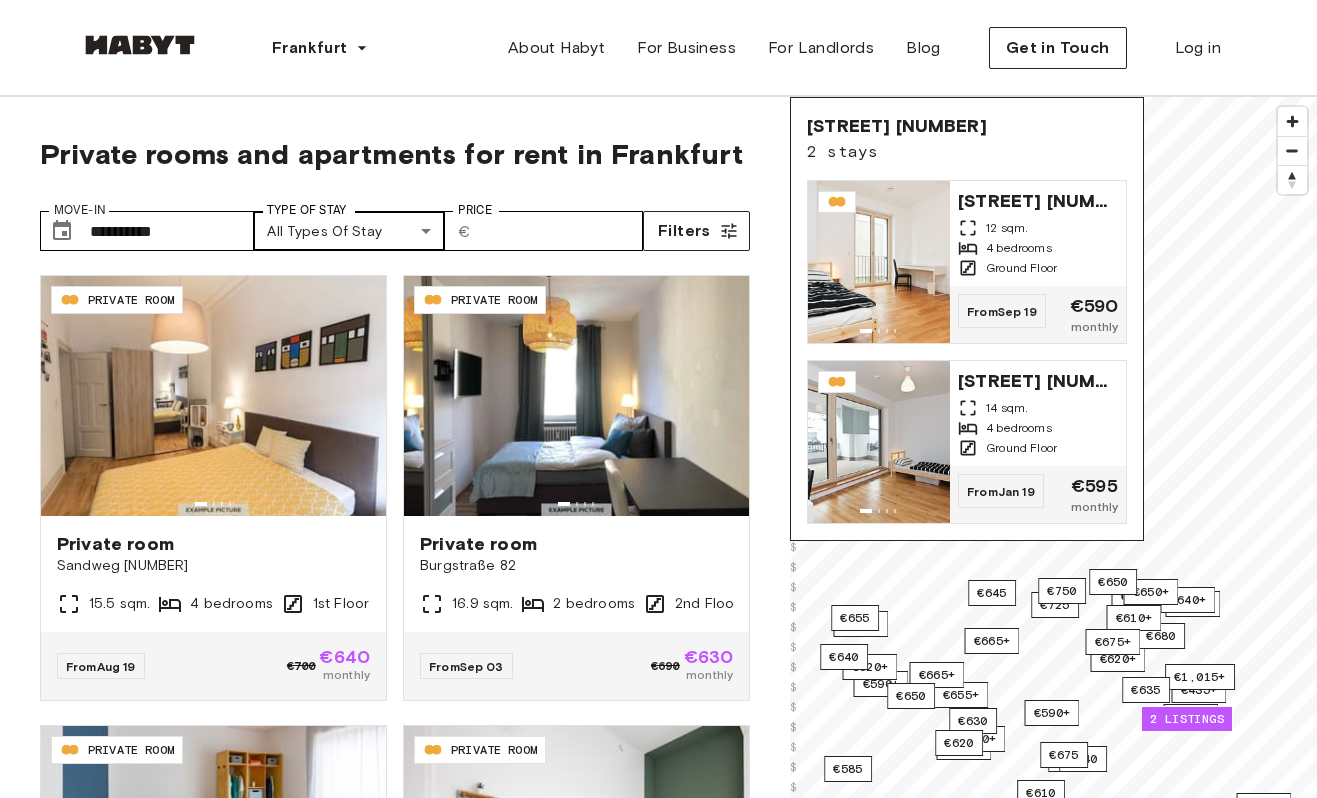 click on "**********" at bounding box center (658, 2510) 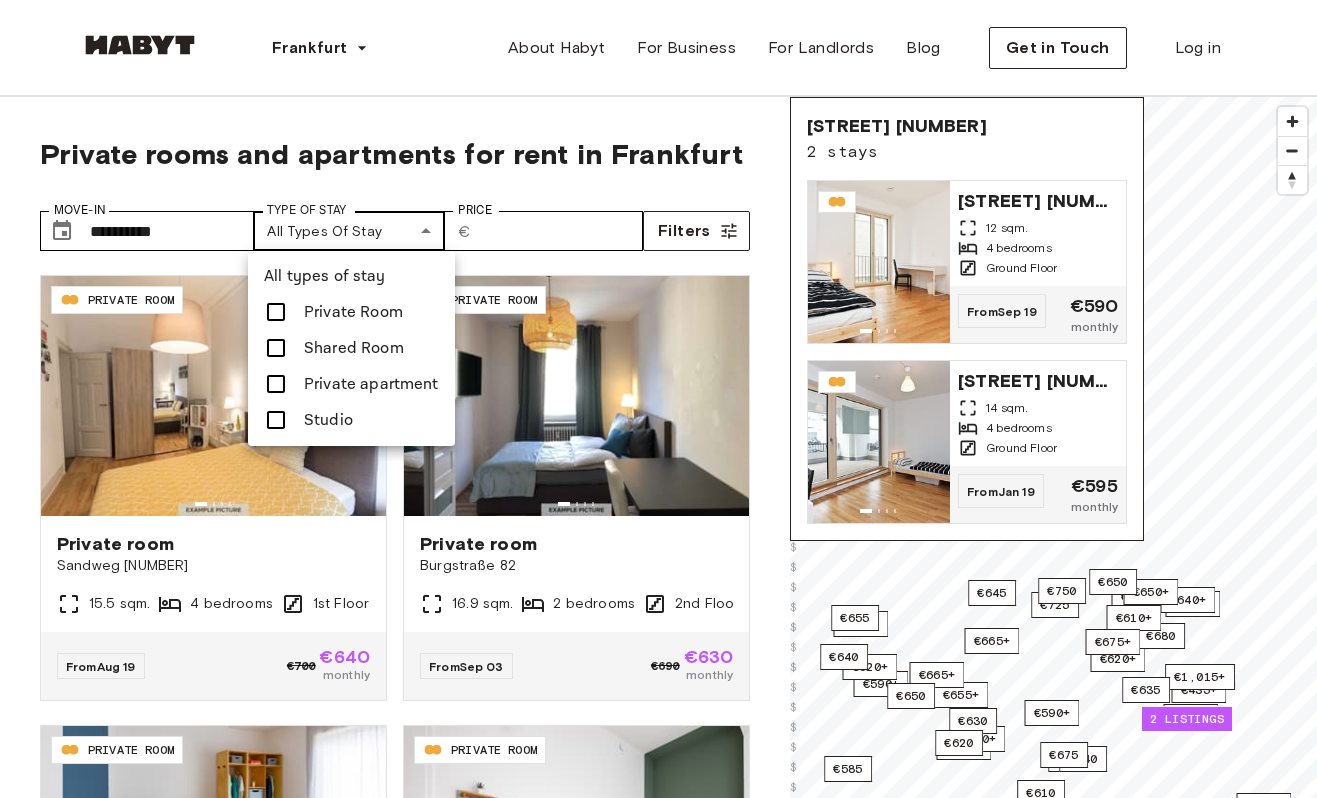 click at bounding box center [658, 399] 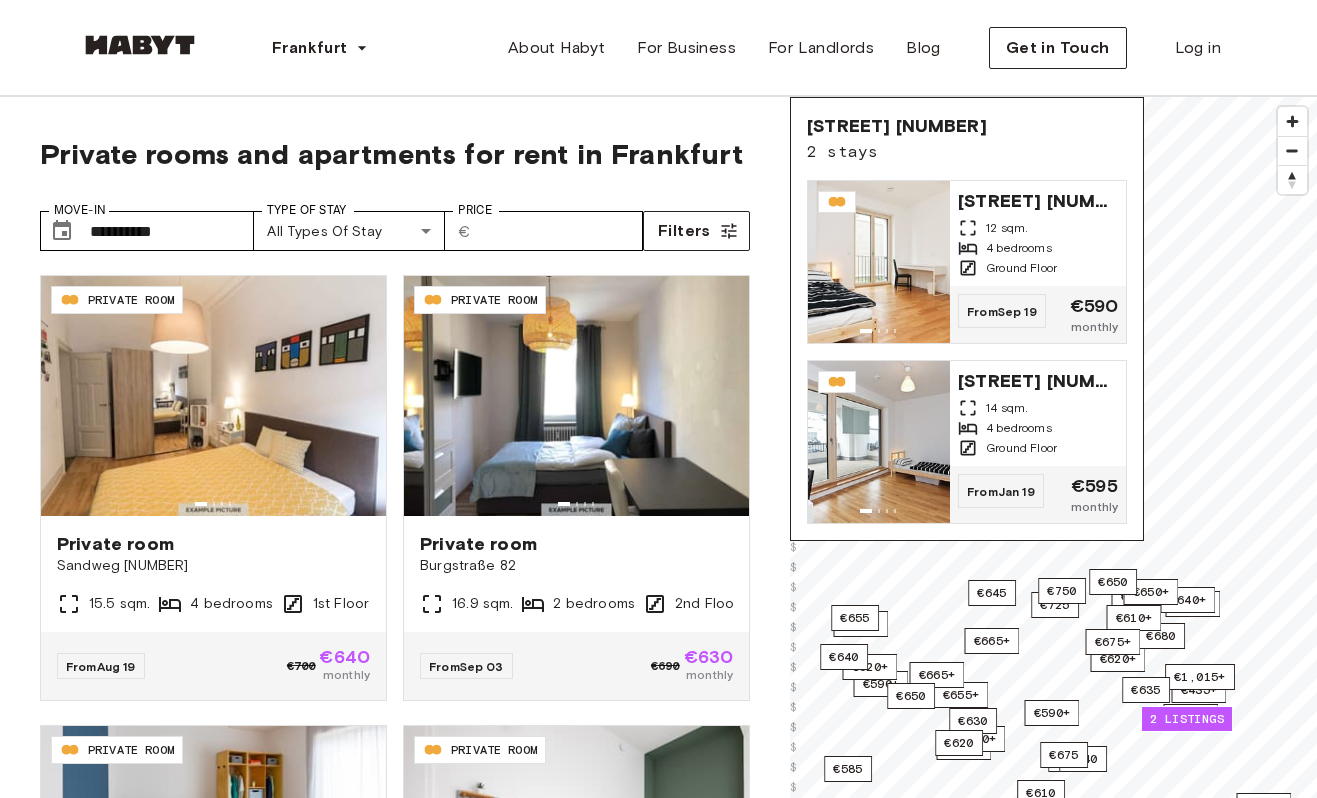 click on "Frankfurt Europe Amsterdam Berlin Frankfurt Hamburg Lisbon Madrid Milan Modena Paris Turin Munich Rotterdam Stuttgart Dusseldorf Cologne Zurich The Hague Graz Brussels Leipzig Asia Hong Kong Singapore Seoul Phuket Tokyo About Habyt For Business For Landlords Blog Get in Touch Log in" at bounding box center [658, 48] 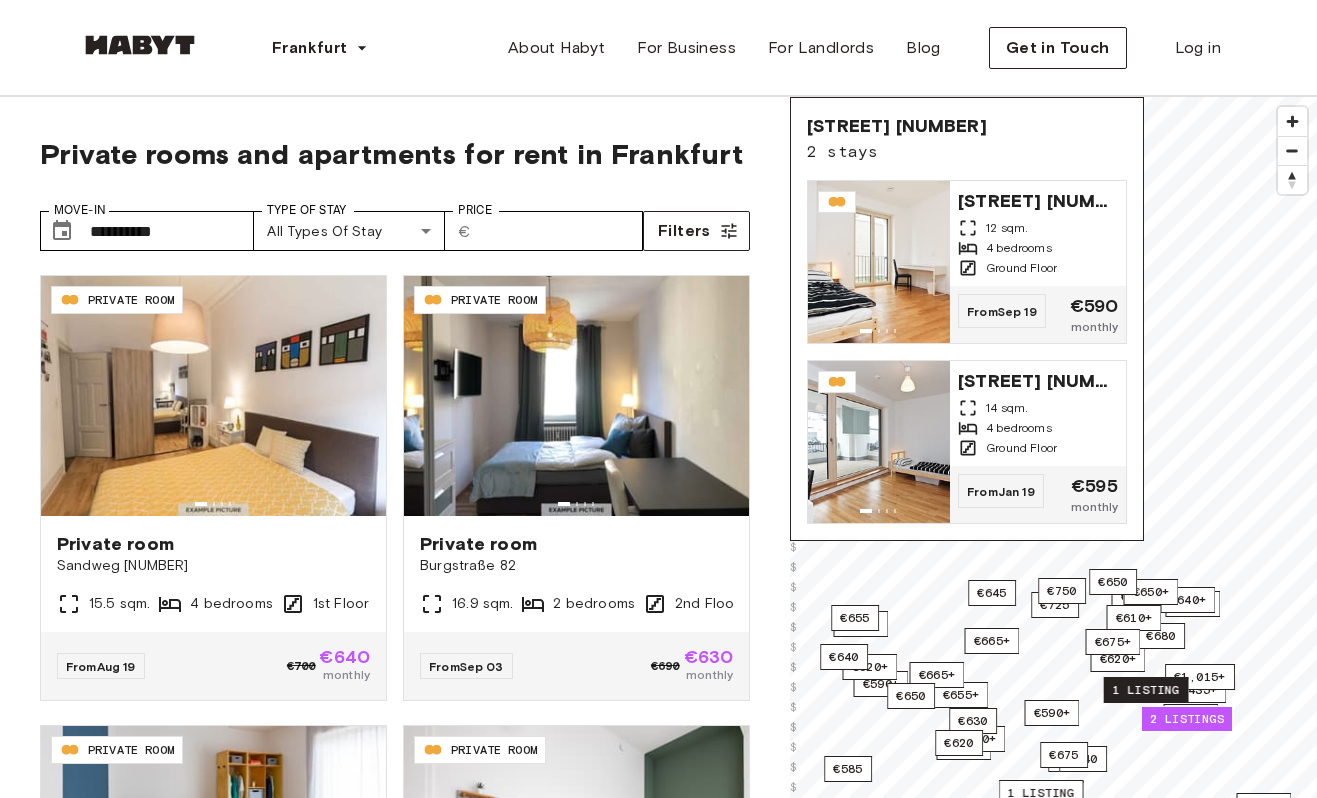 click on "1 listing" at bounding box center [1146, 690] 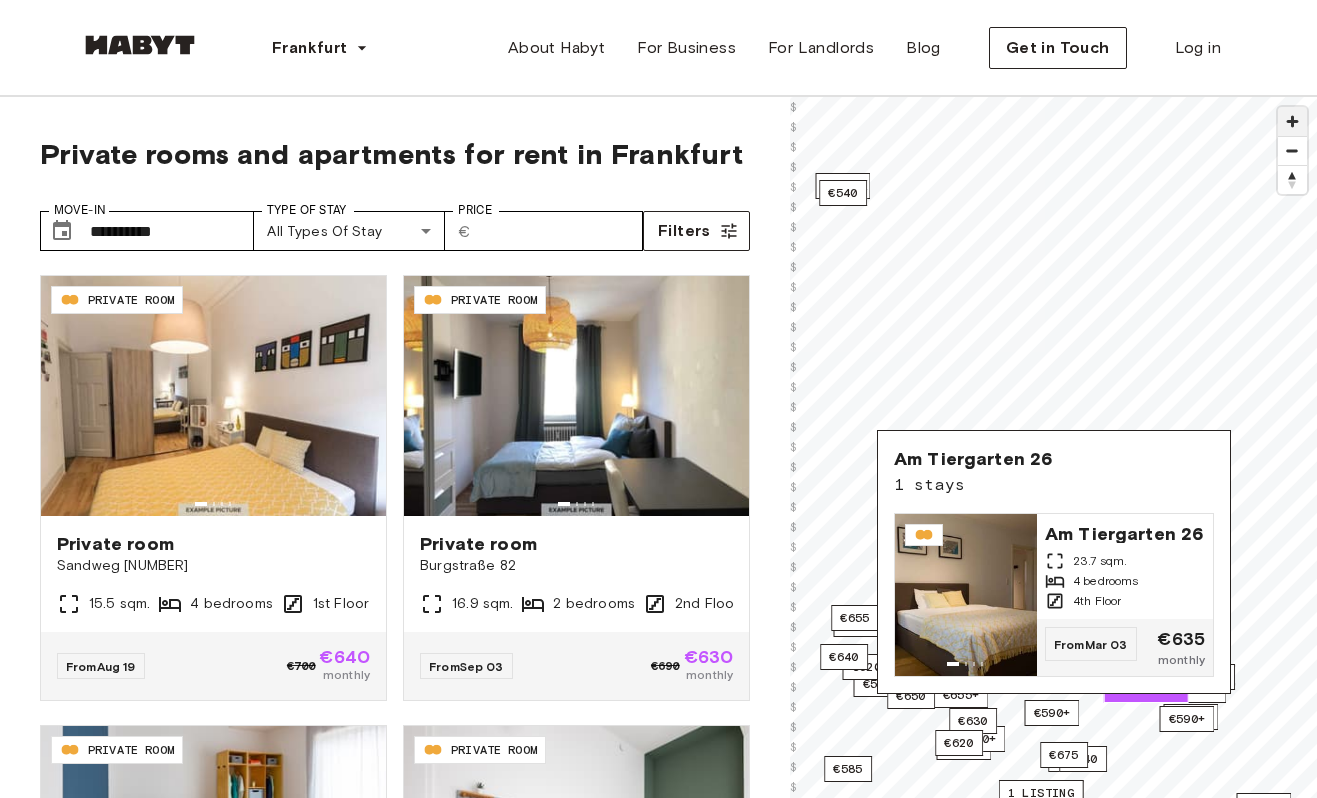 click at bounding box center [1292, 121] 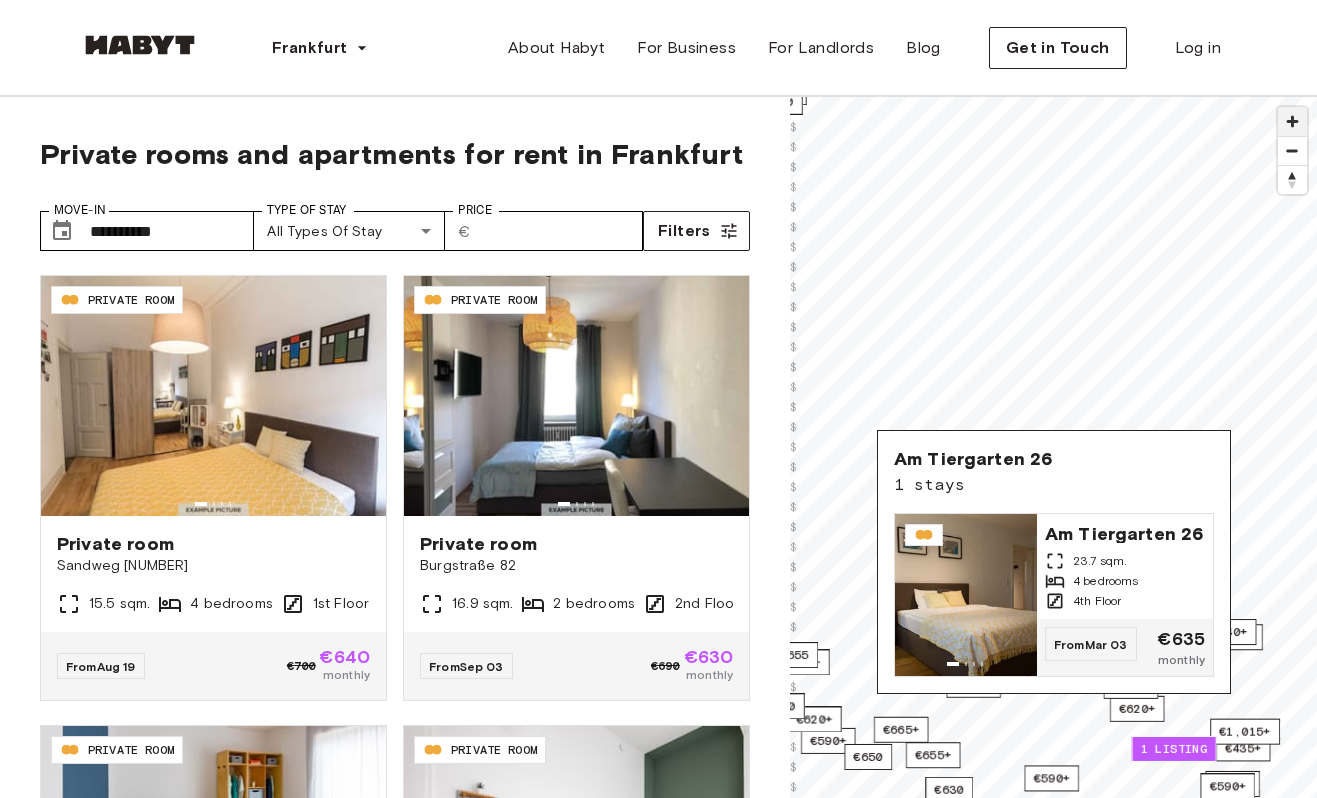 click at bounding box center [1292, 121] 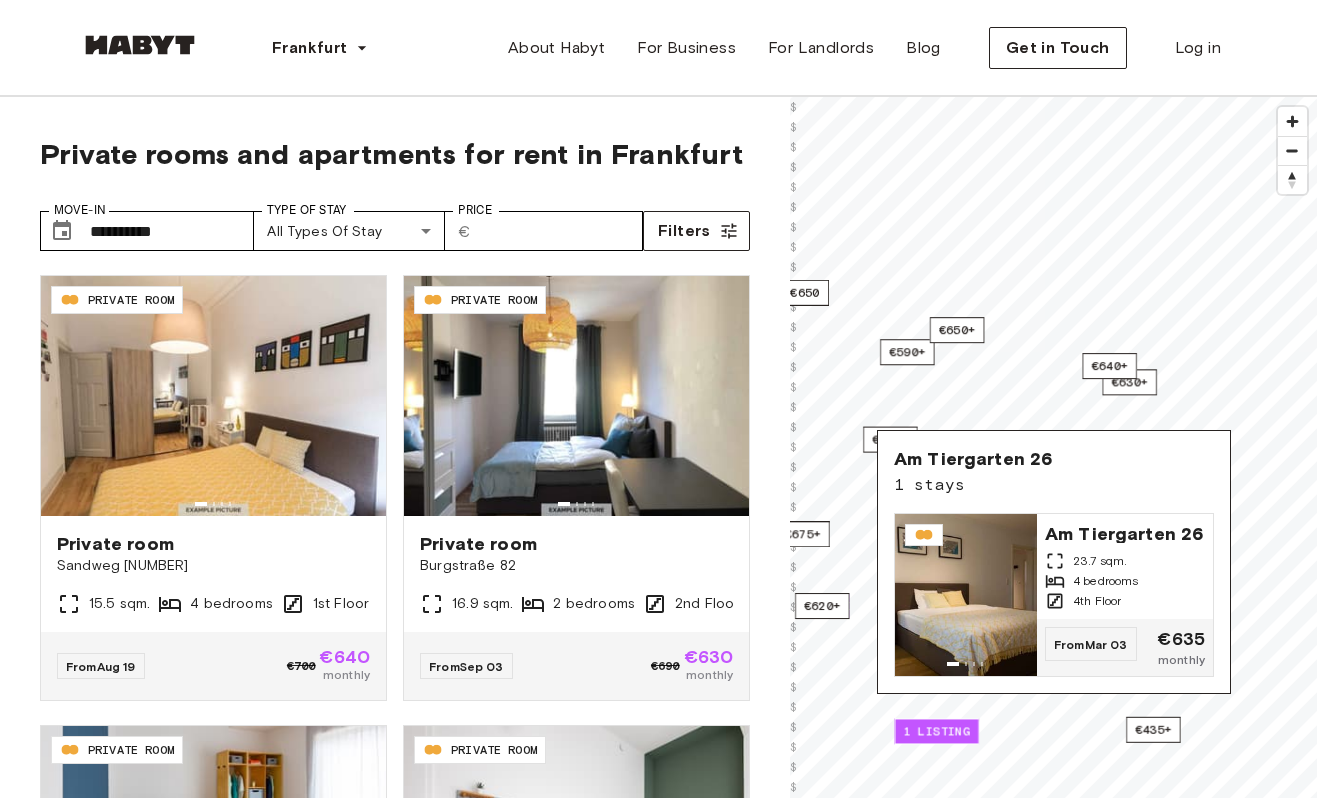 click on "**********" at bounding box center (658, 2510) 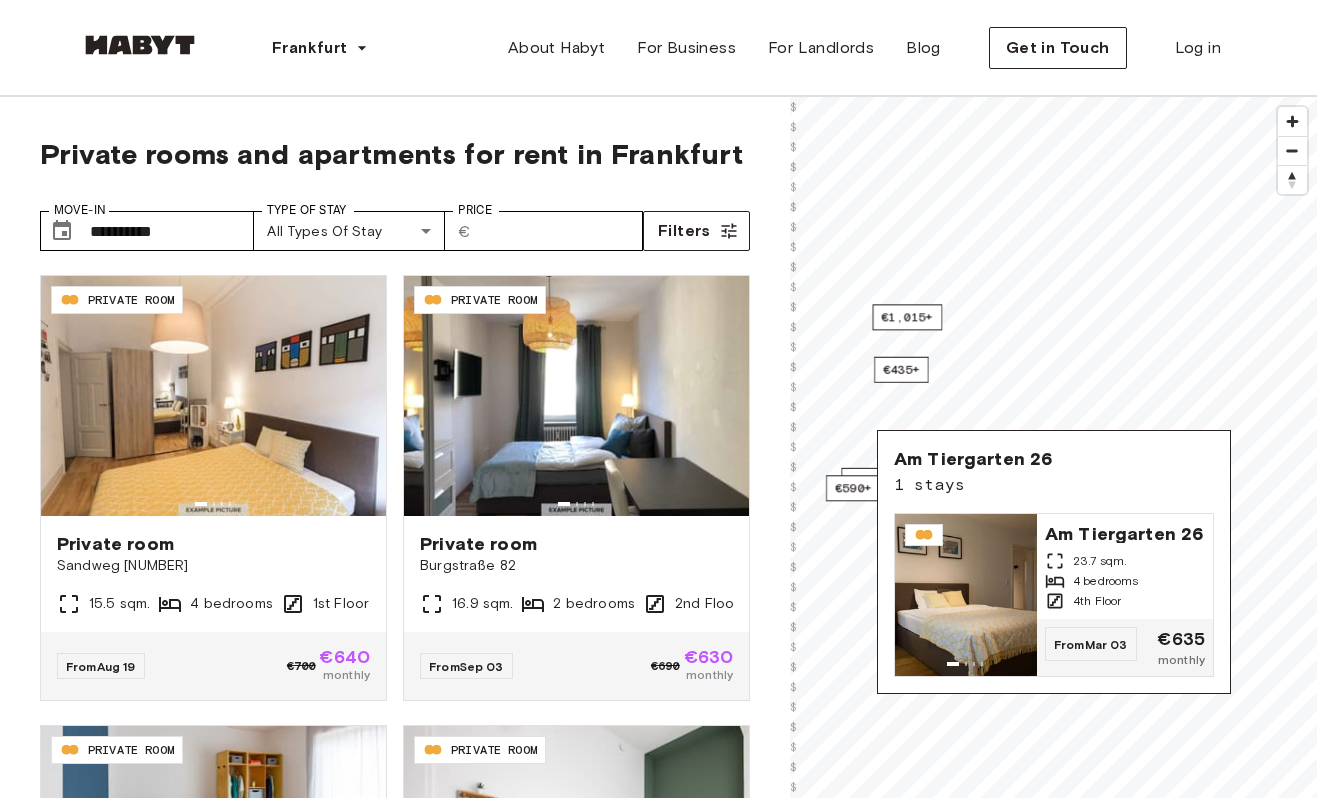 click on "**********" at bounding box center (658, 2510) 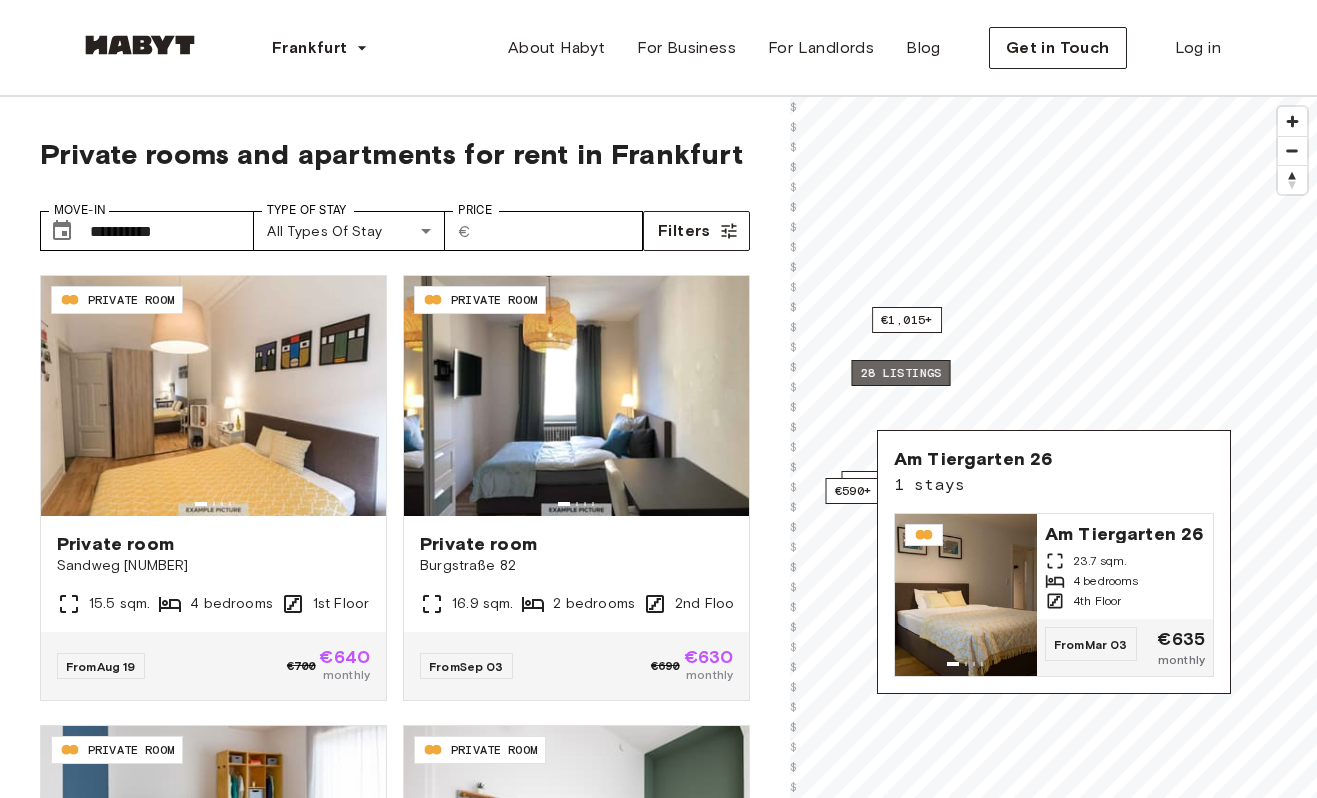 click on "28 listings" at bounding box center (900, 373) 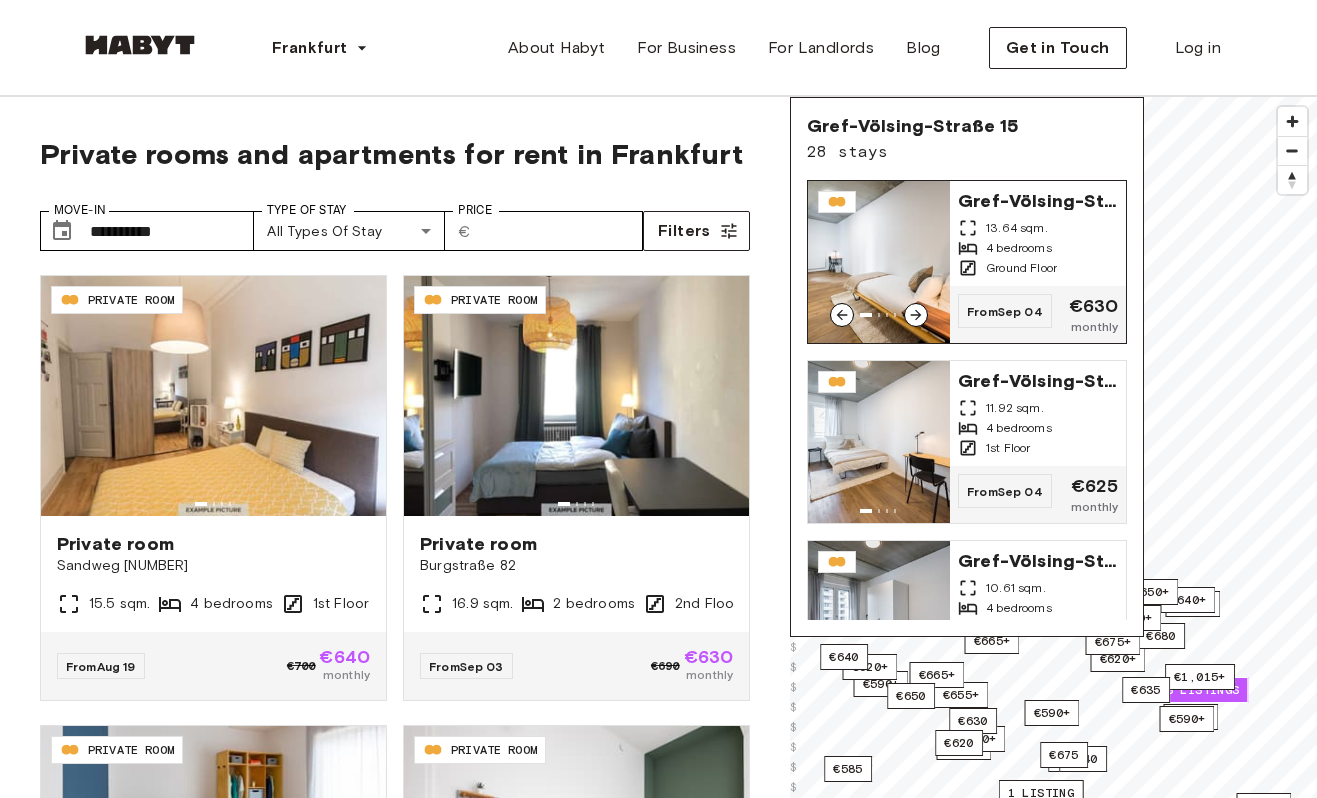 click 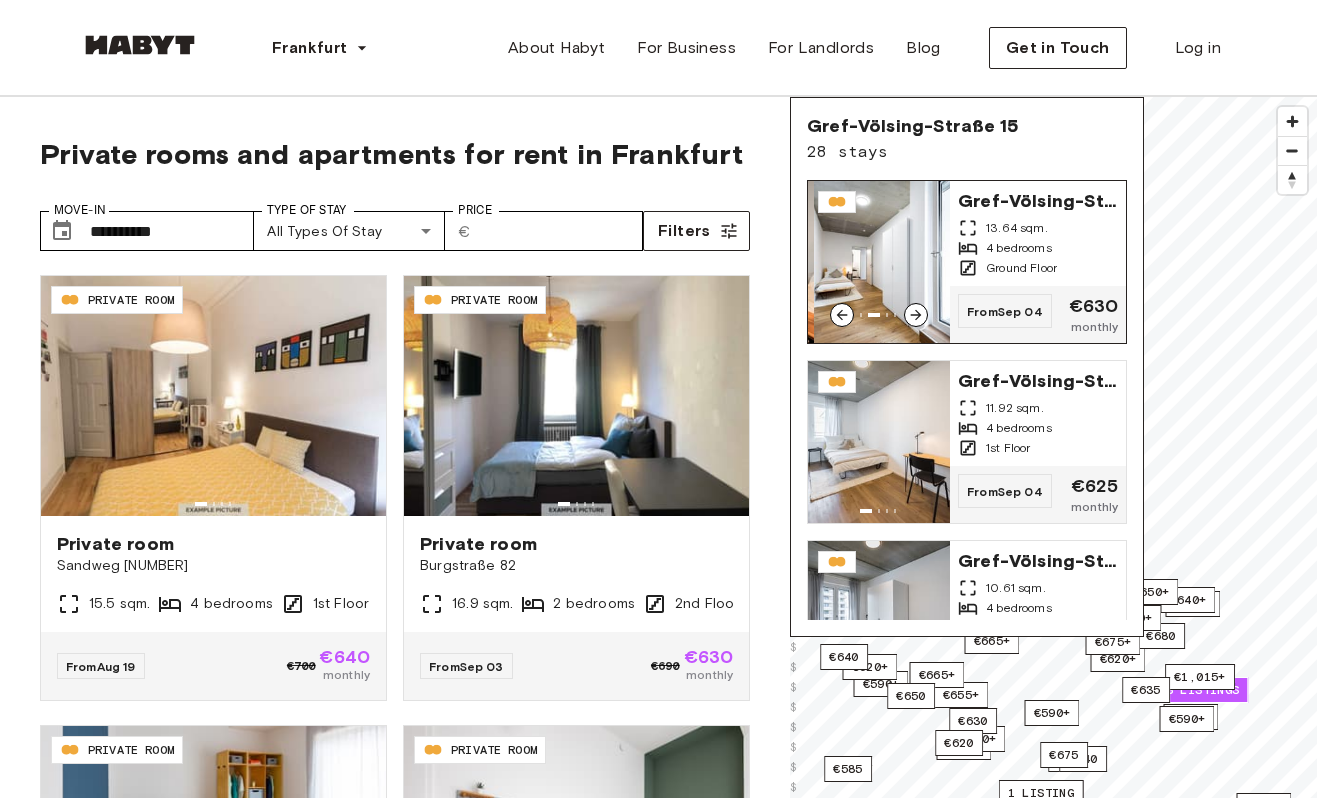 click 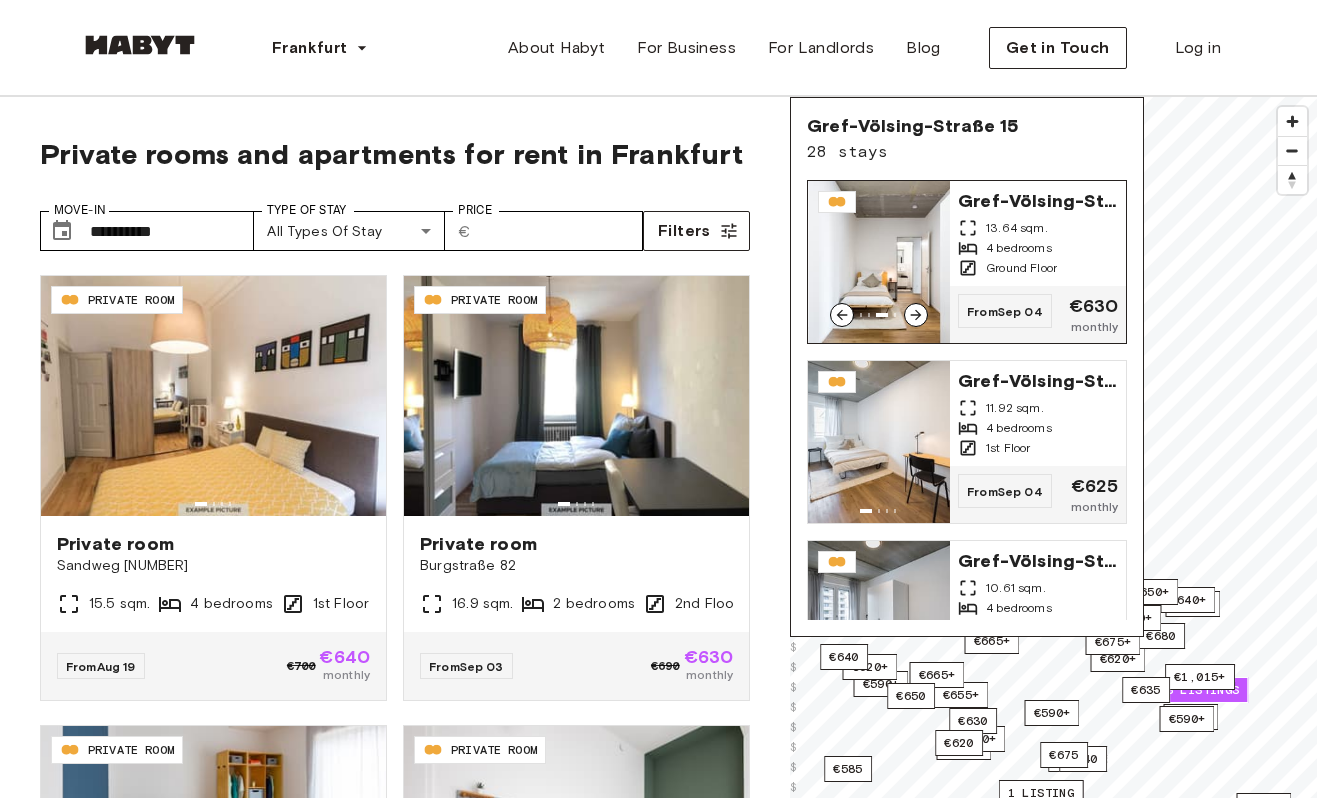 click 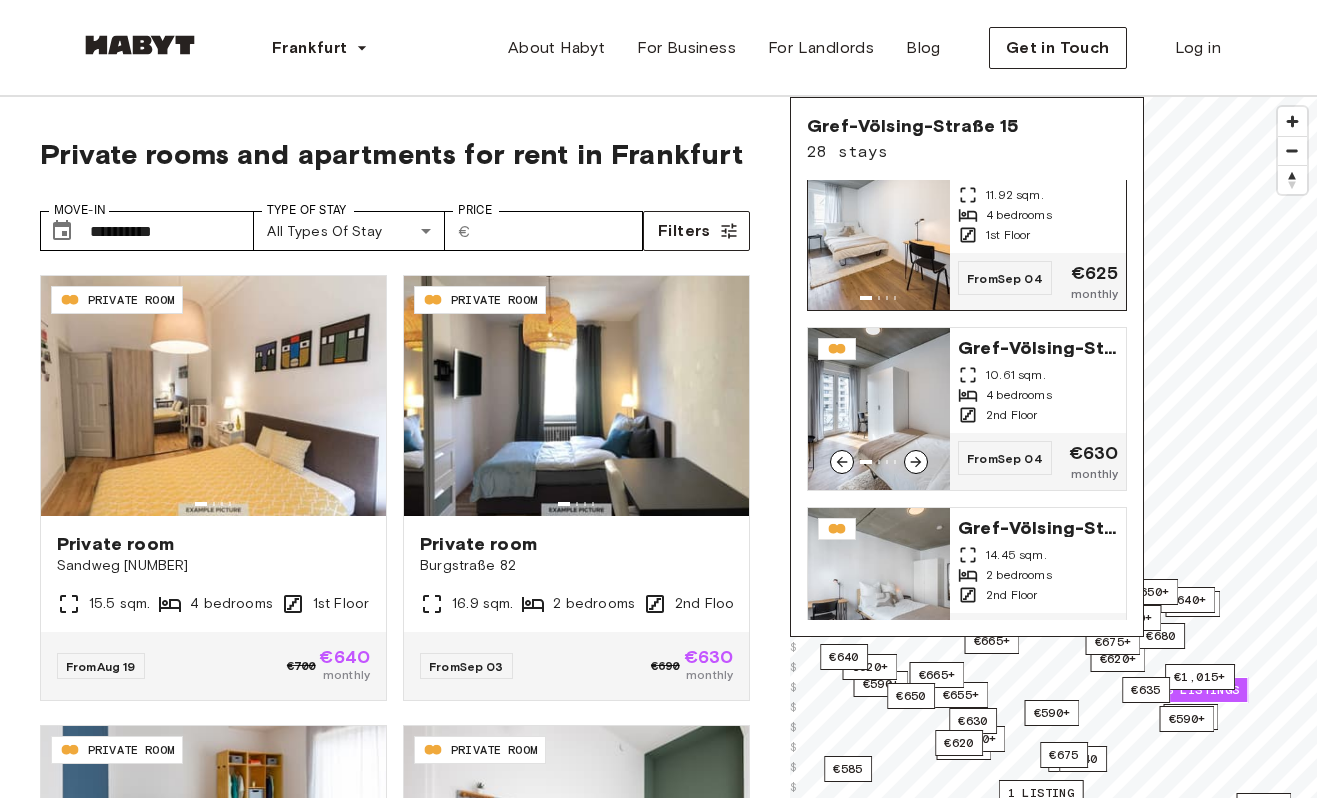 scroll, scrollTop: 215, scrollLeft: 0, axis: vertical 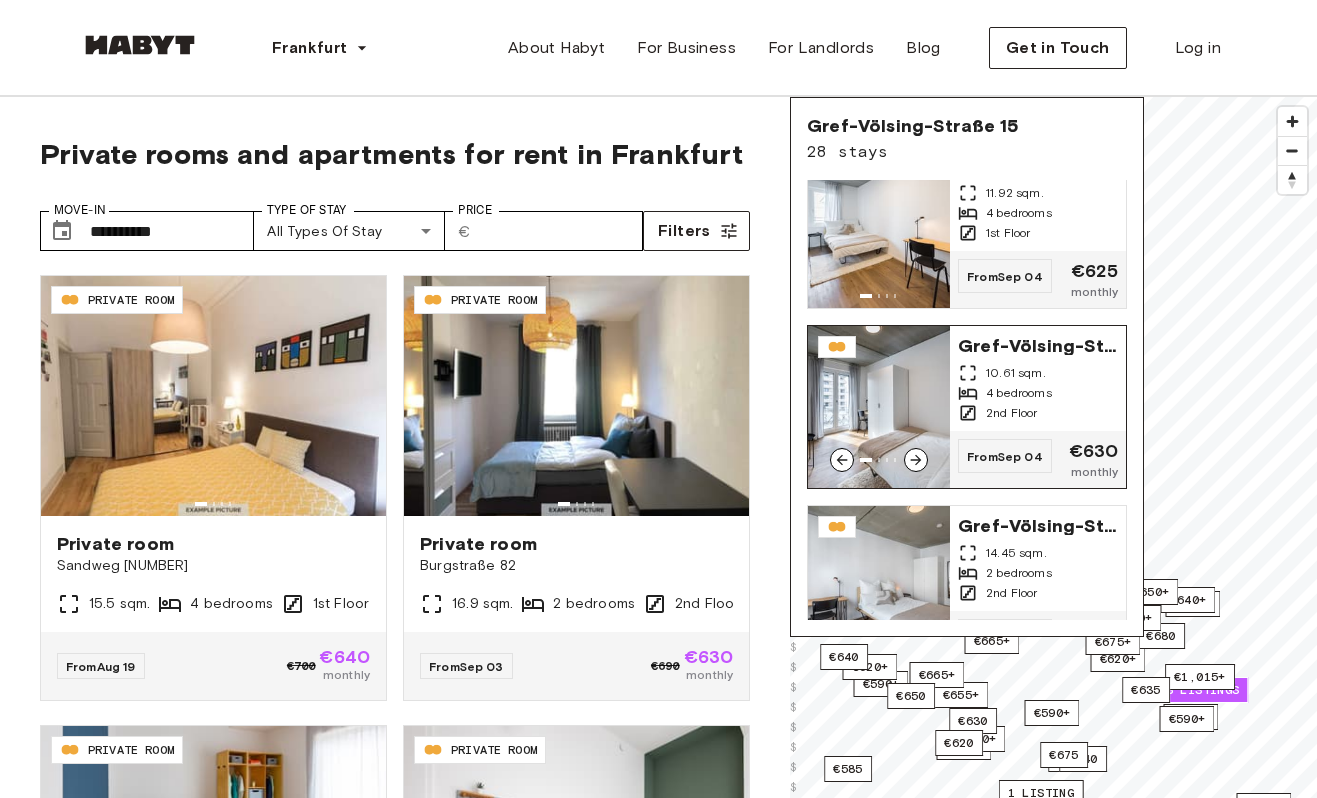 click 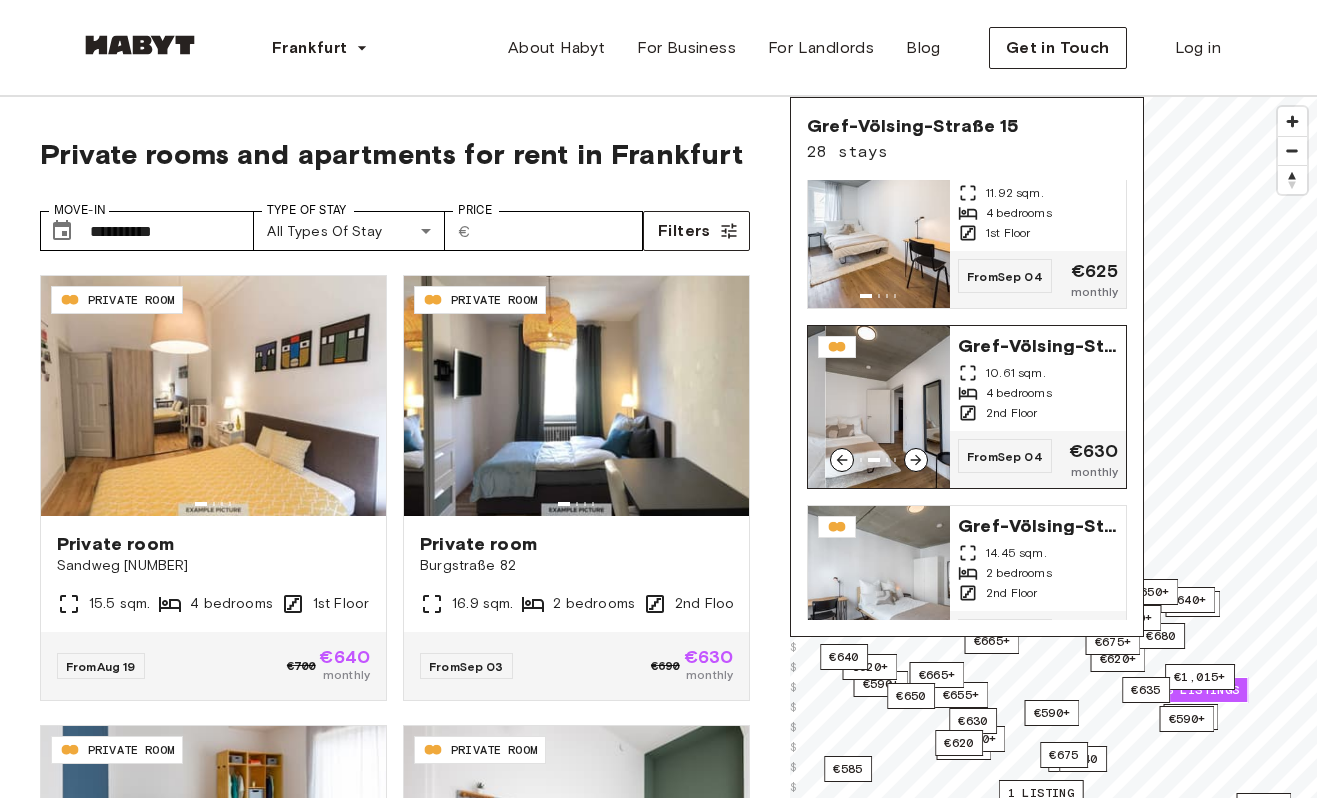 click 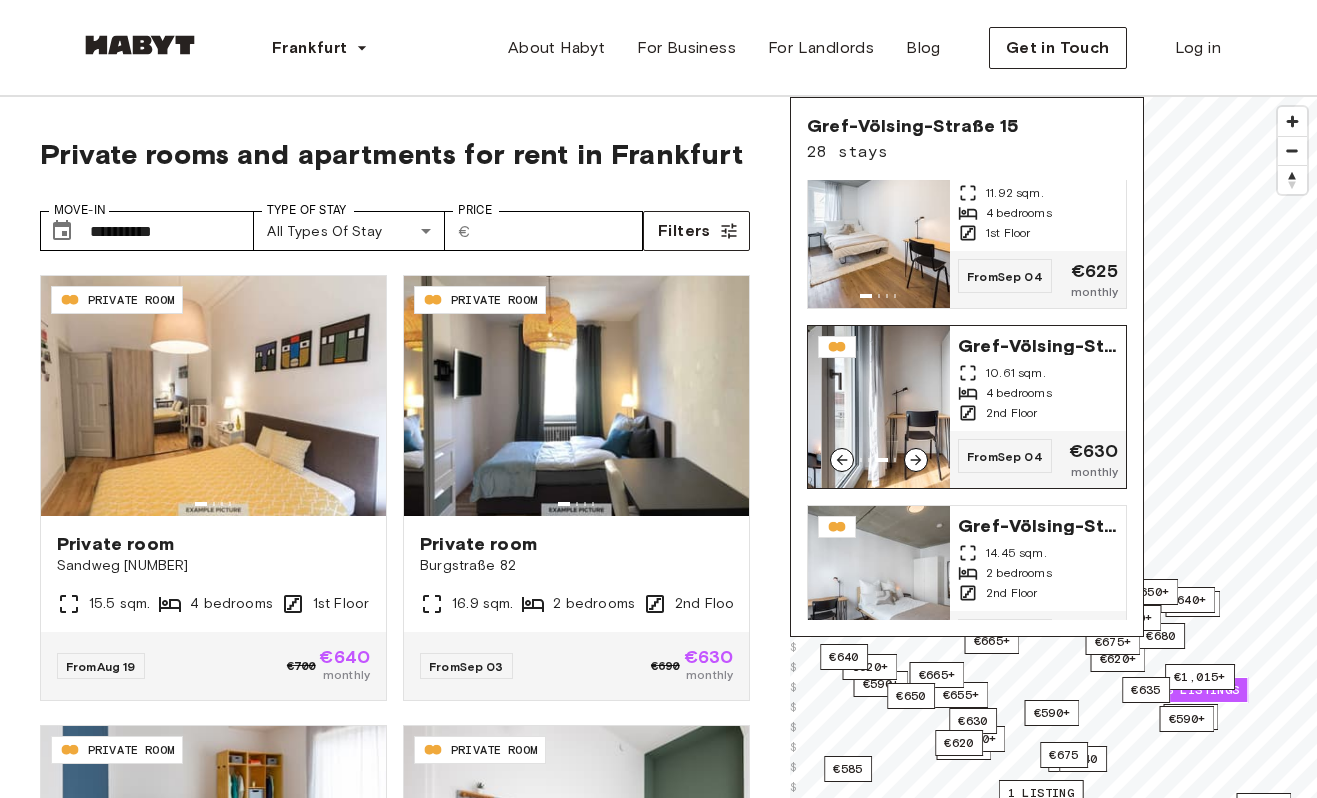 click 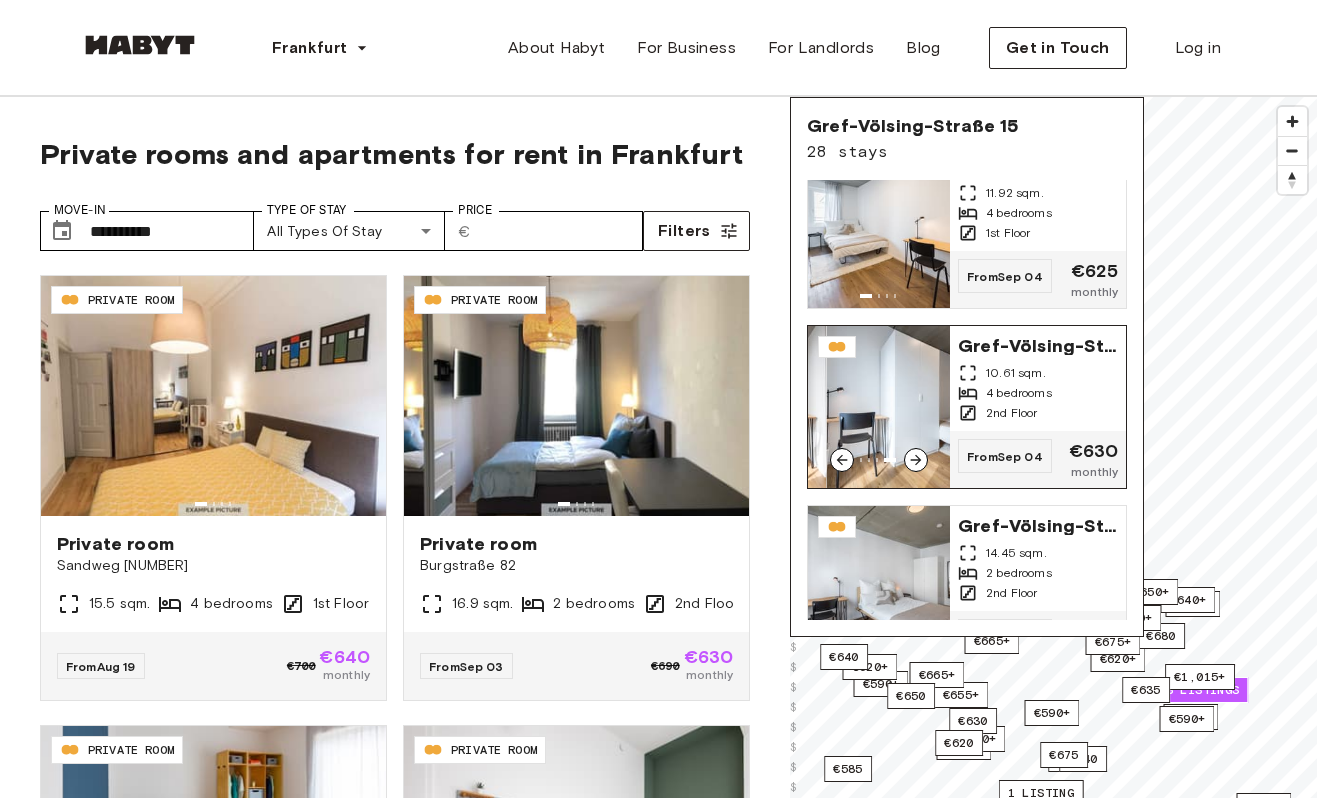 click 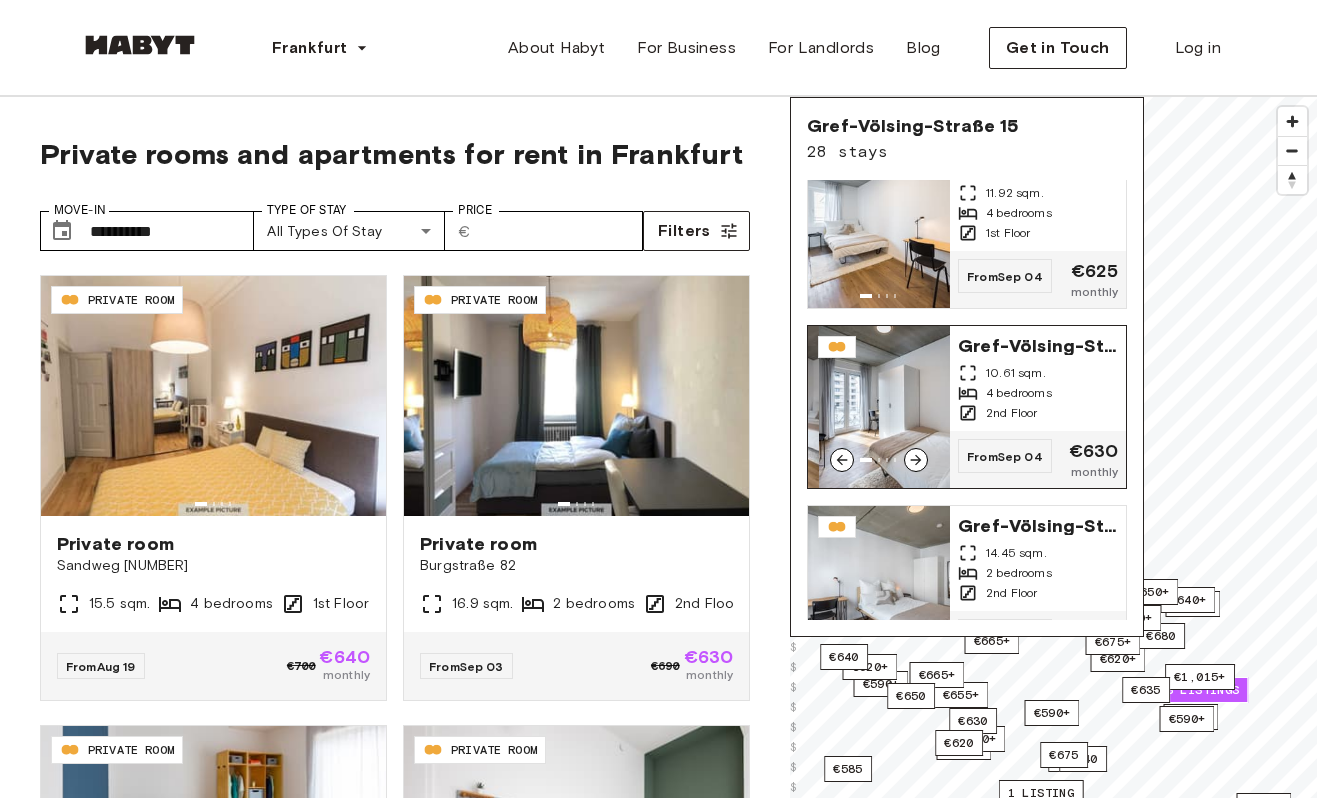 click 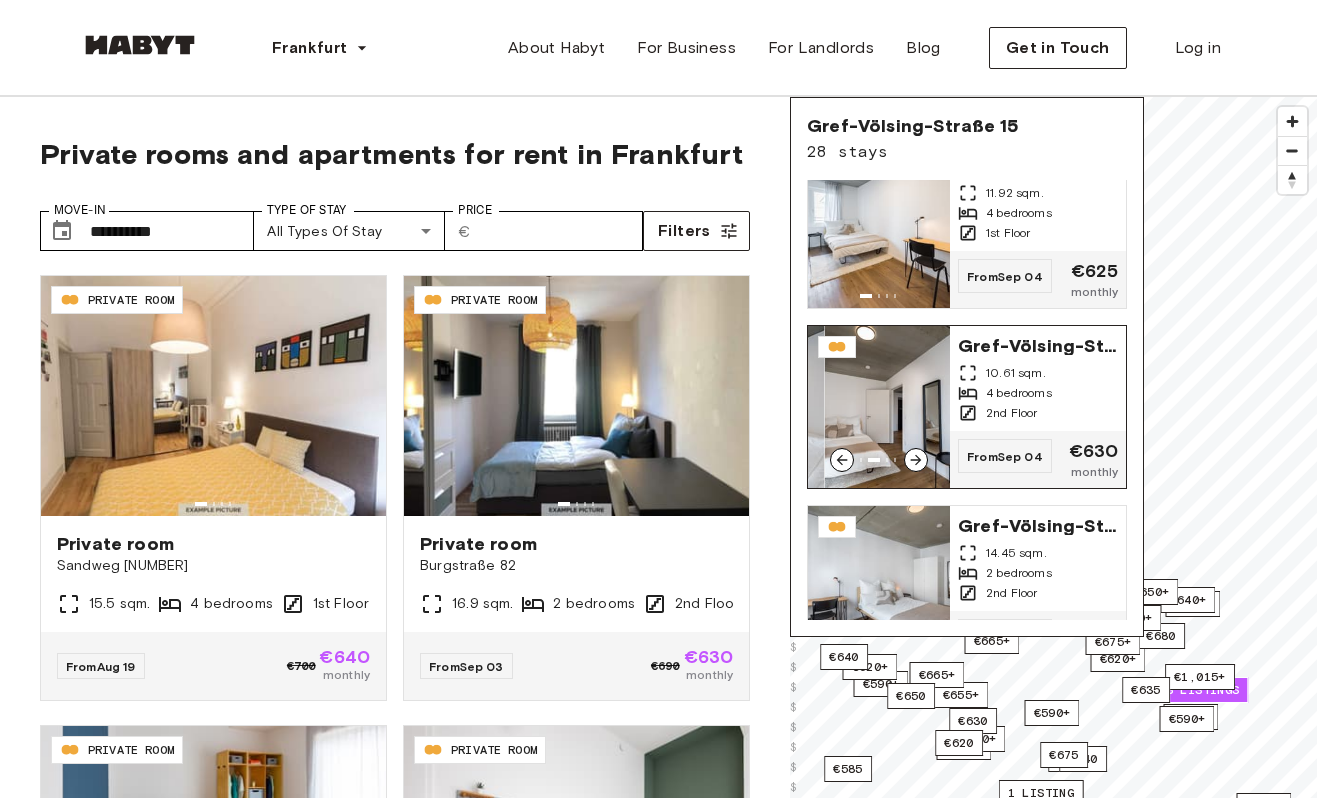 click 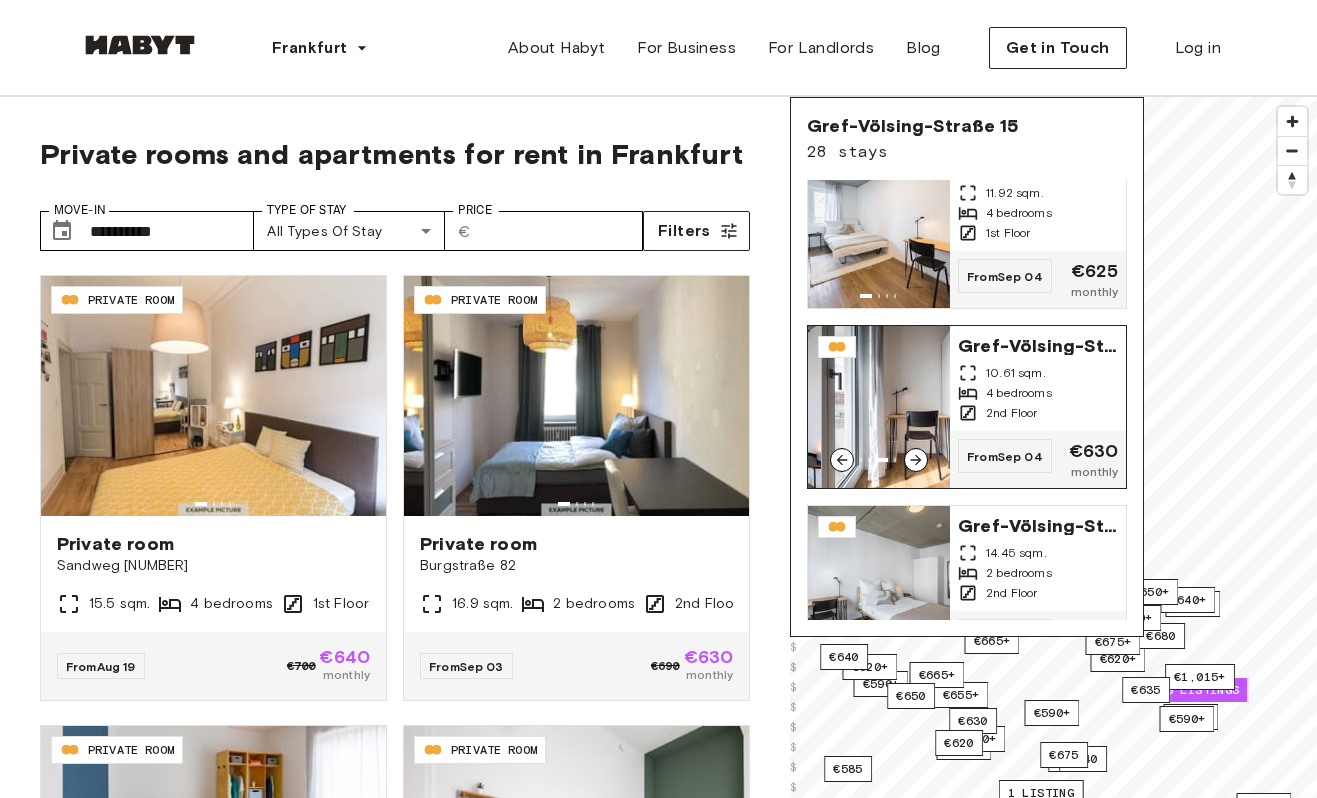 click 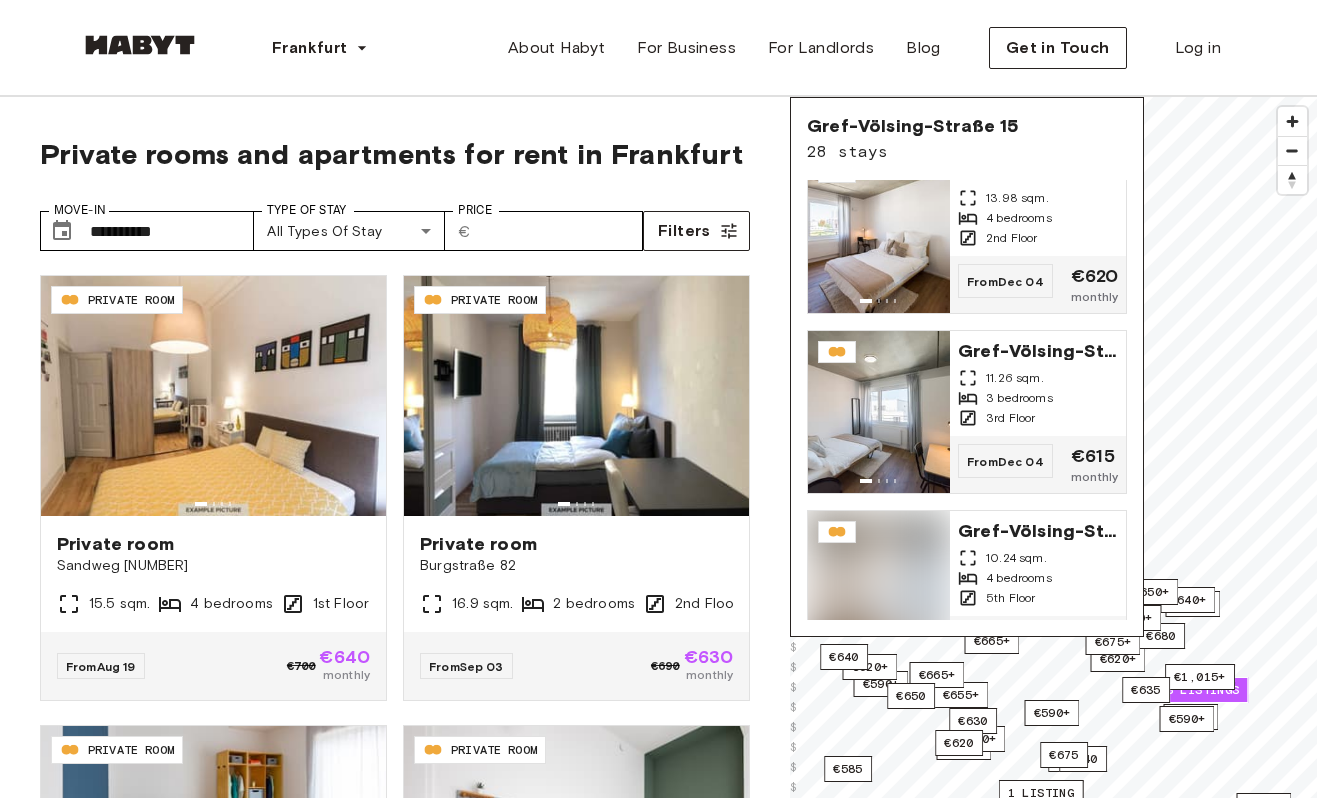 scroll, scrollTop: 4583, scrollLeft: 0, axis: vertical 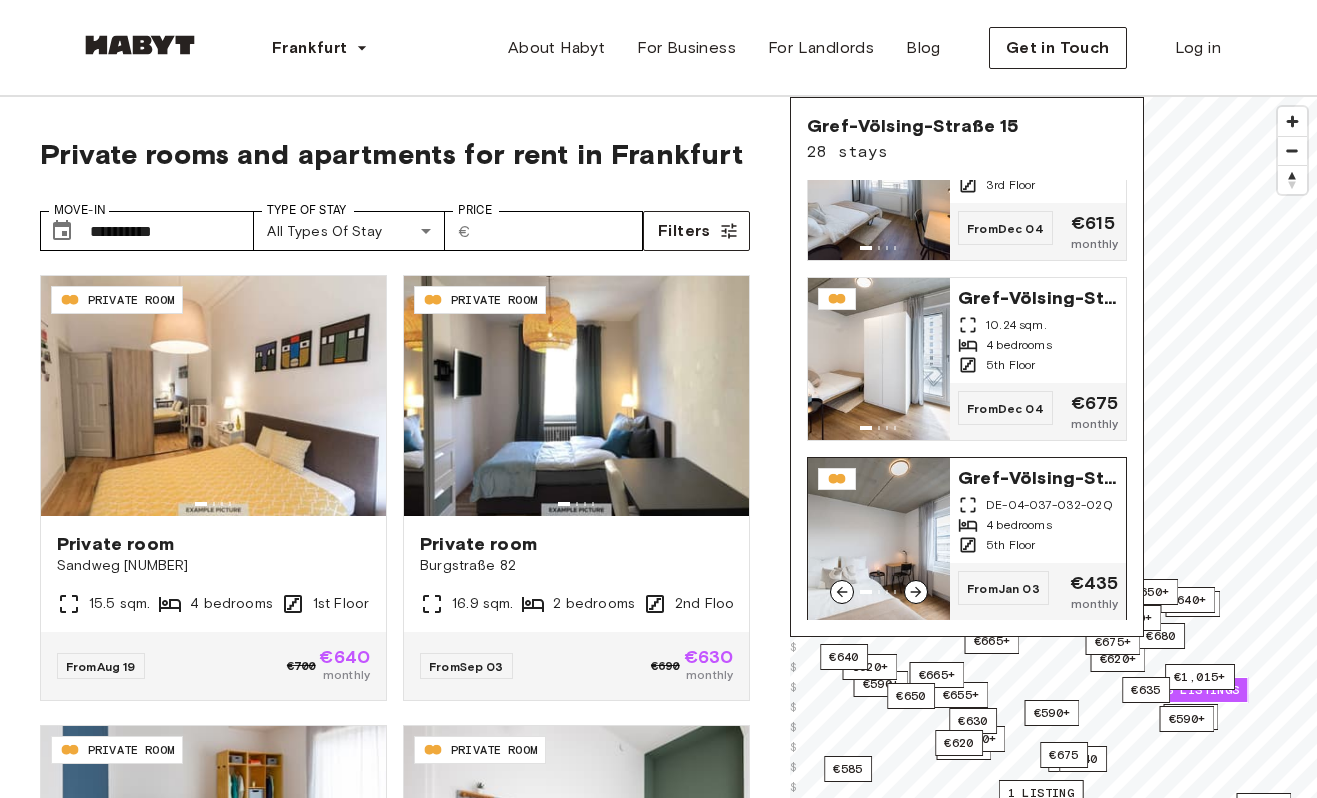 click at bounding box center [916, 592] 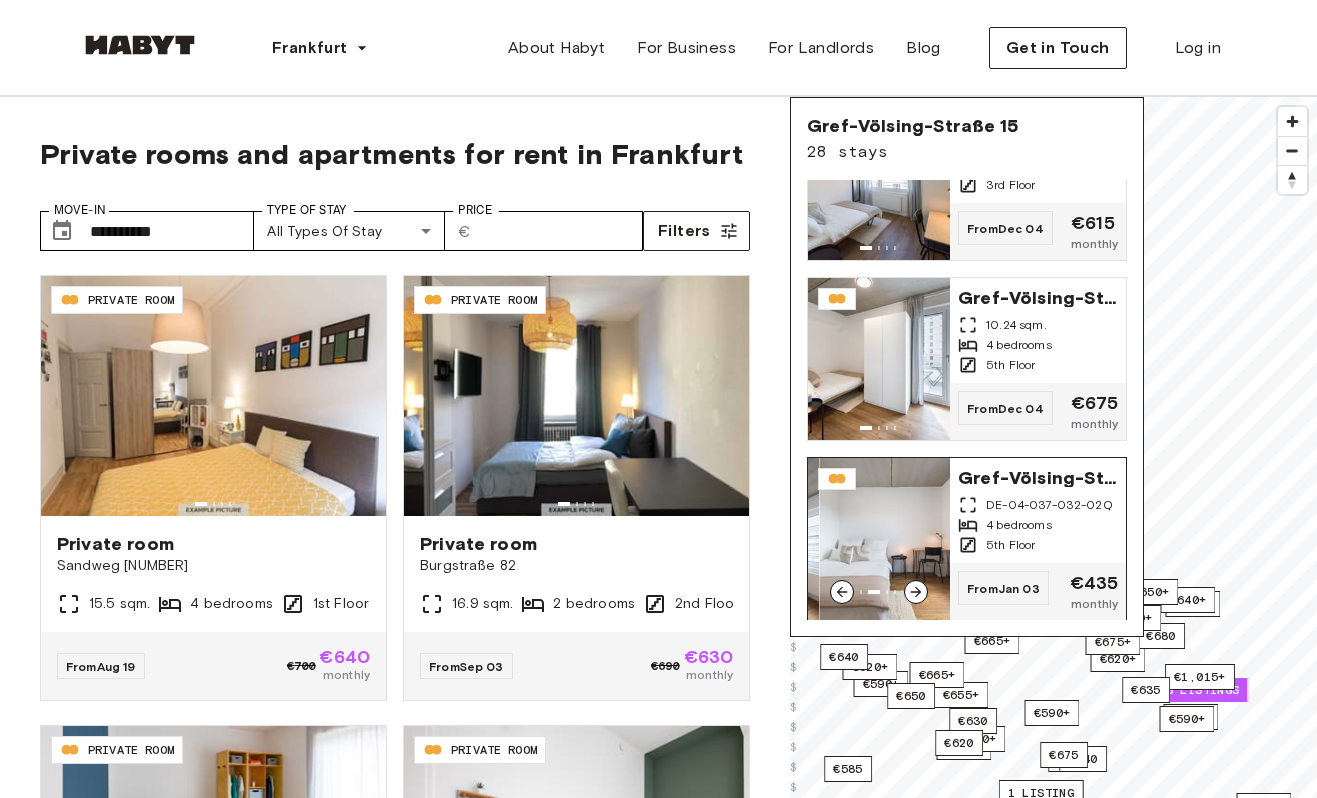 click 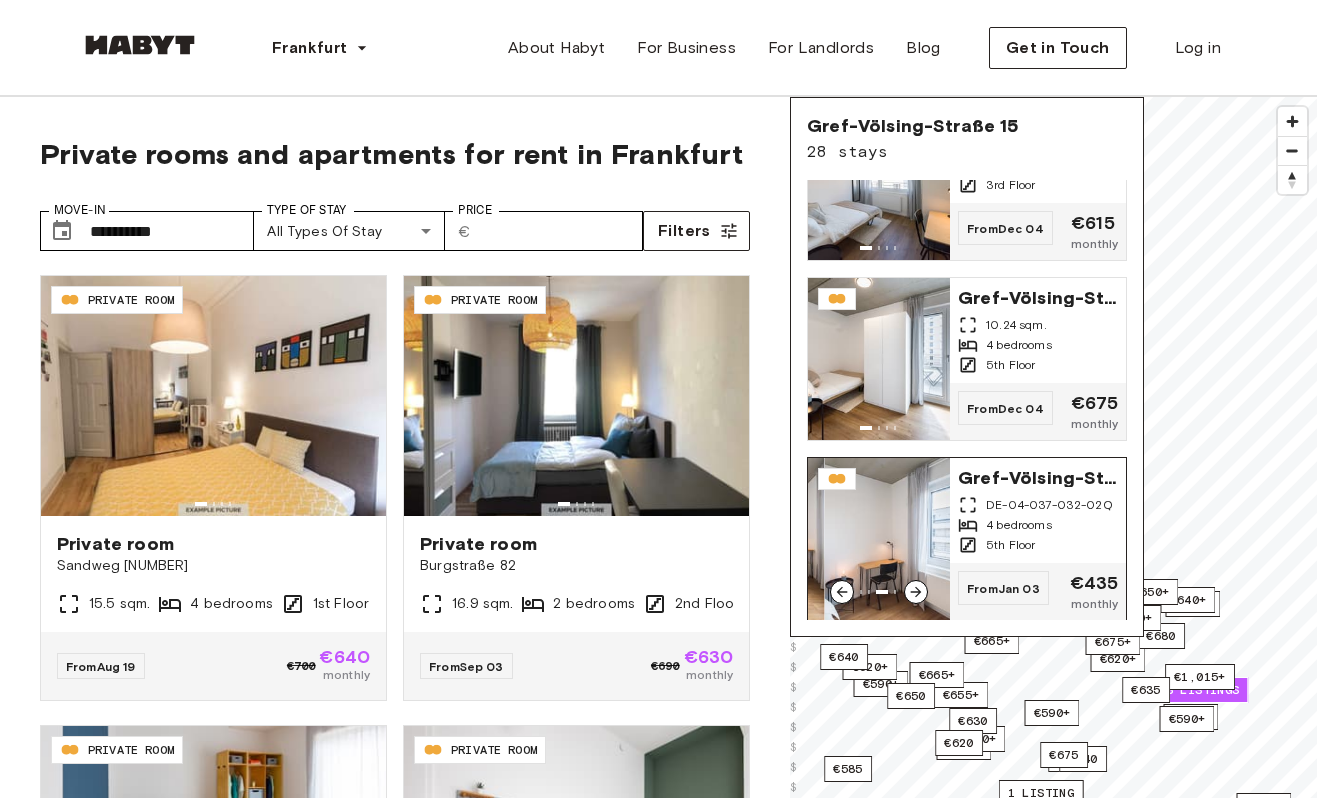 click 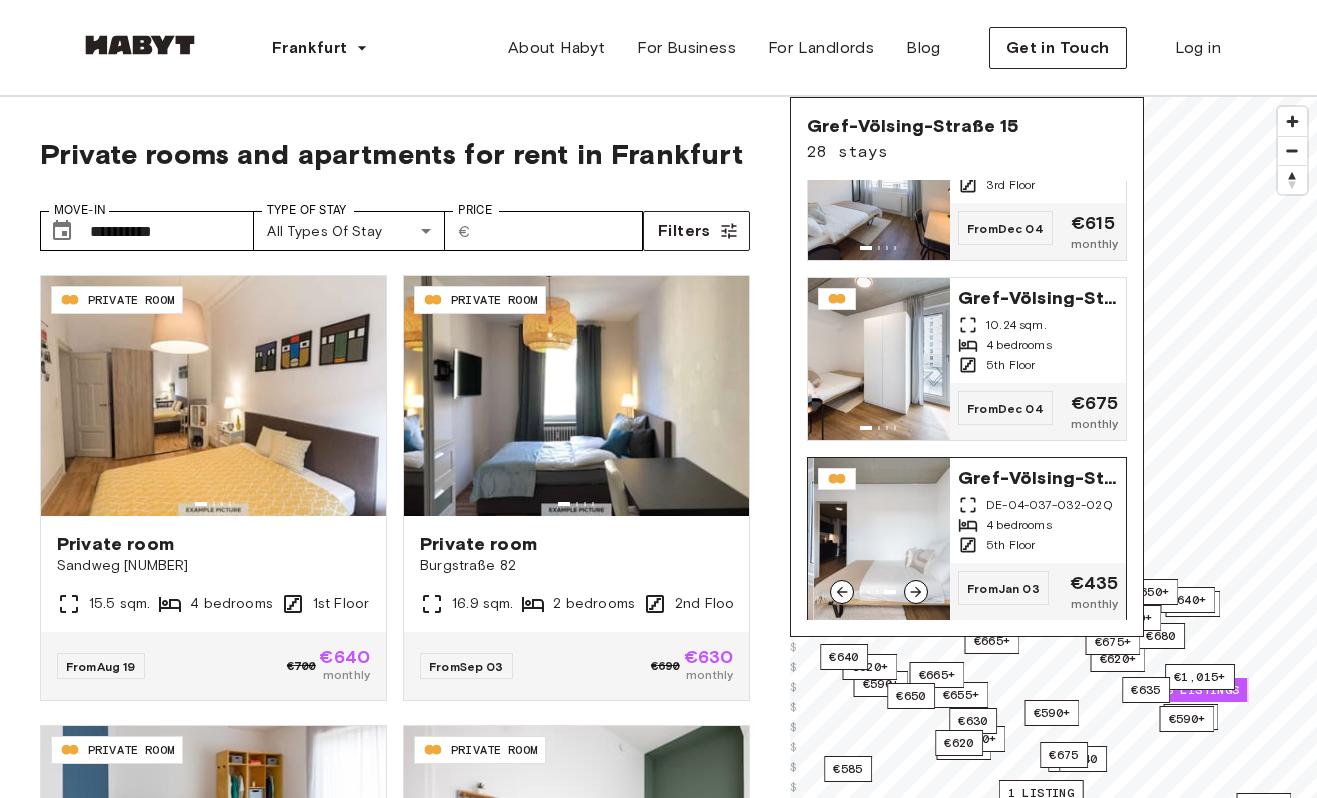 click 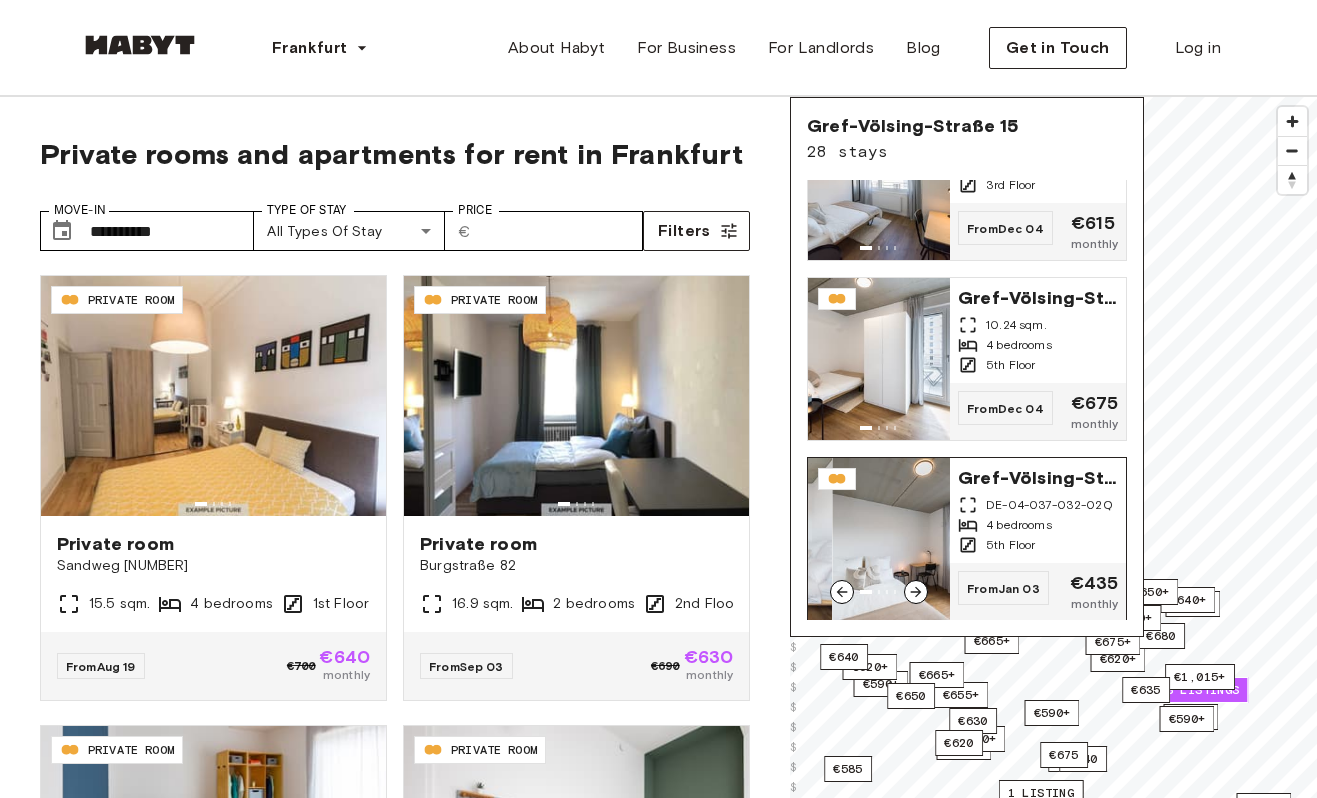 click at bounding box center [903, 539] 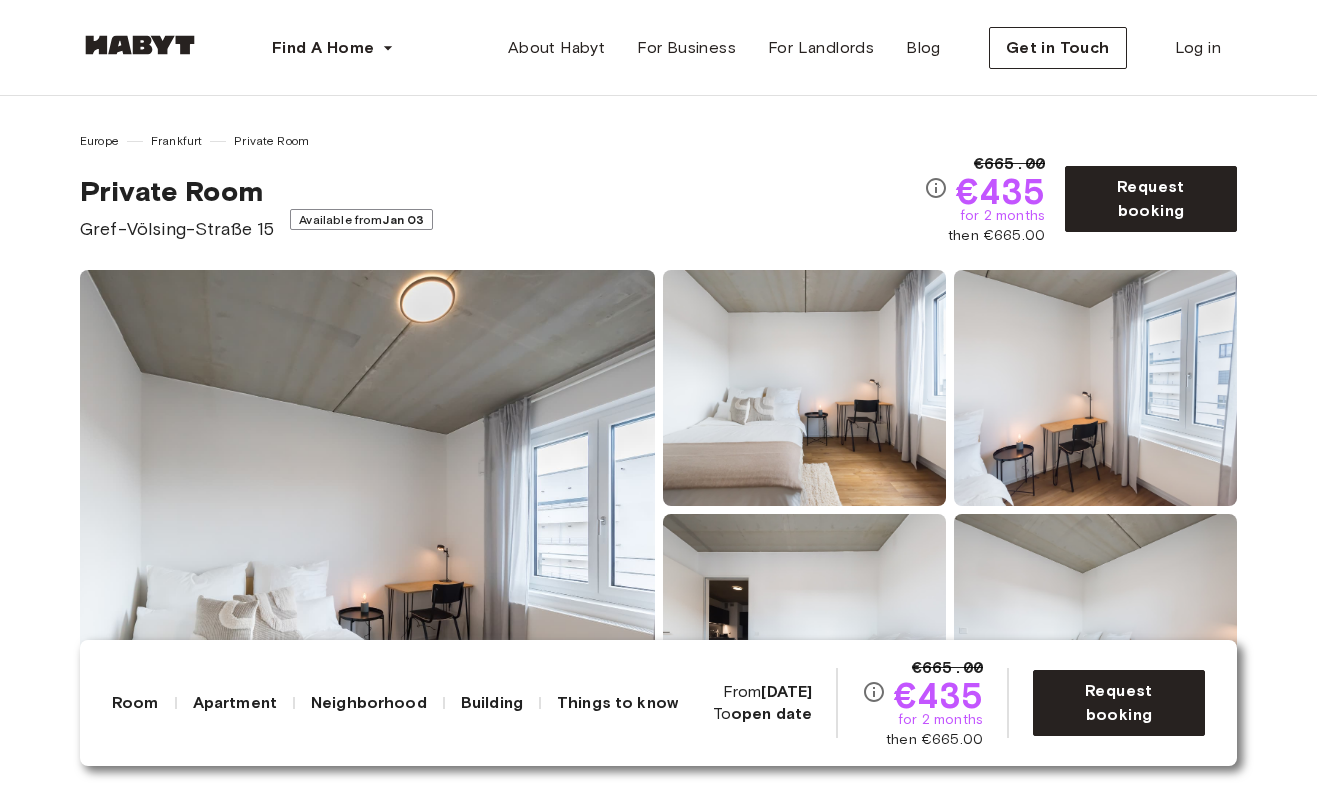 scroll, scrollTop: 0, scrollLeft: 0, axis: both 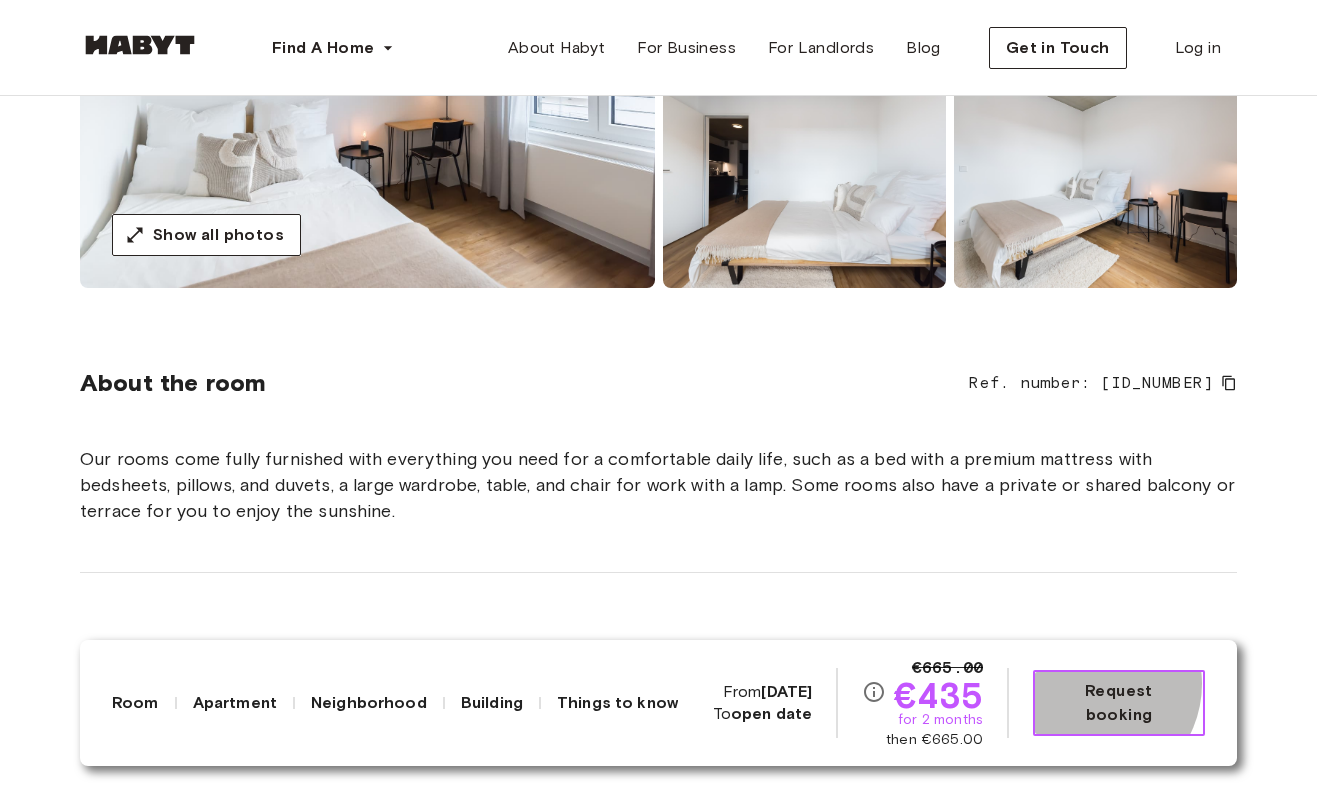 click on "Request booking" at bounding box center [1119, 703] 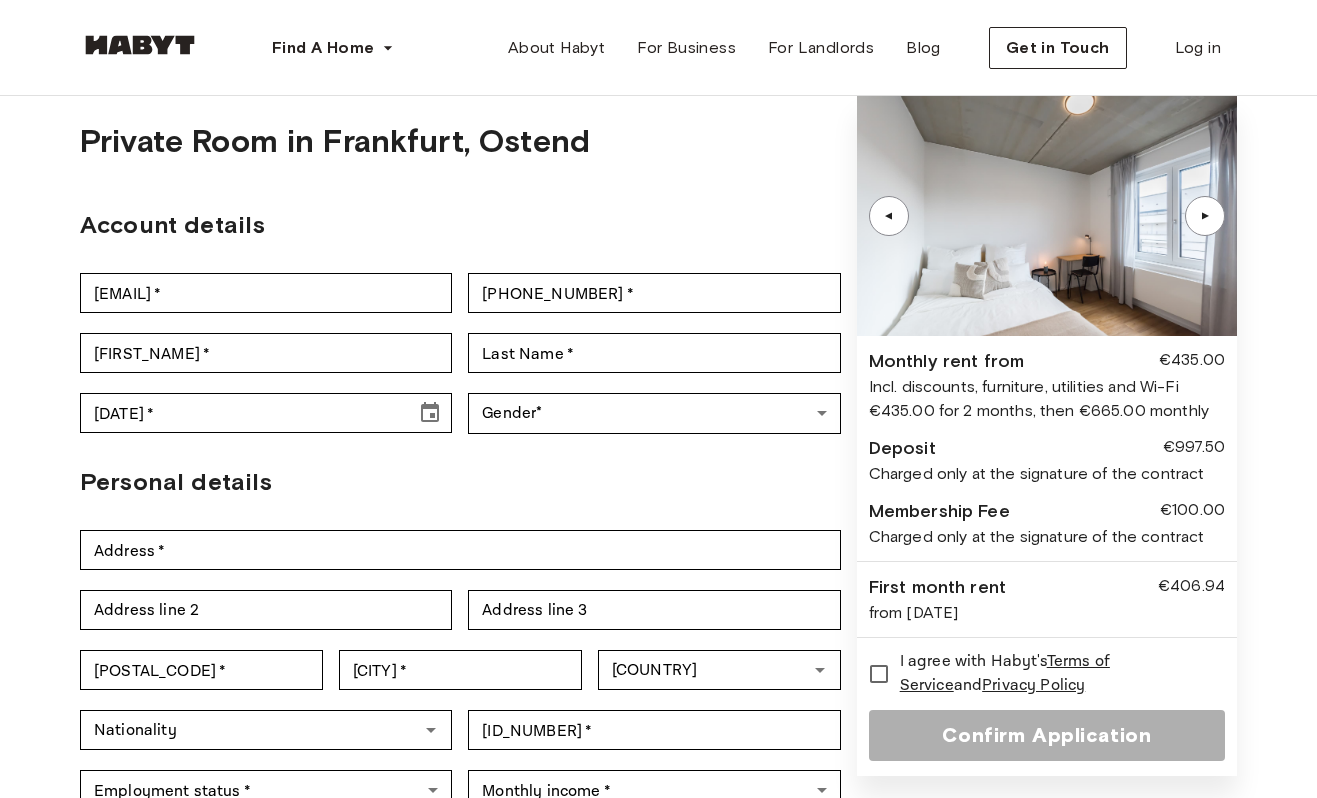scroll, scrollTop: 0, scrollLeft: 0, axis: both 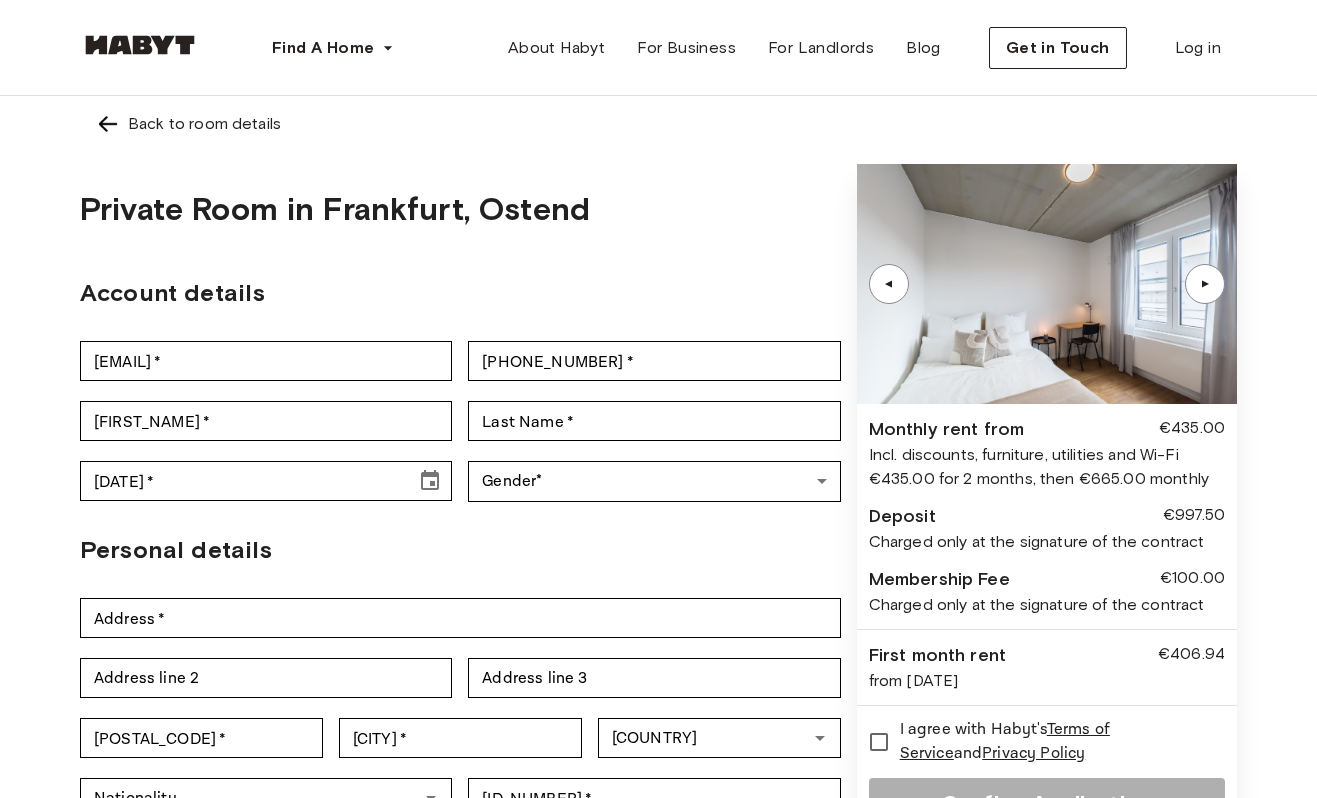 click at bounding box center [1047, 284] 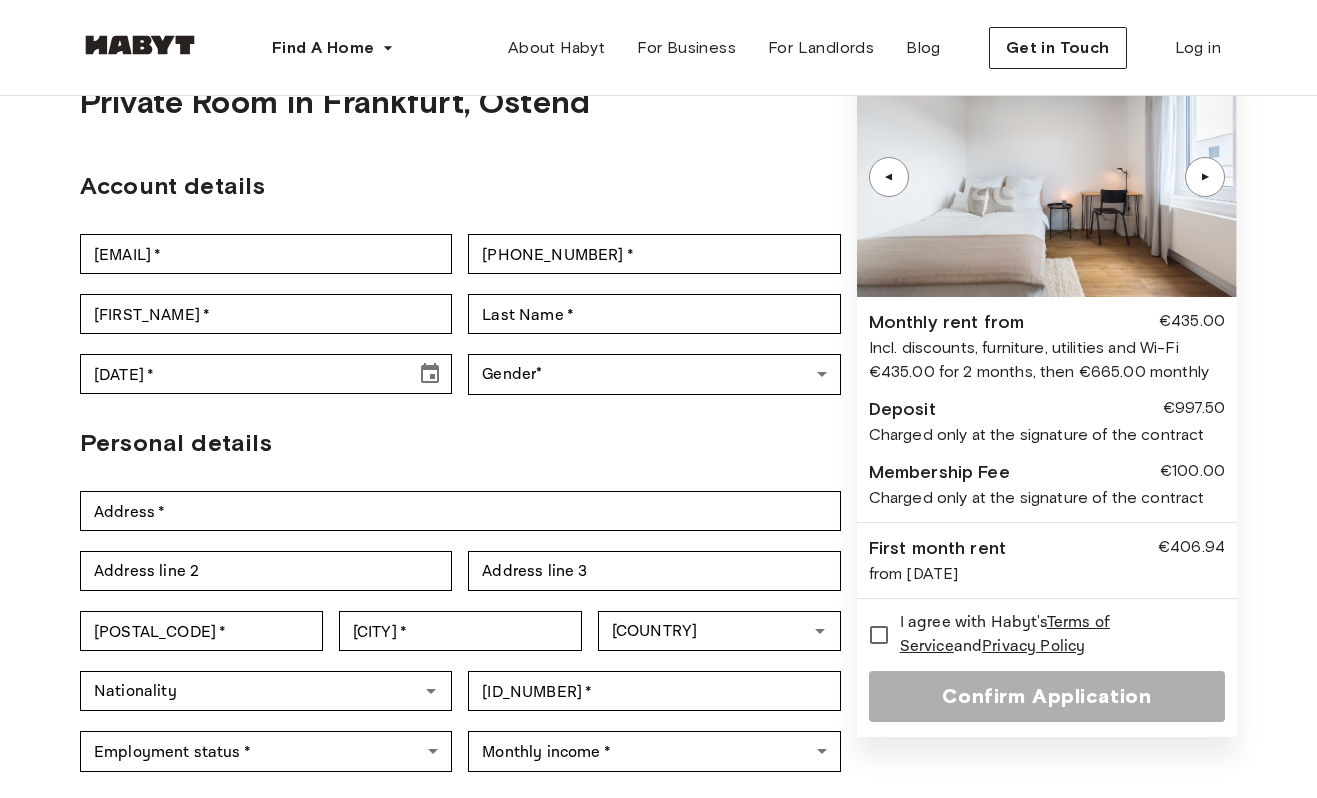 scroll, scrollTop: 143, scrollLeft: 0, axis: vertical 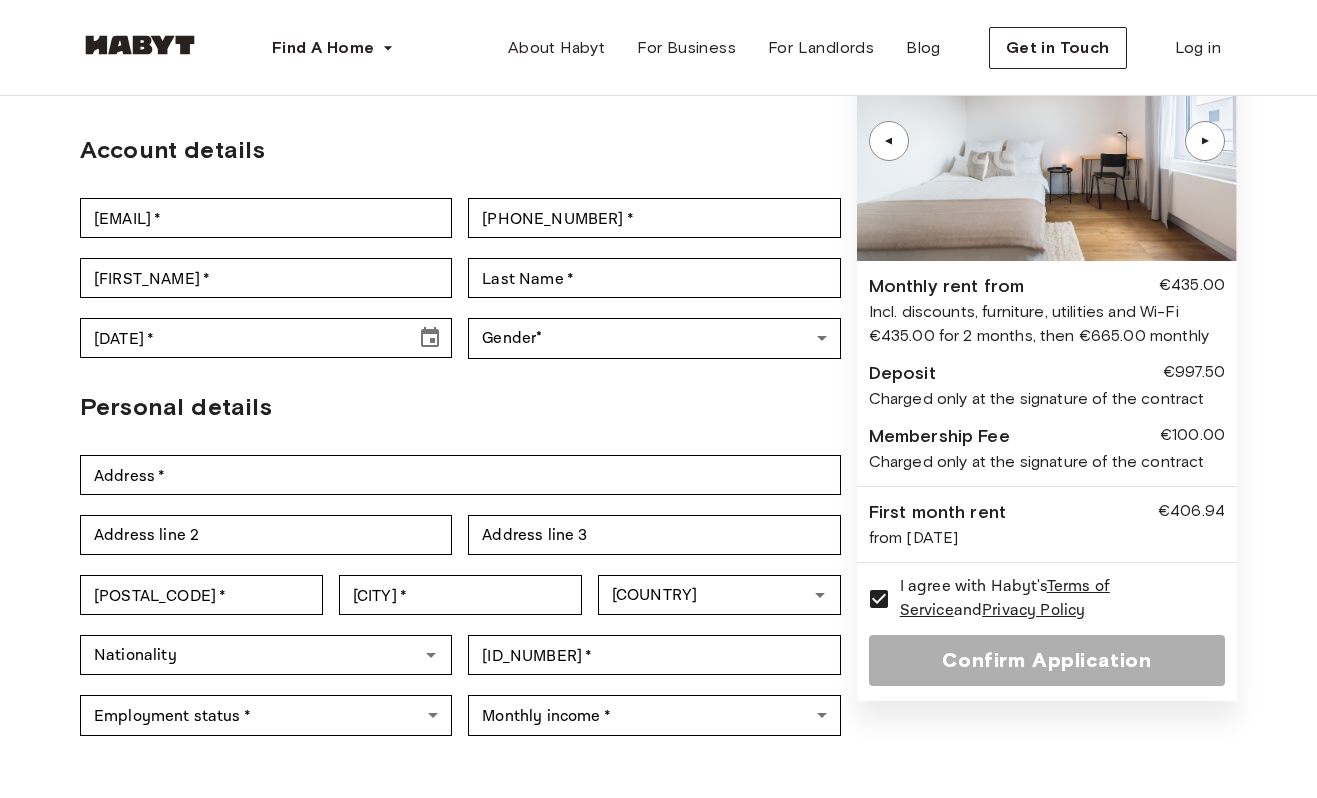 click on "Confirm Application" at bounding box center (1047, 660) 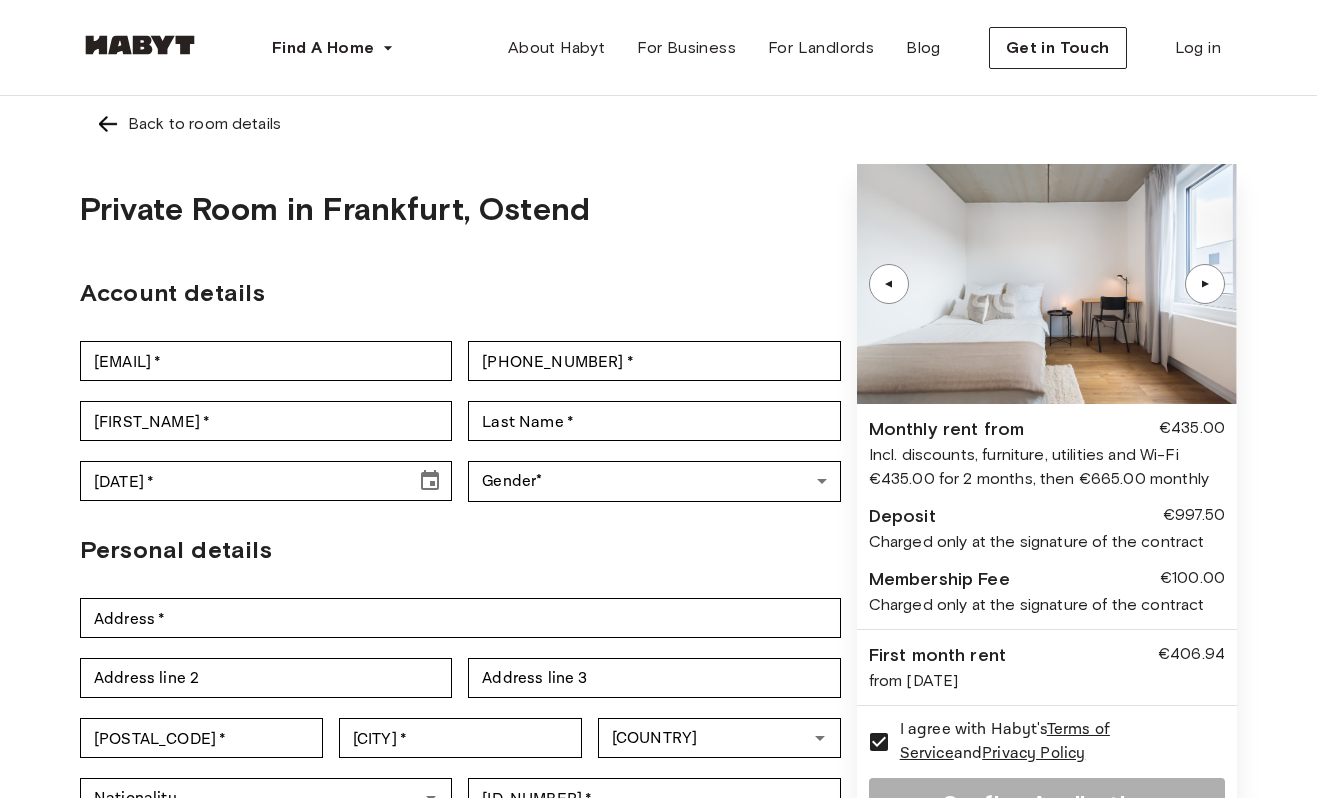 click on "▲" at bounding box center [1205, 284] 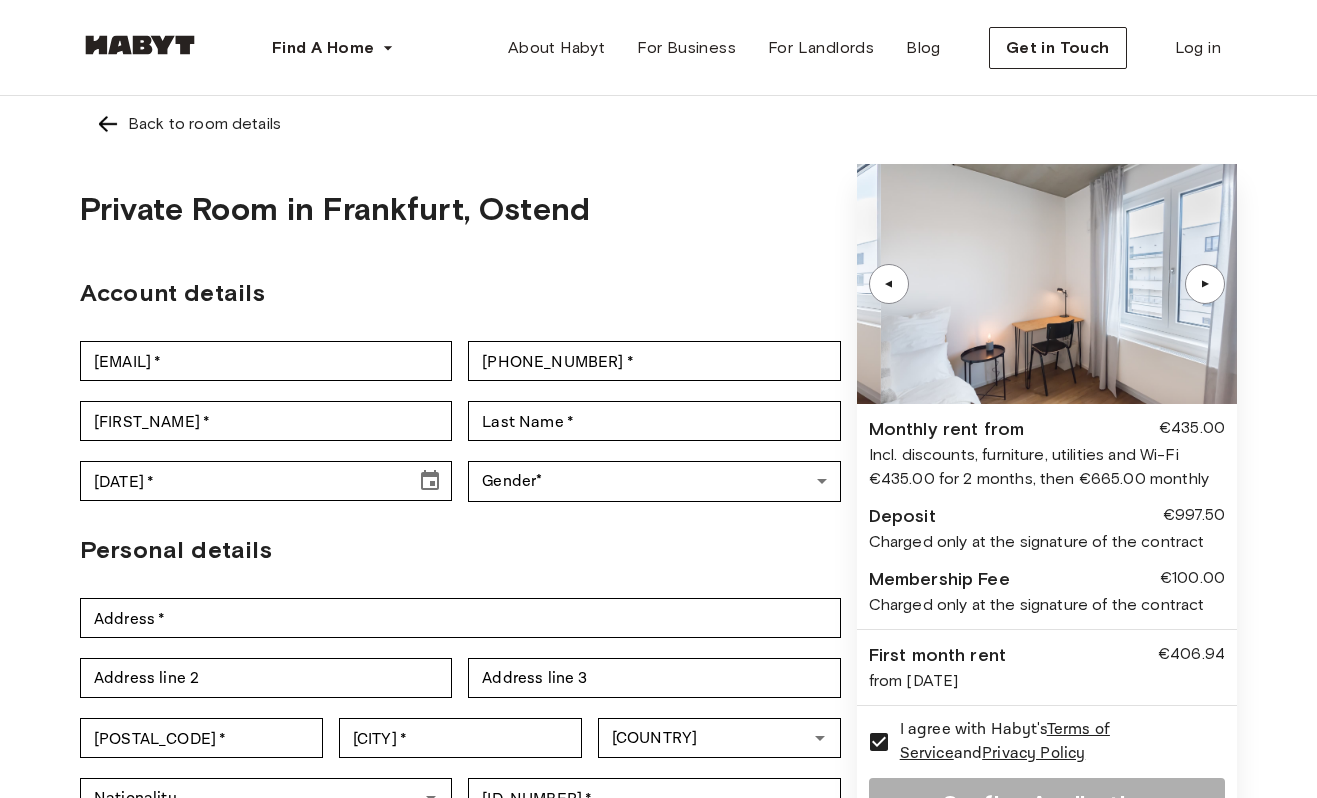 click on "▲" at bounding box center [1205, 284] 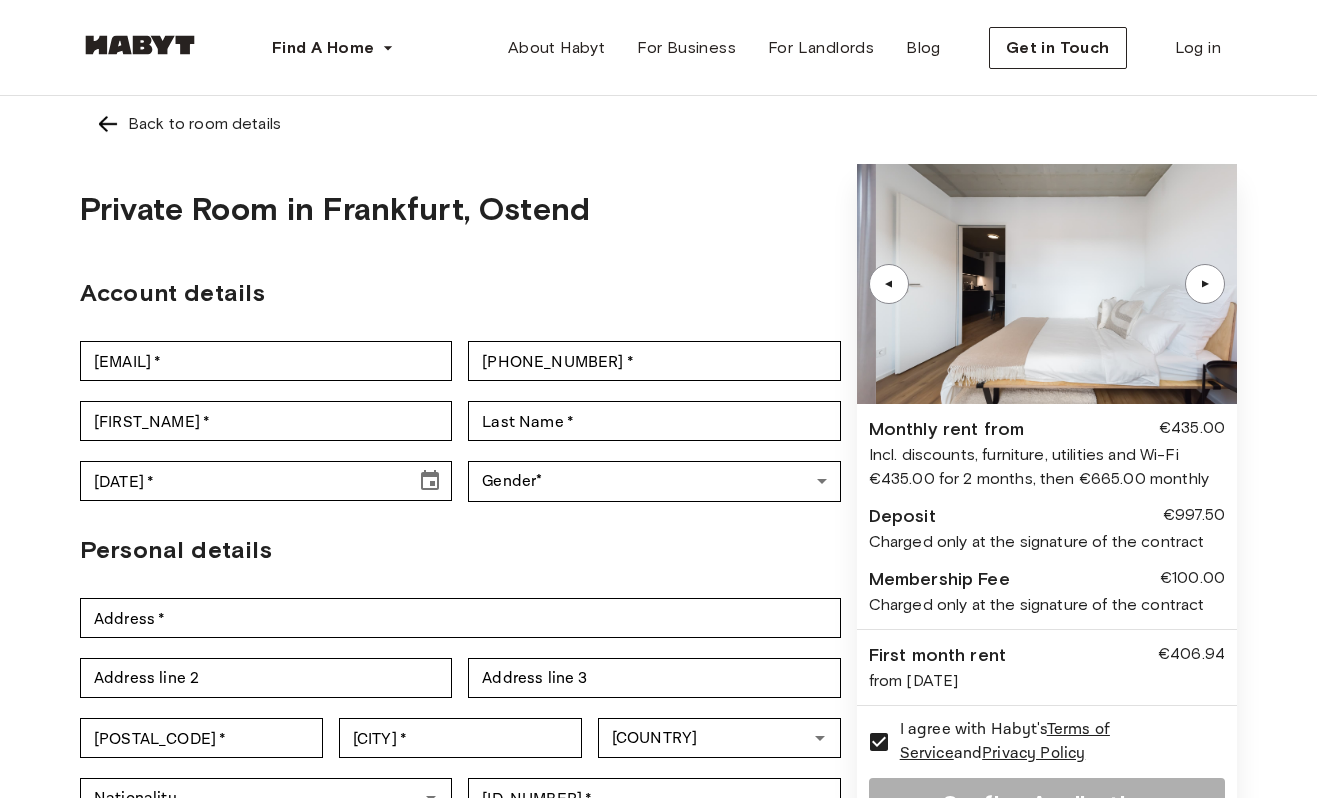 click on "▲" at bounding box center (1205, 284) 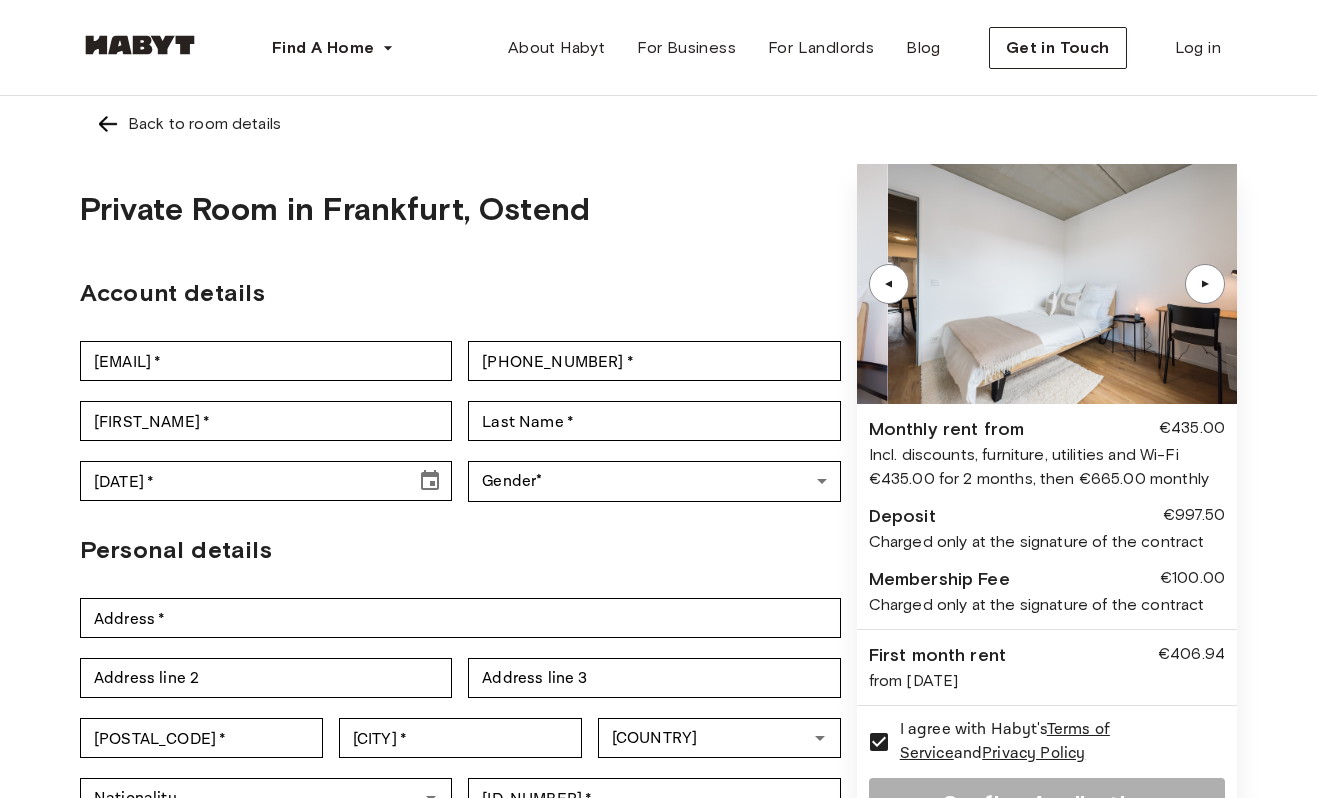 click on "▲" at bounding box center [1205, 284] 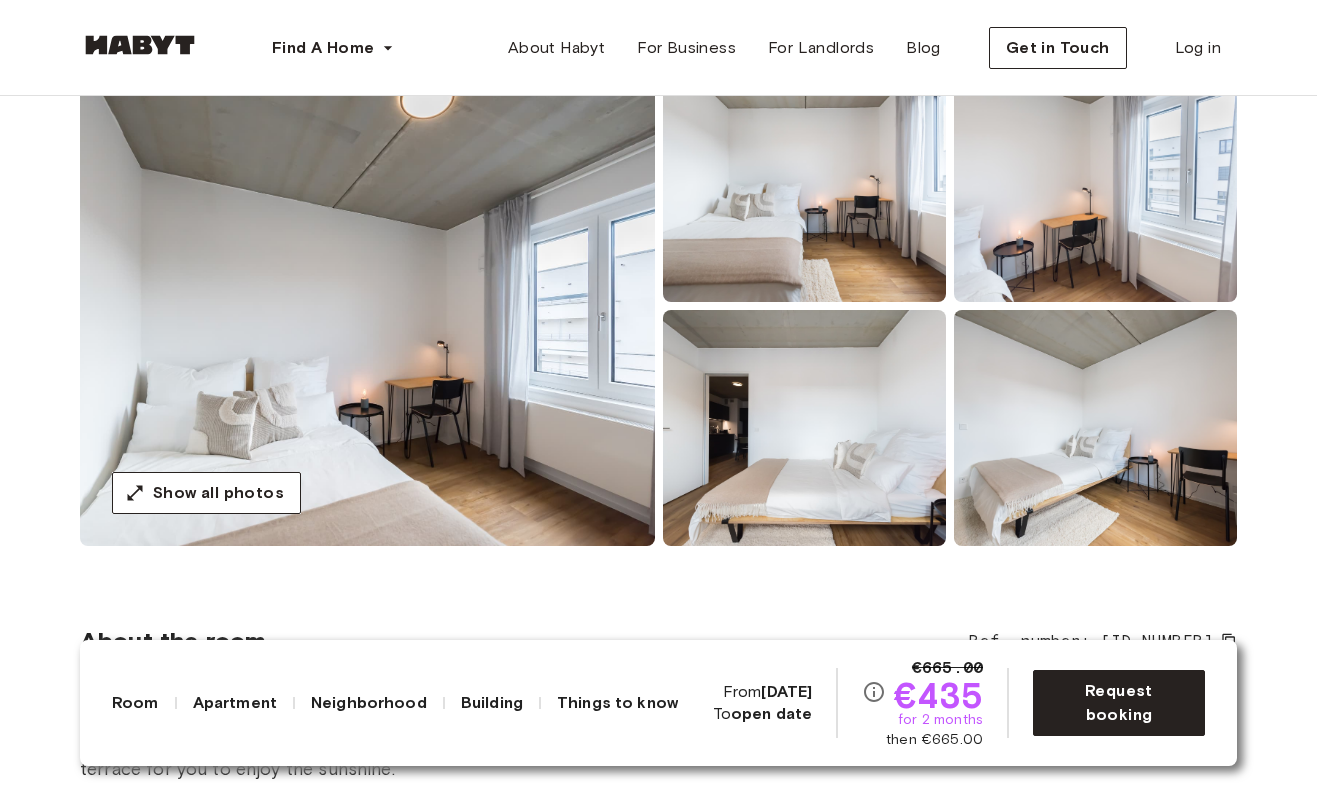 scroll, scrollTop: 195, scrollLeft: 0, axis: vertical 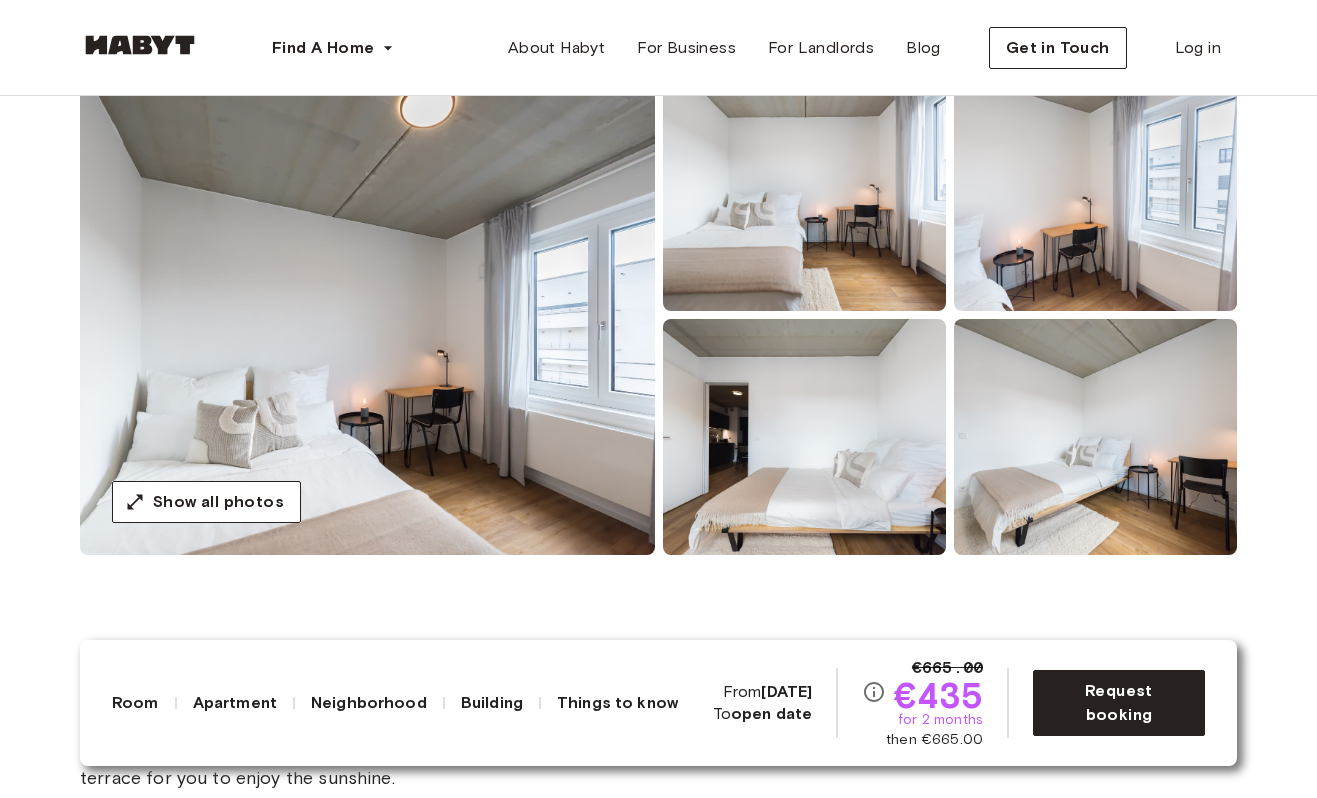 click at bounding box center (367, 315) 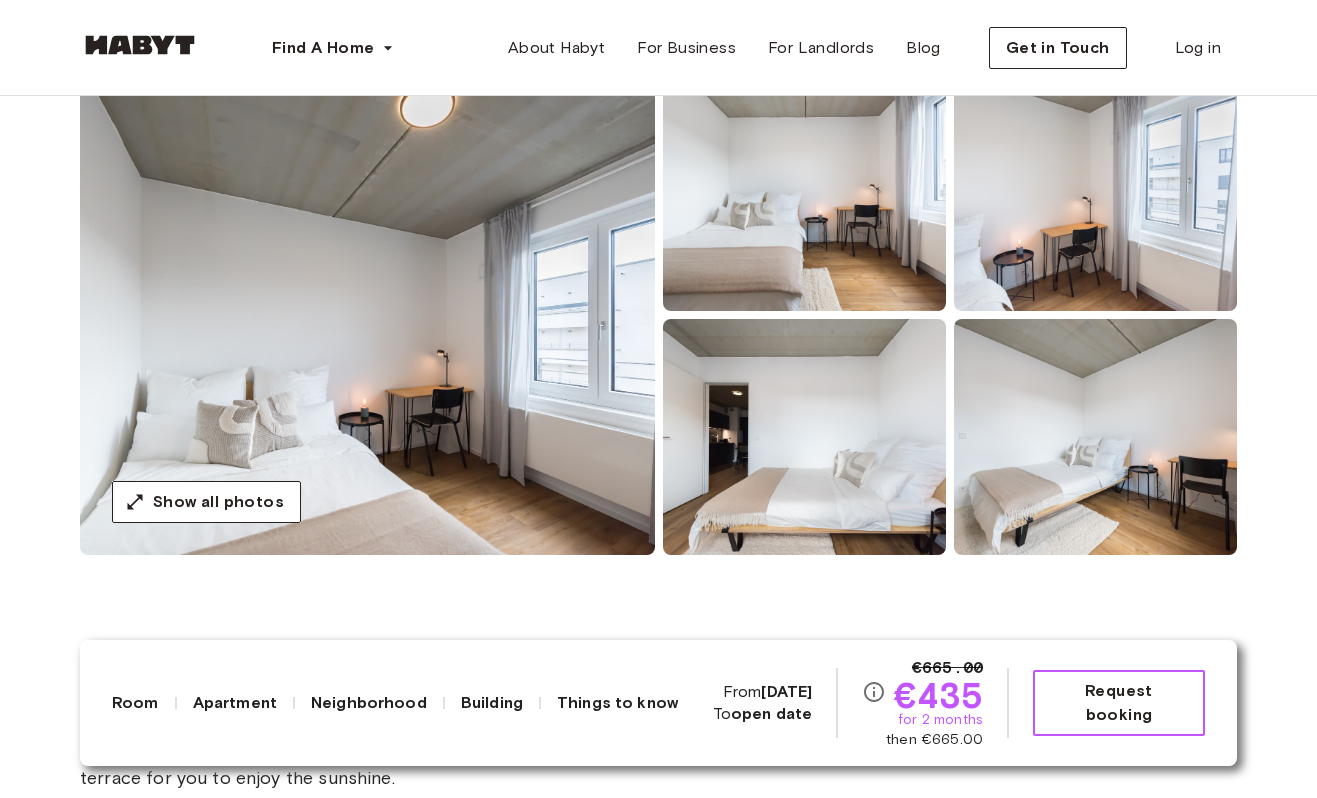 click on "Request booking" at bounding box center (1119, 703) 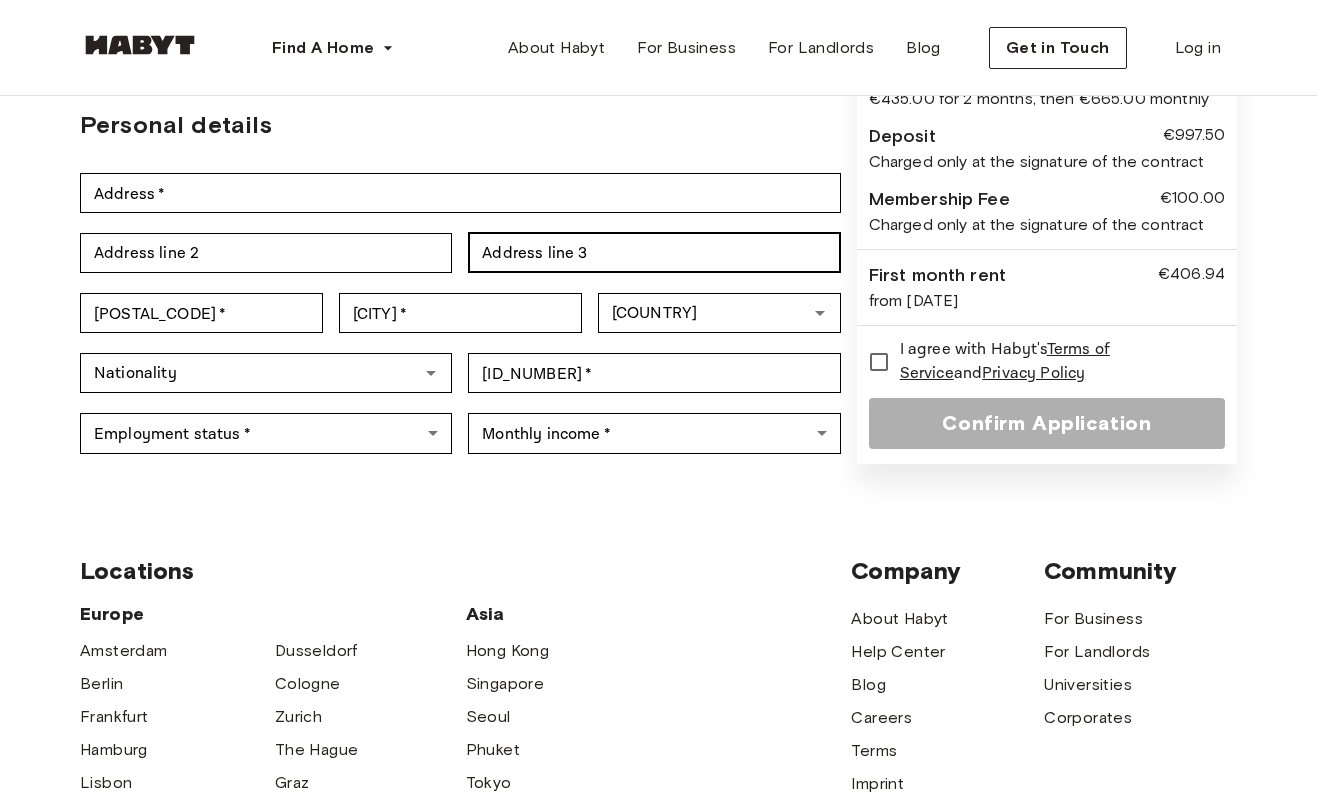 scroll, scrollTop: 0, scrollLeft: 0, axis: both 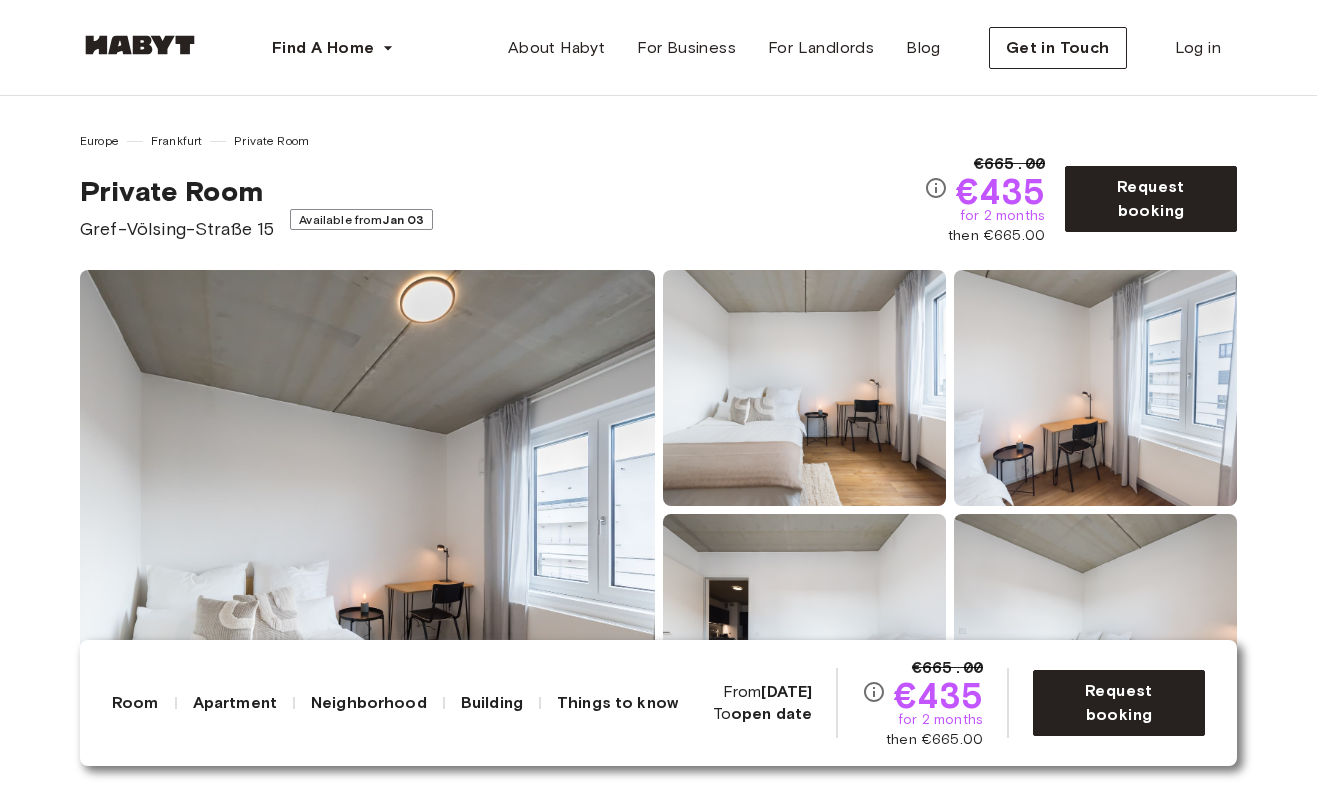 click at bounding box center [140, 45] 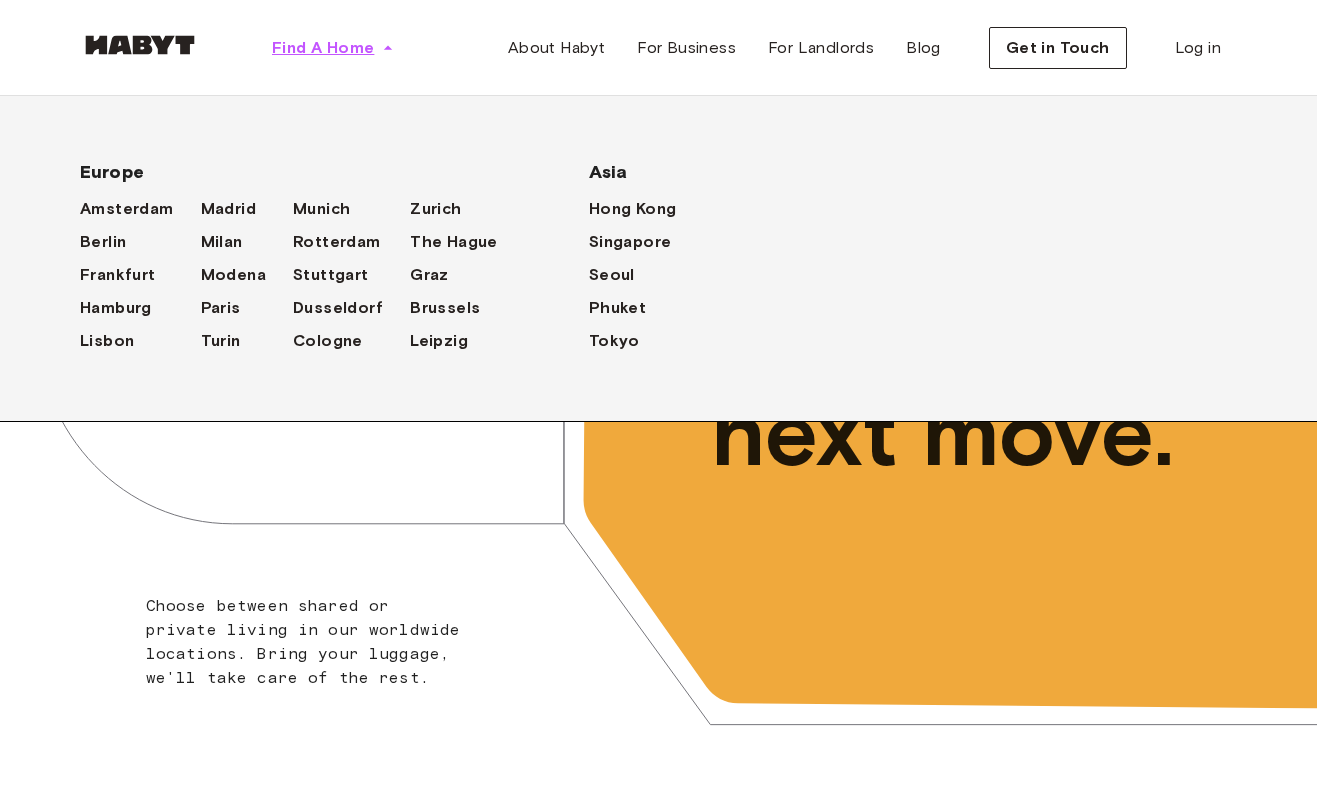 click on "Find A Home" at bounding box center [323, 48] 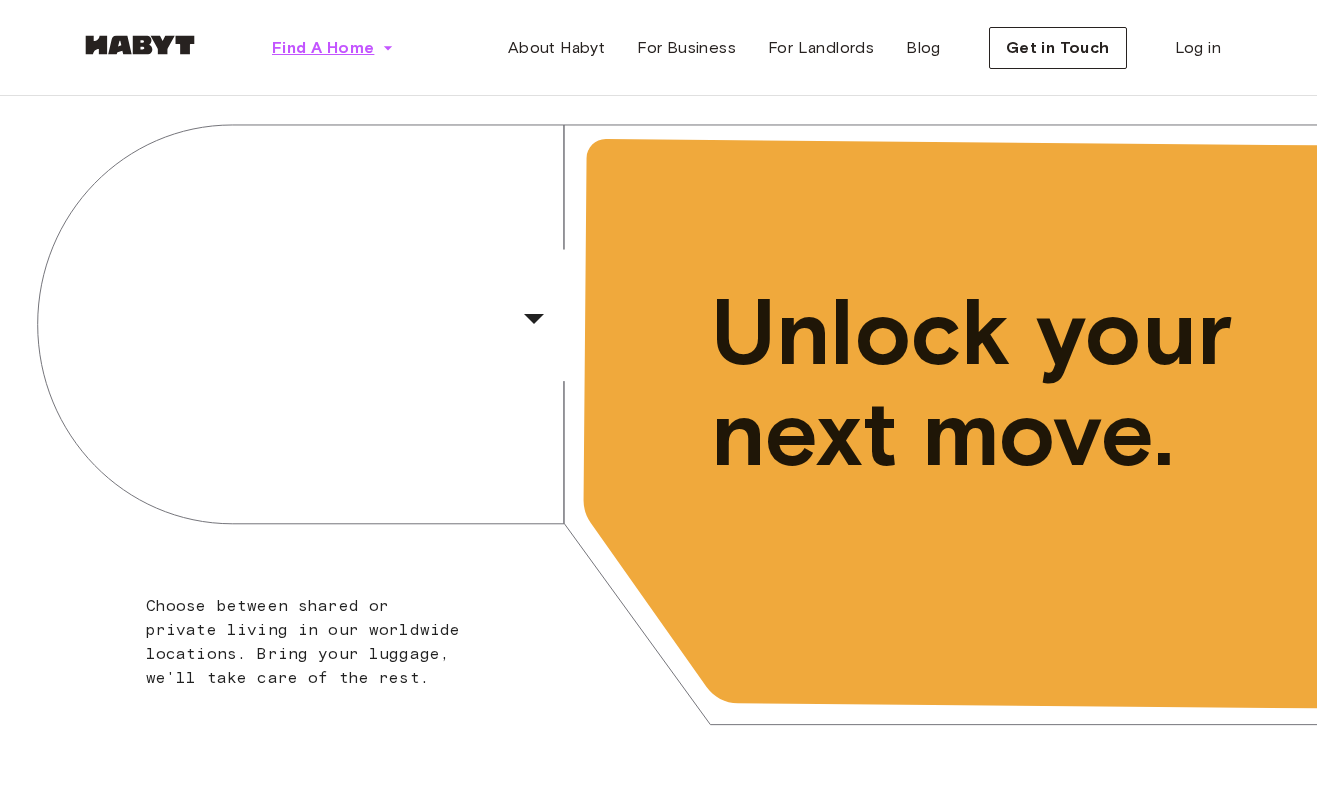 click on "Find A Home" at bounding box center [323, 48] 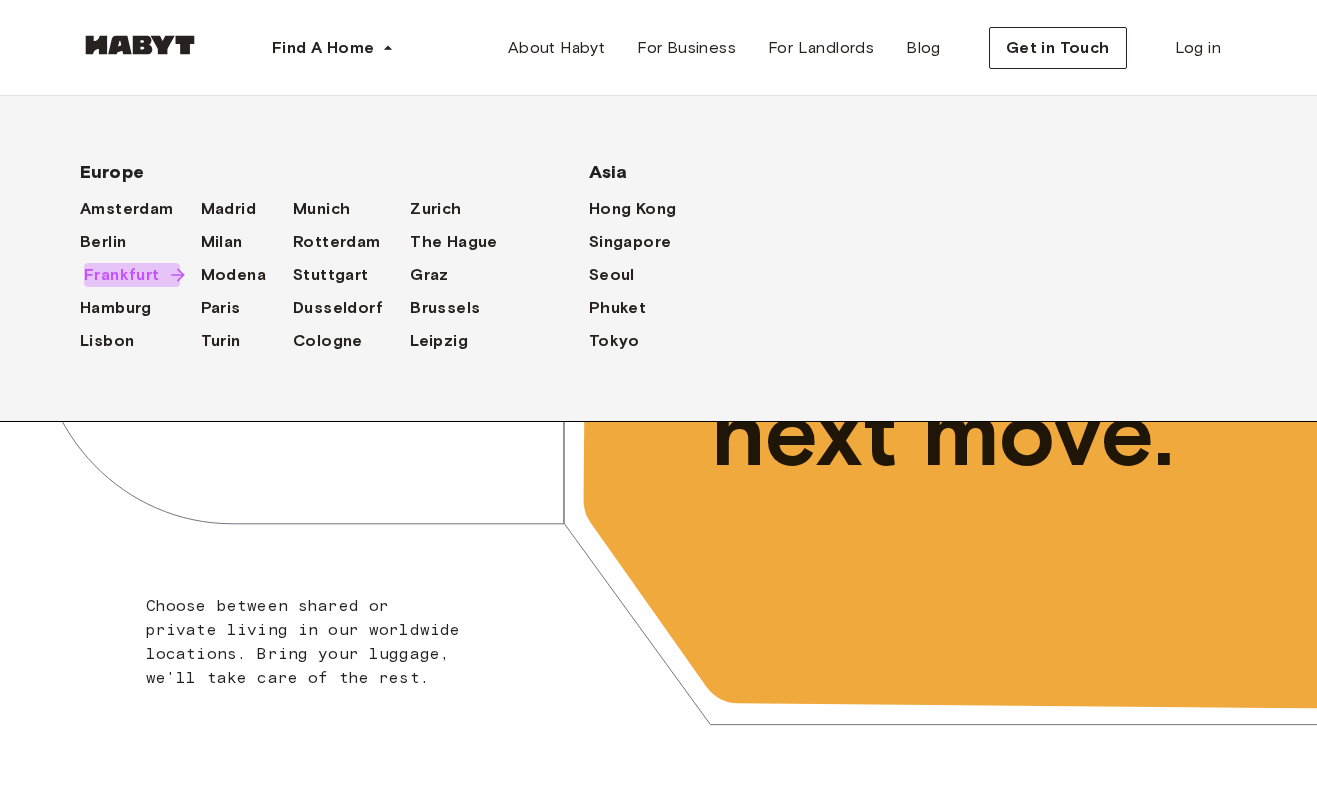 click on "Frankfurt" at bounding box center [122, 275] 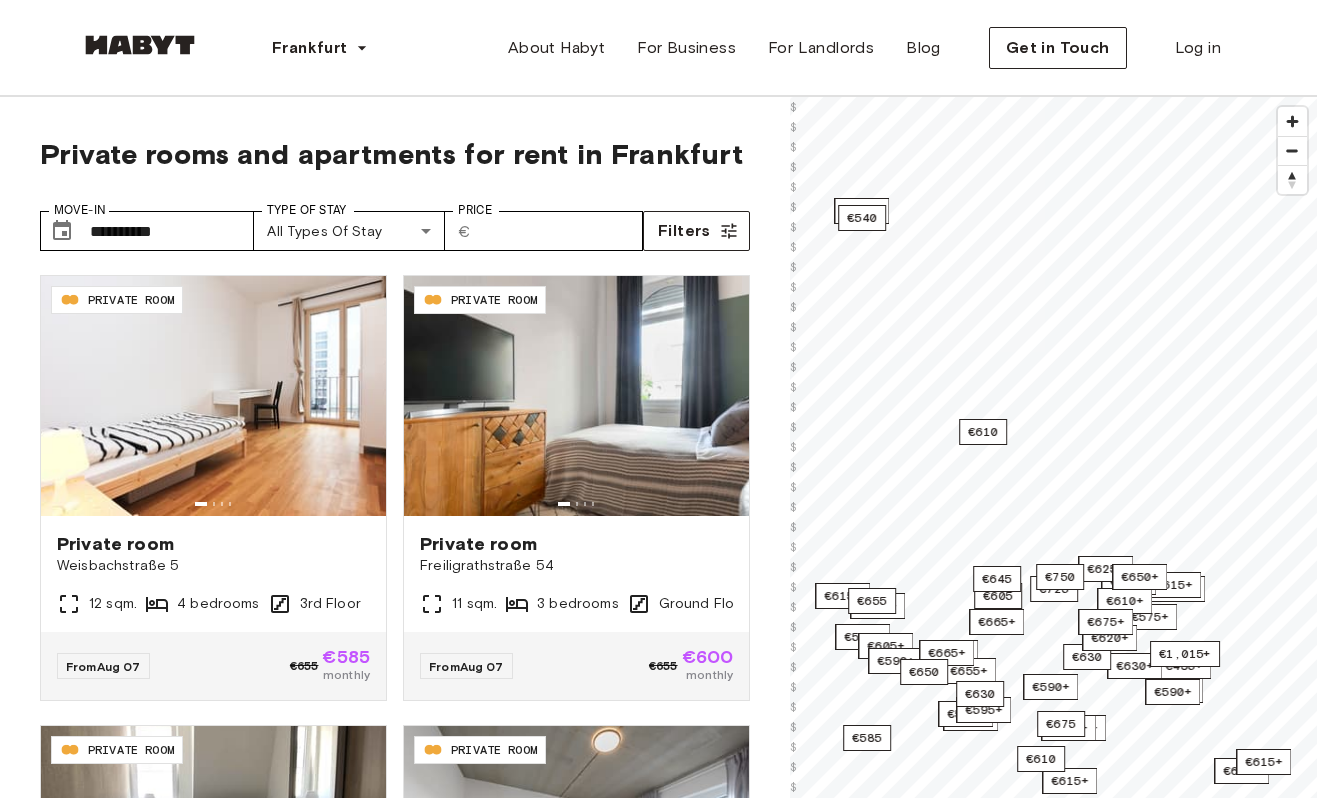 scroll, scrollTop: 0, scrollLeft: 0, axis: both 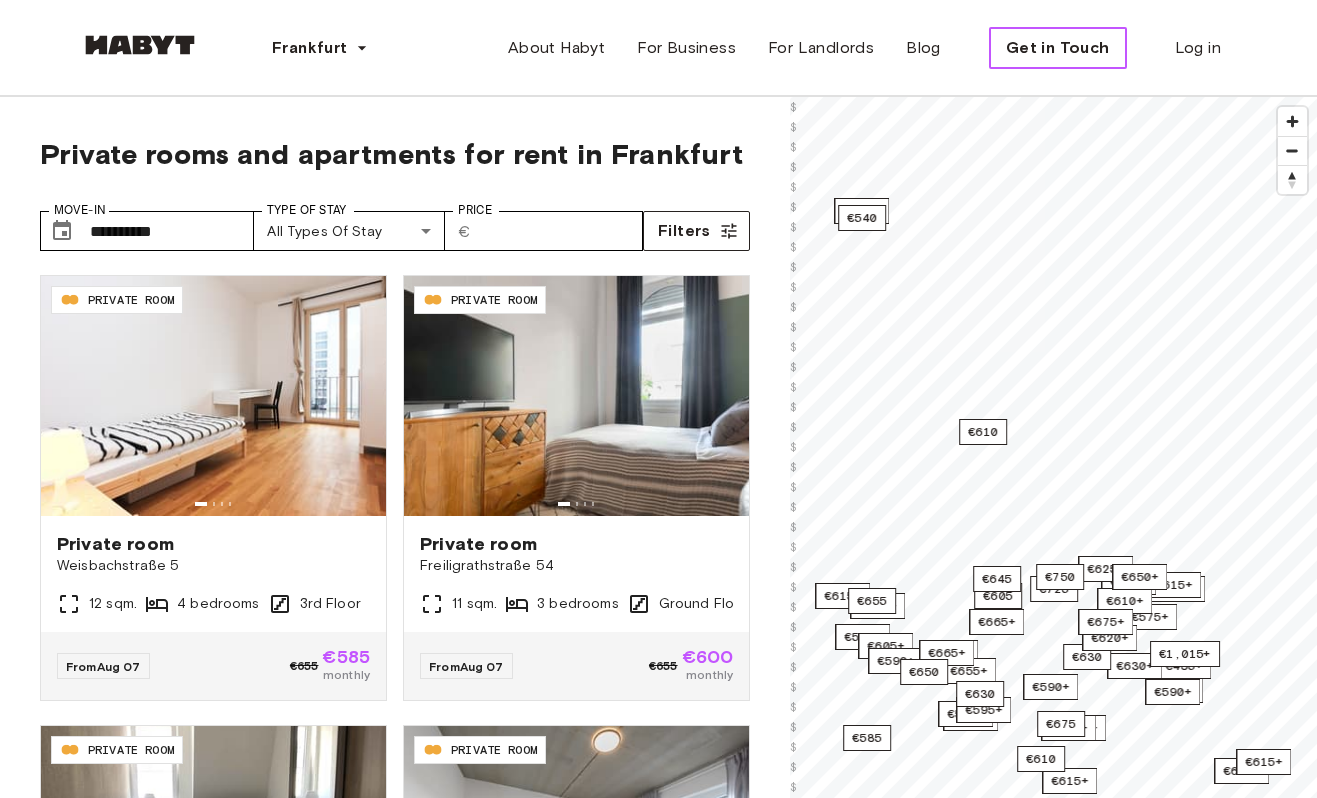 click on "**********" at bounding box center (658, 2510) 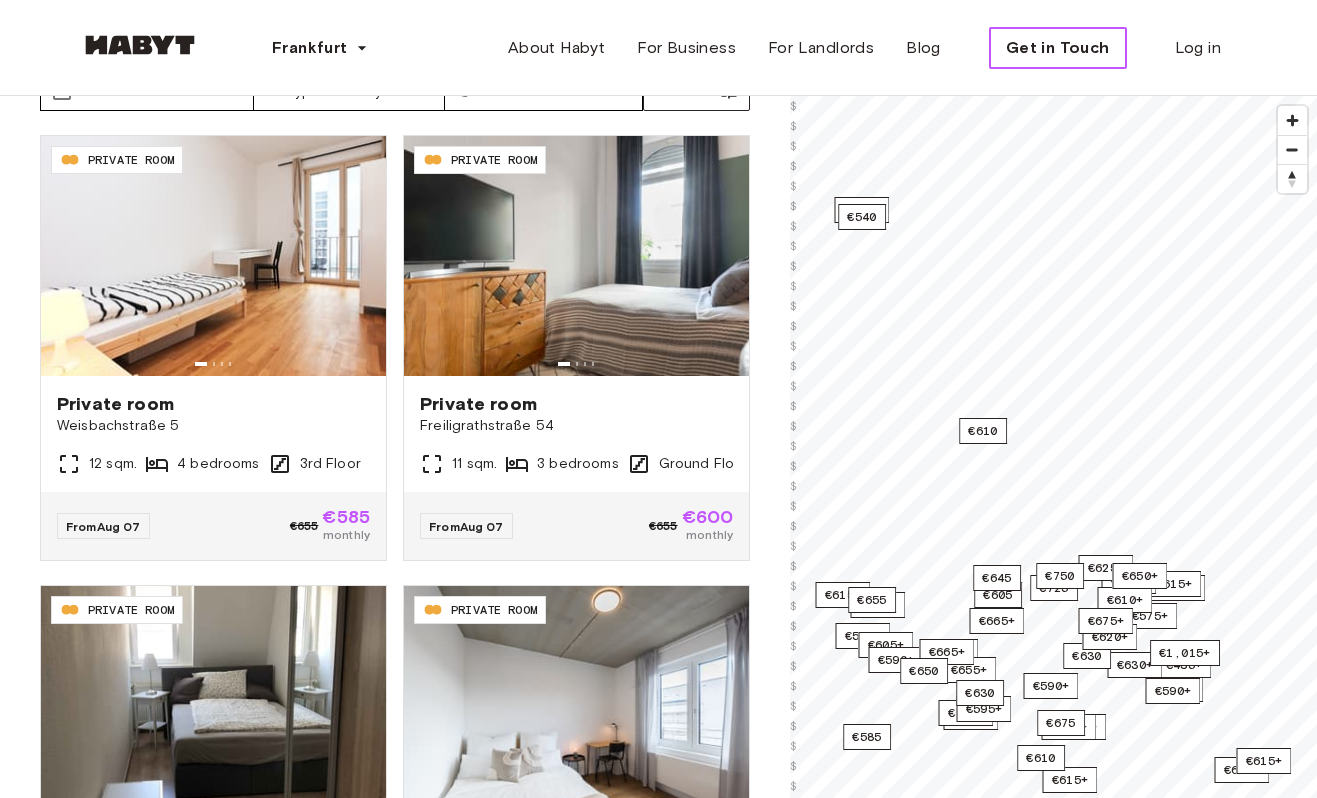 scroll, scrollTop: 0, scrollLeft: 0, axis: both 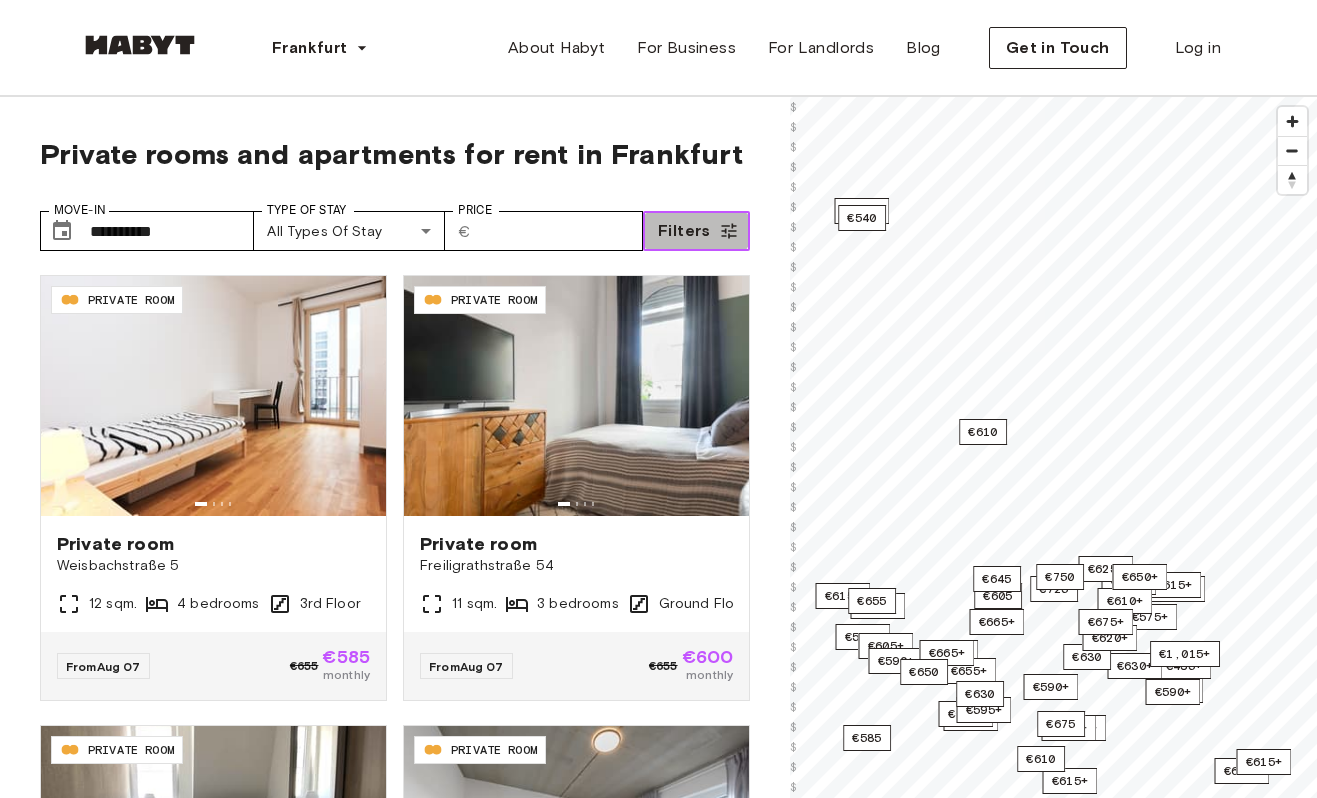 click on "Filters" at bounding box center [684, 231] 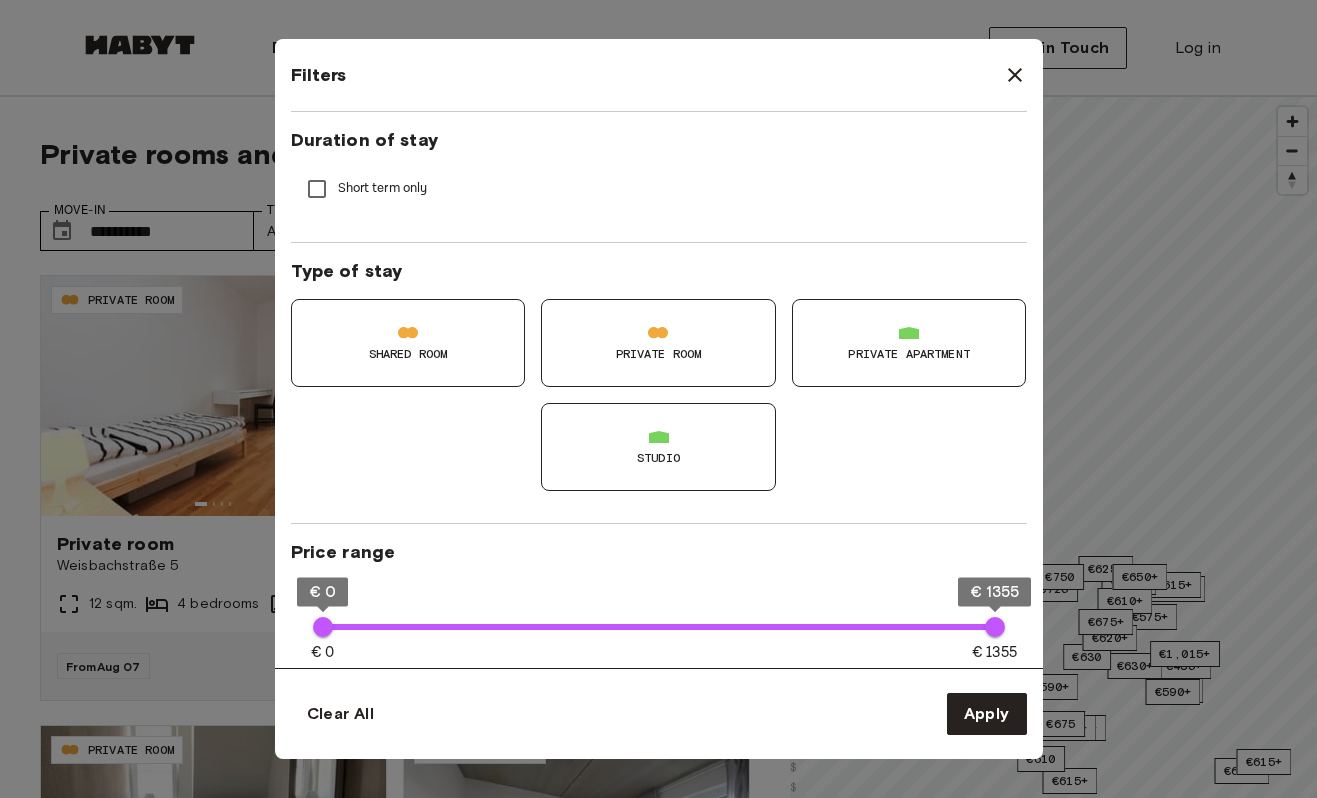 scroll, scrollTop: 125, scrollLeft: 0, axis: vertical 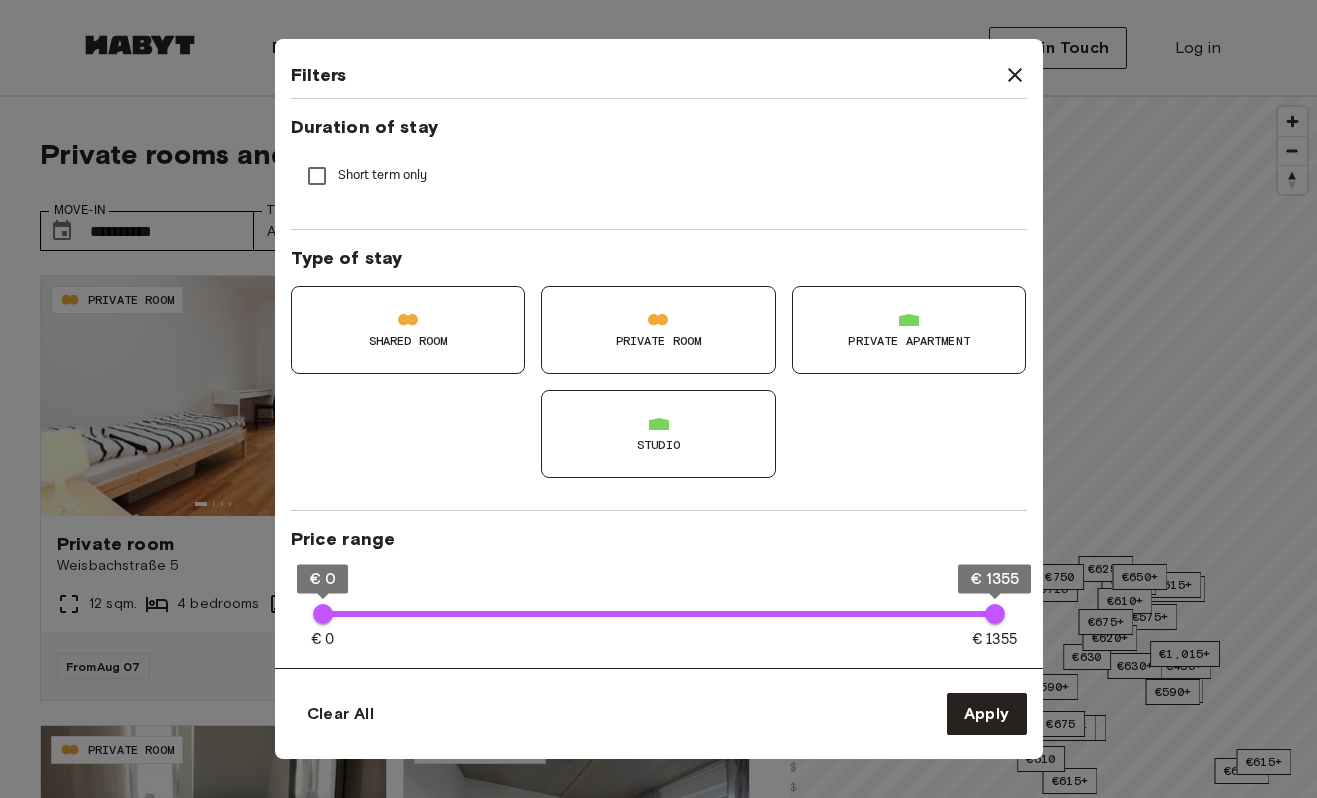 click on "Private Room" at bounding box center [659, 341] 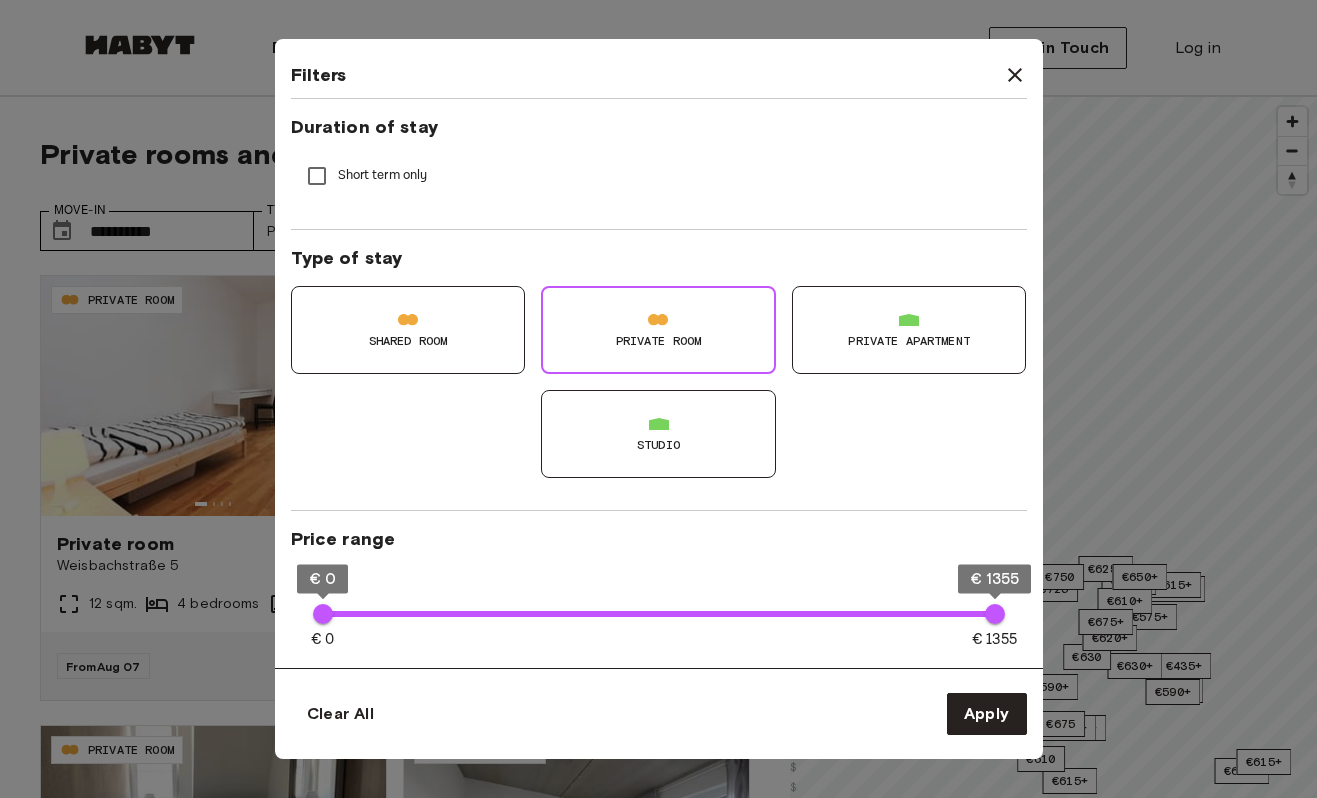 click on "Private apartment" at bounding box center [909, 330] 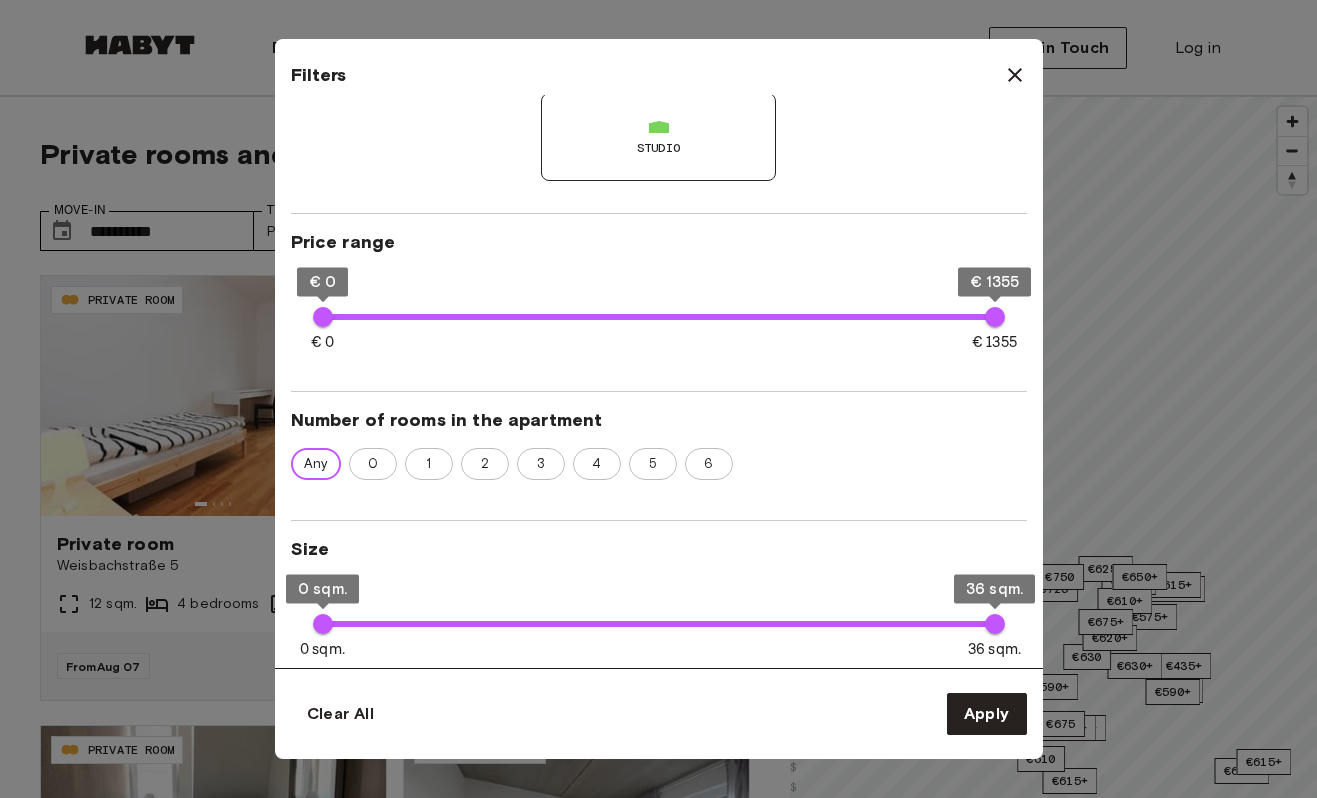 scroll, scrollTop: 430, scrollLeft: 0, axis: vertical 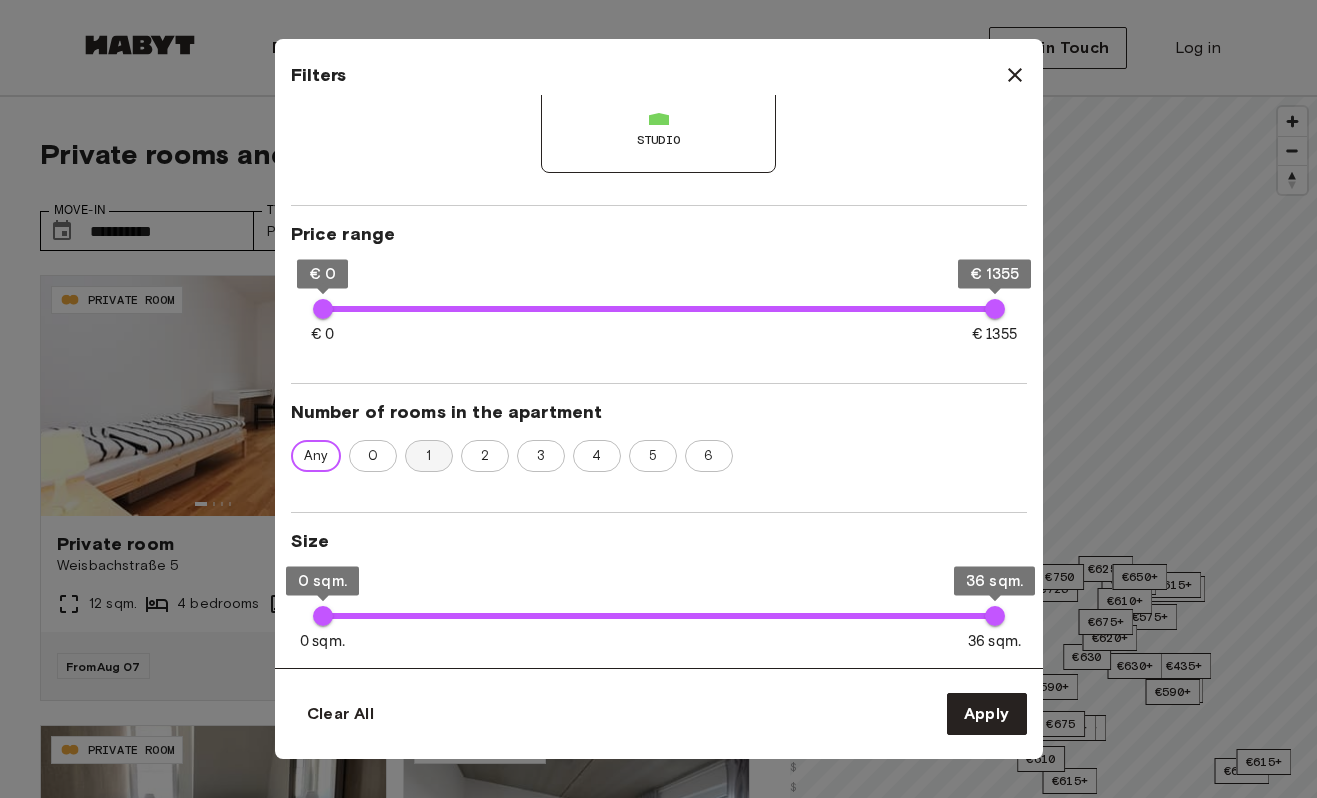 click on "1" at bounding box center [428, 456] 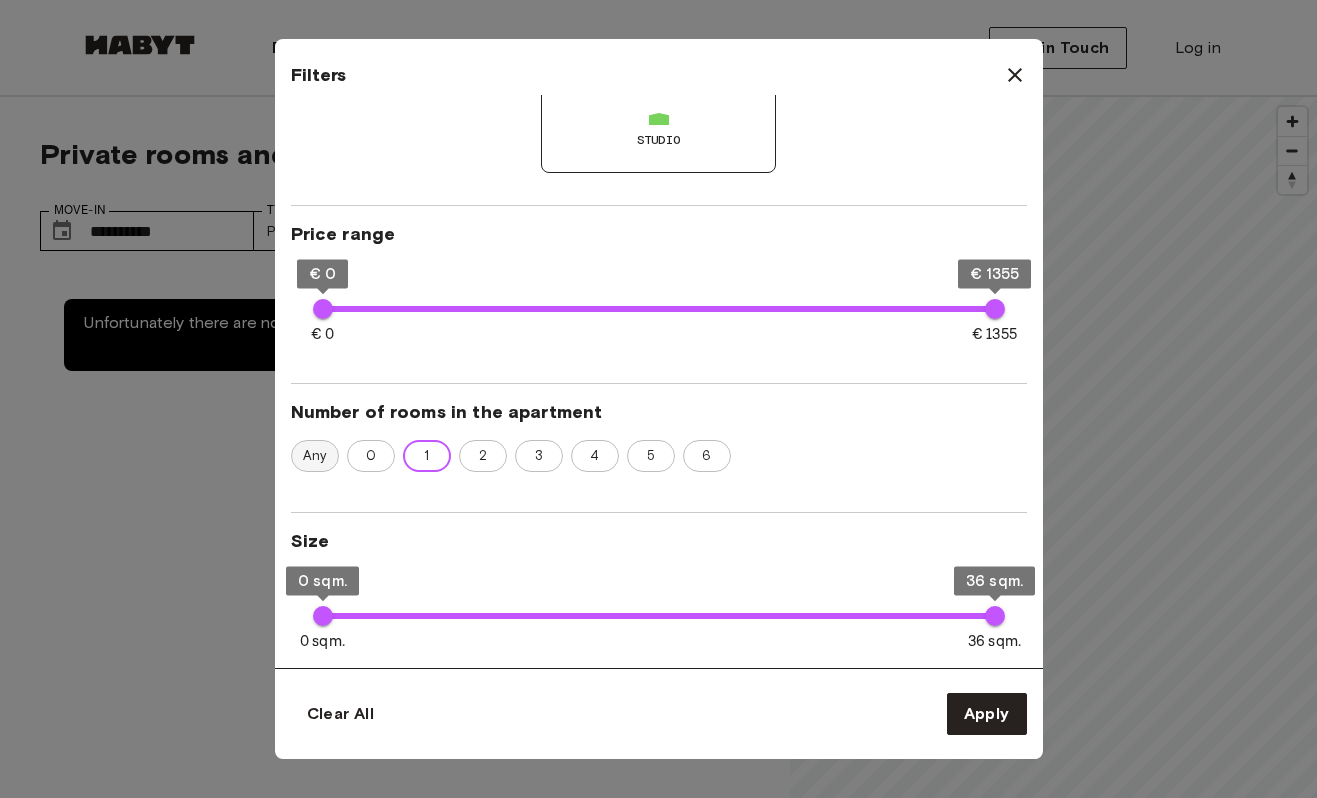 click on "Any" at bounding box center (315, 456) 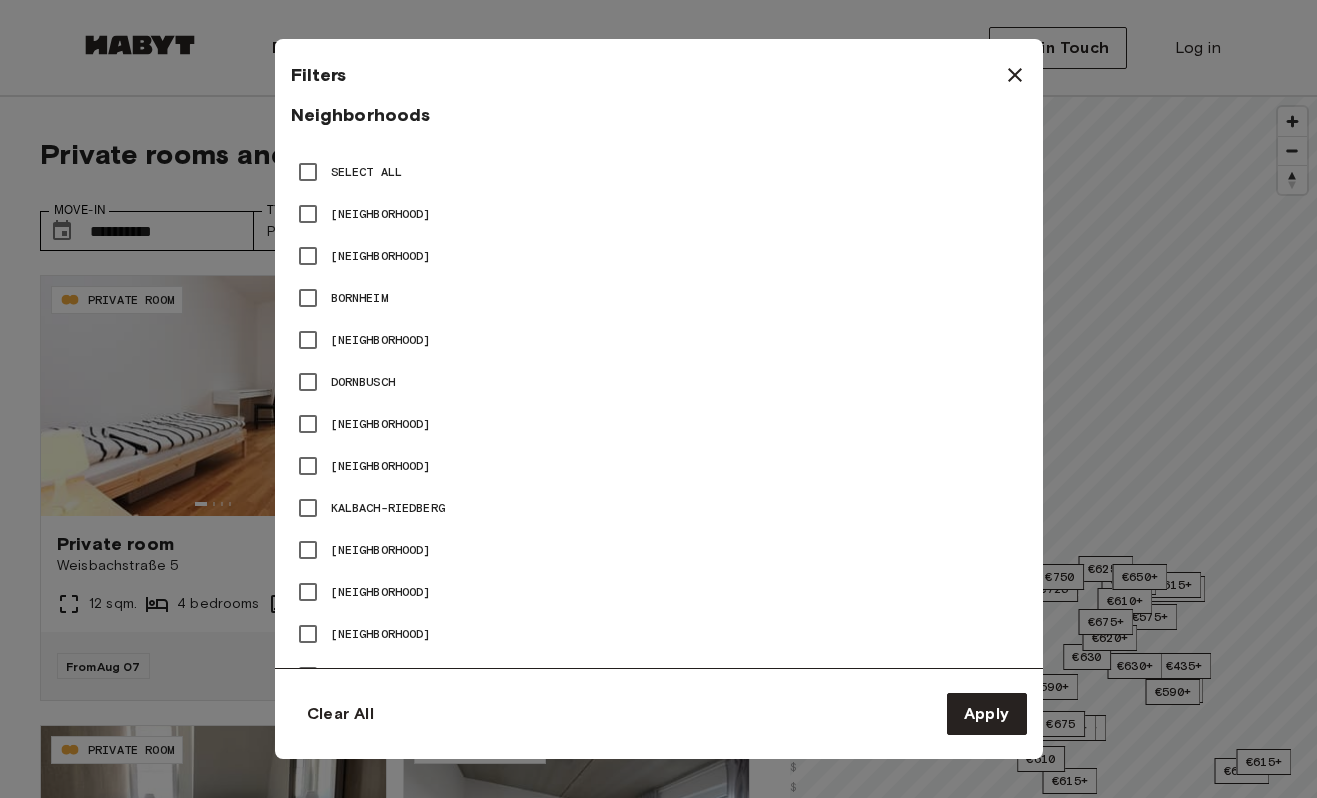 scroll, scrollTop: 1015, scrollLeft: 0, axis: vertical 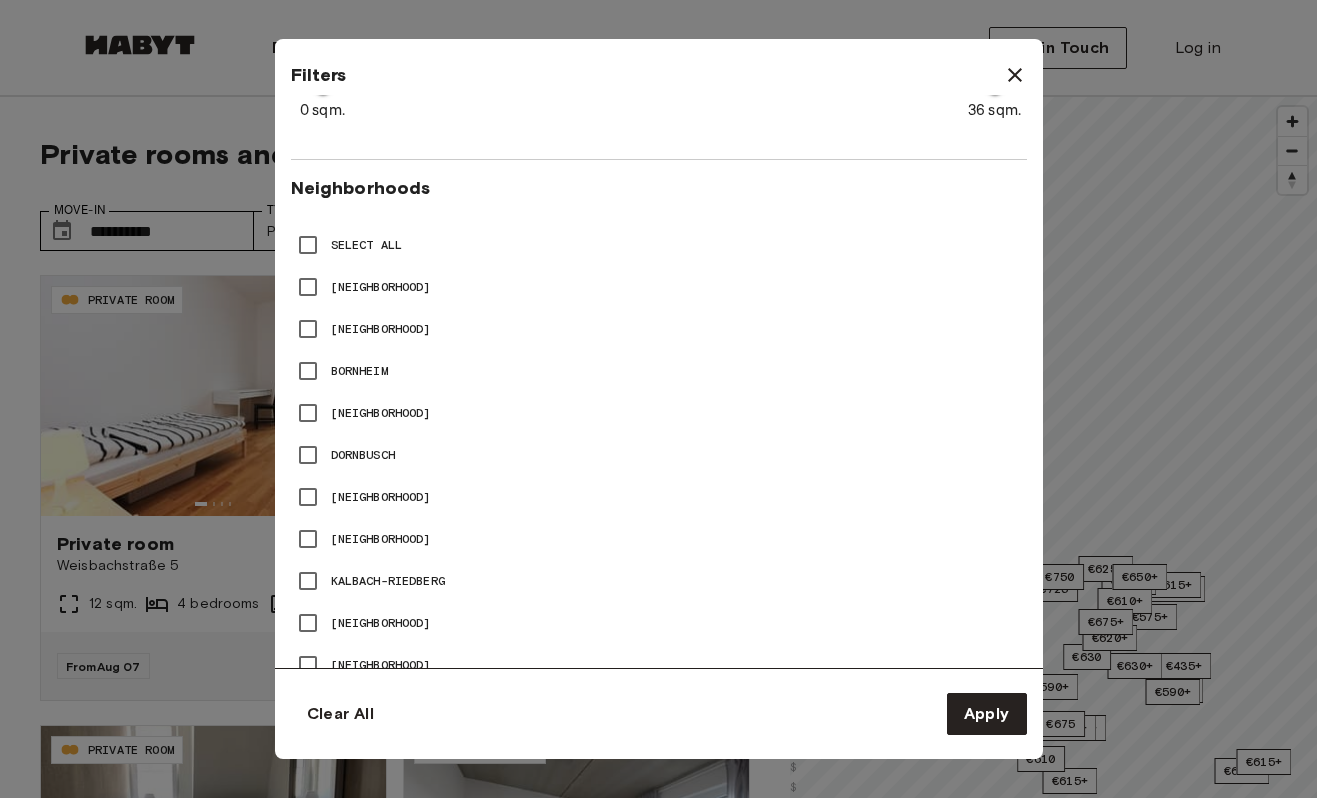 click at bounding box center (658, 399) 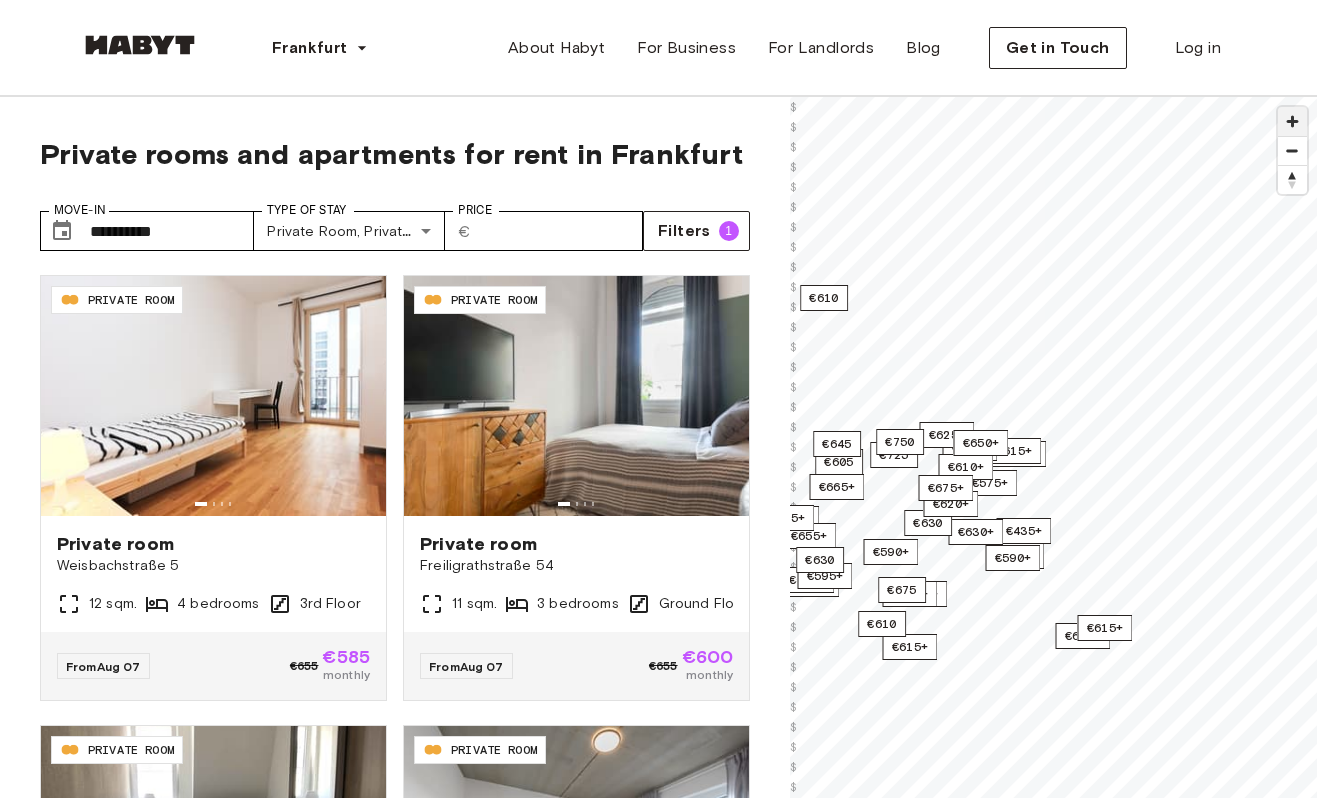 click at bounding box center (1292, 121) 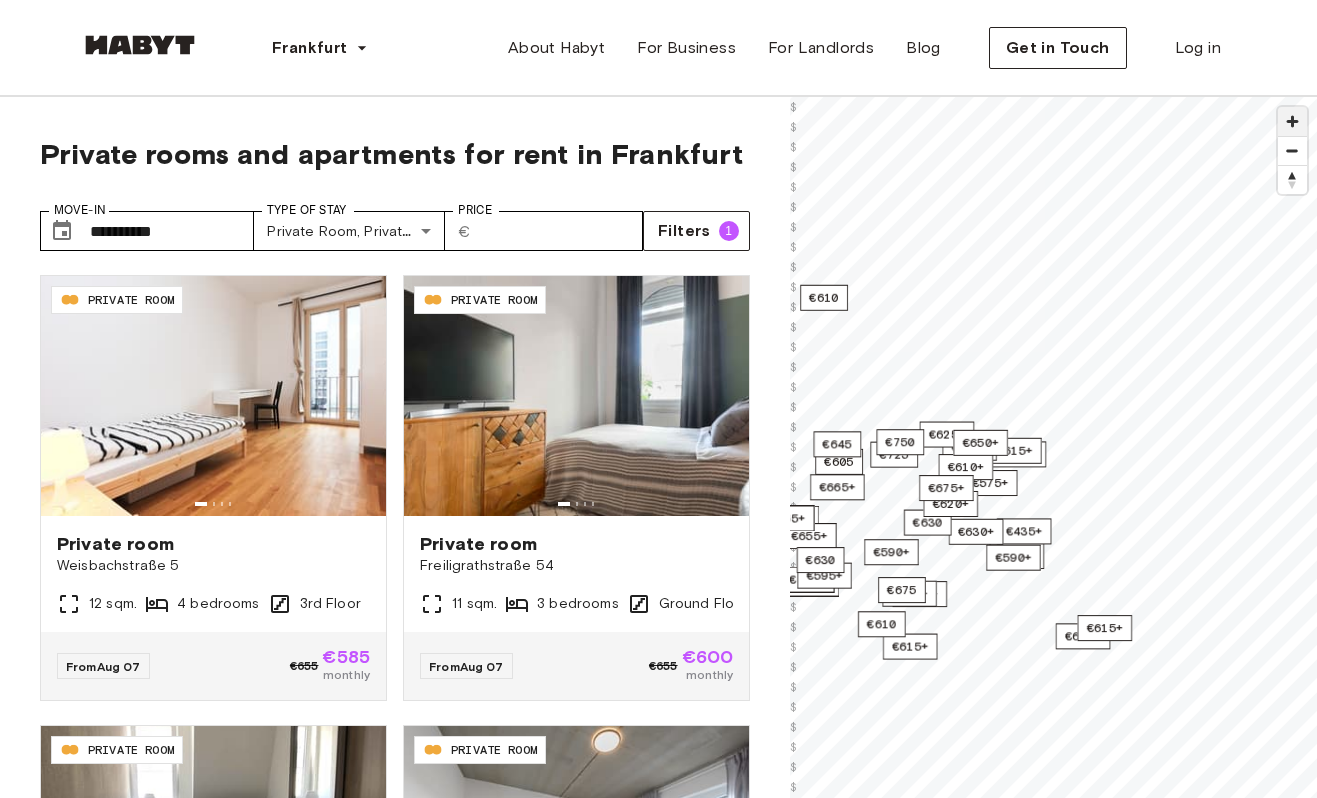 click at bounding box center (1292, 121) 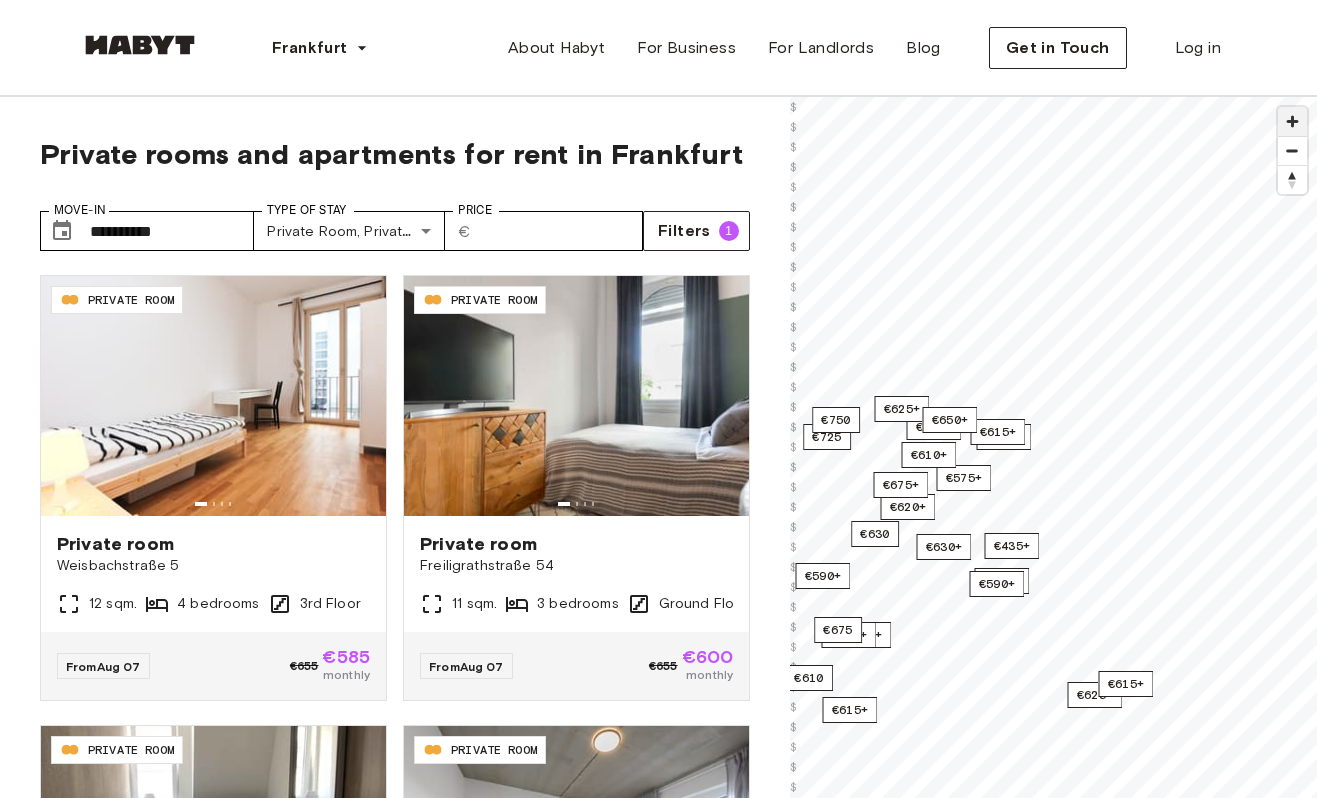 click at bounding box center [1292, 121] 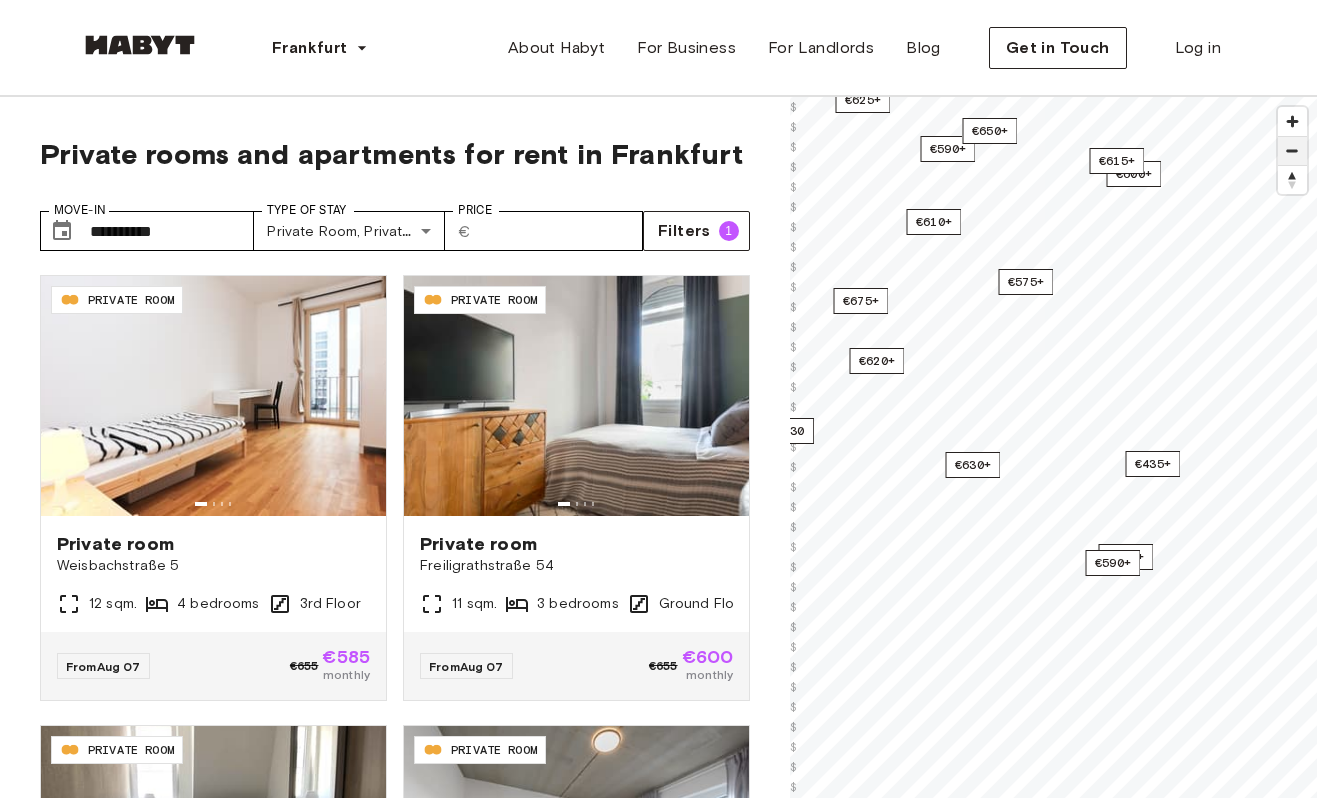click at bounding box center (1292, 151) 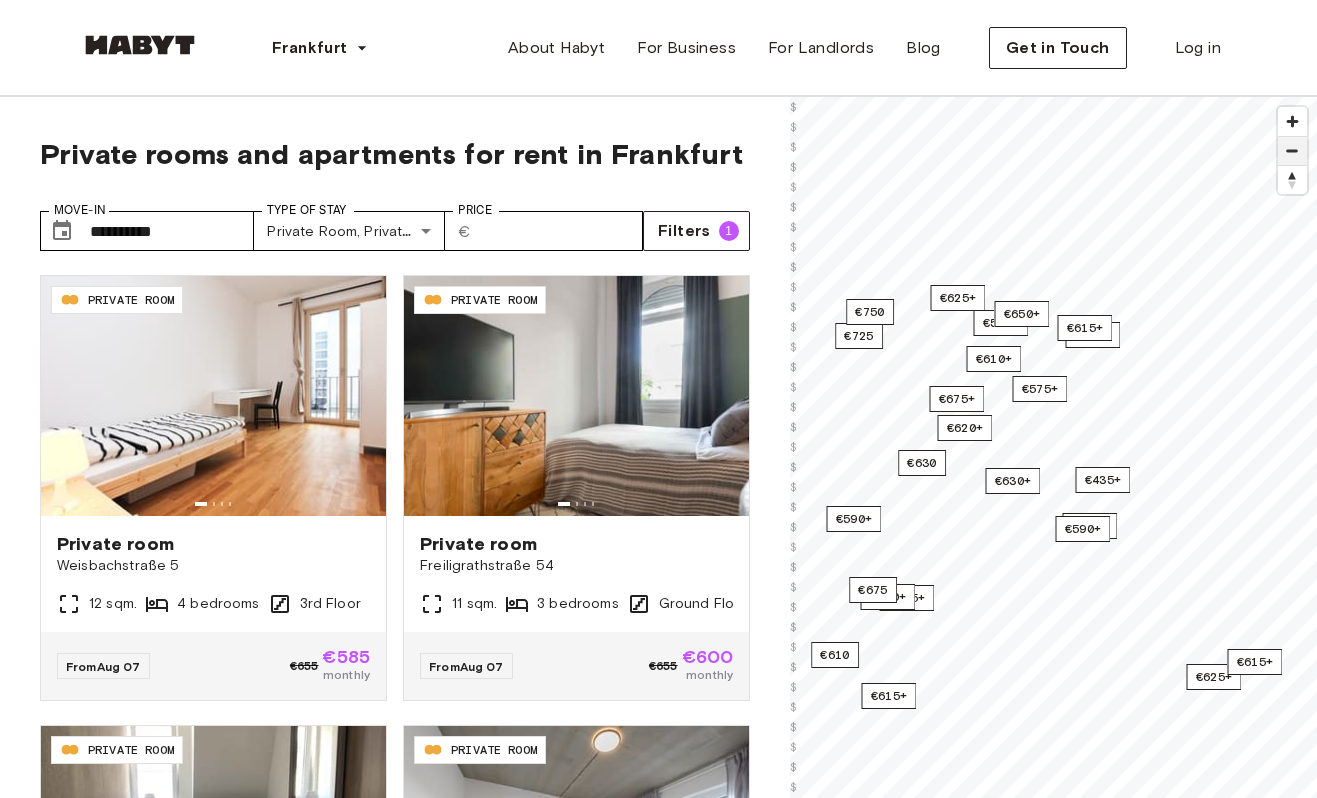click at bounding box center (1292, 151) 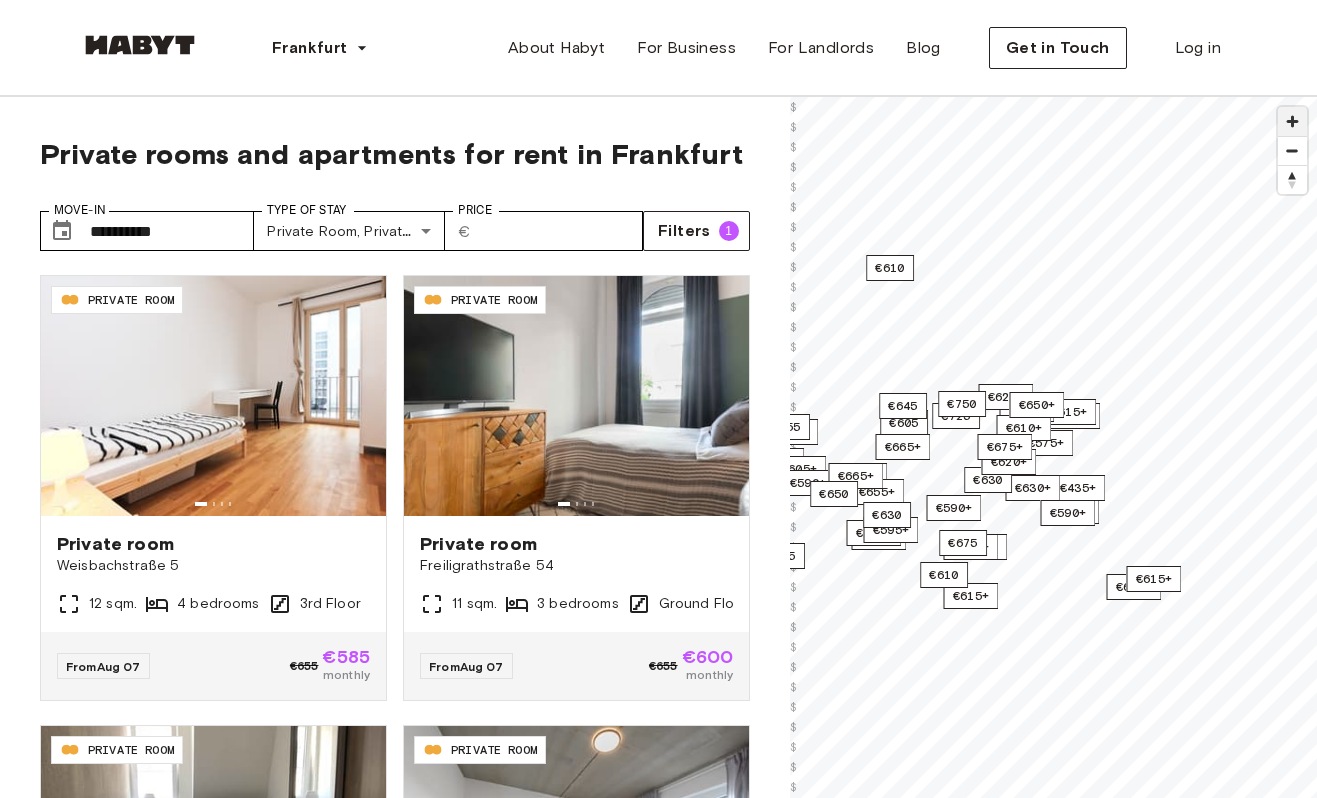 click at bounding box center (1292, 121) 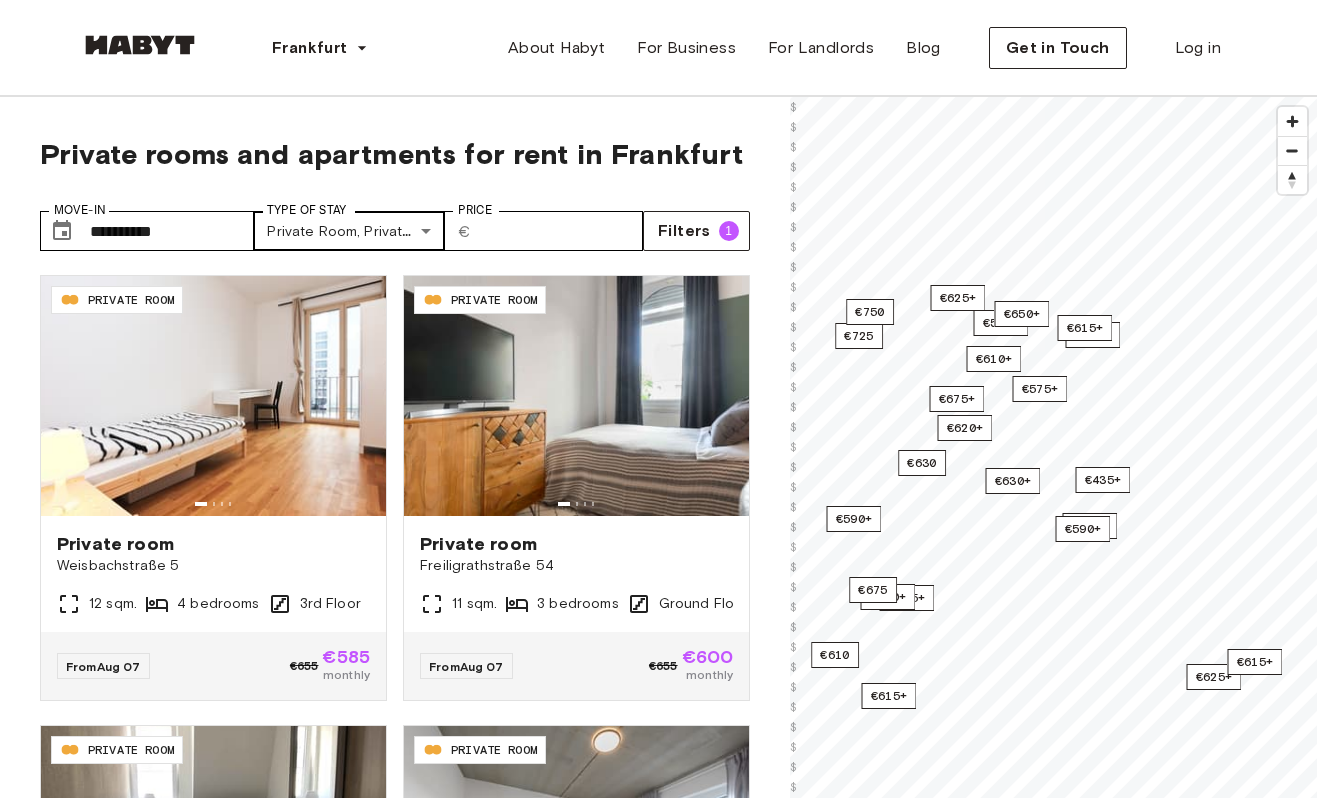 click on "**********" at bounding box center [658, 2510] 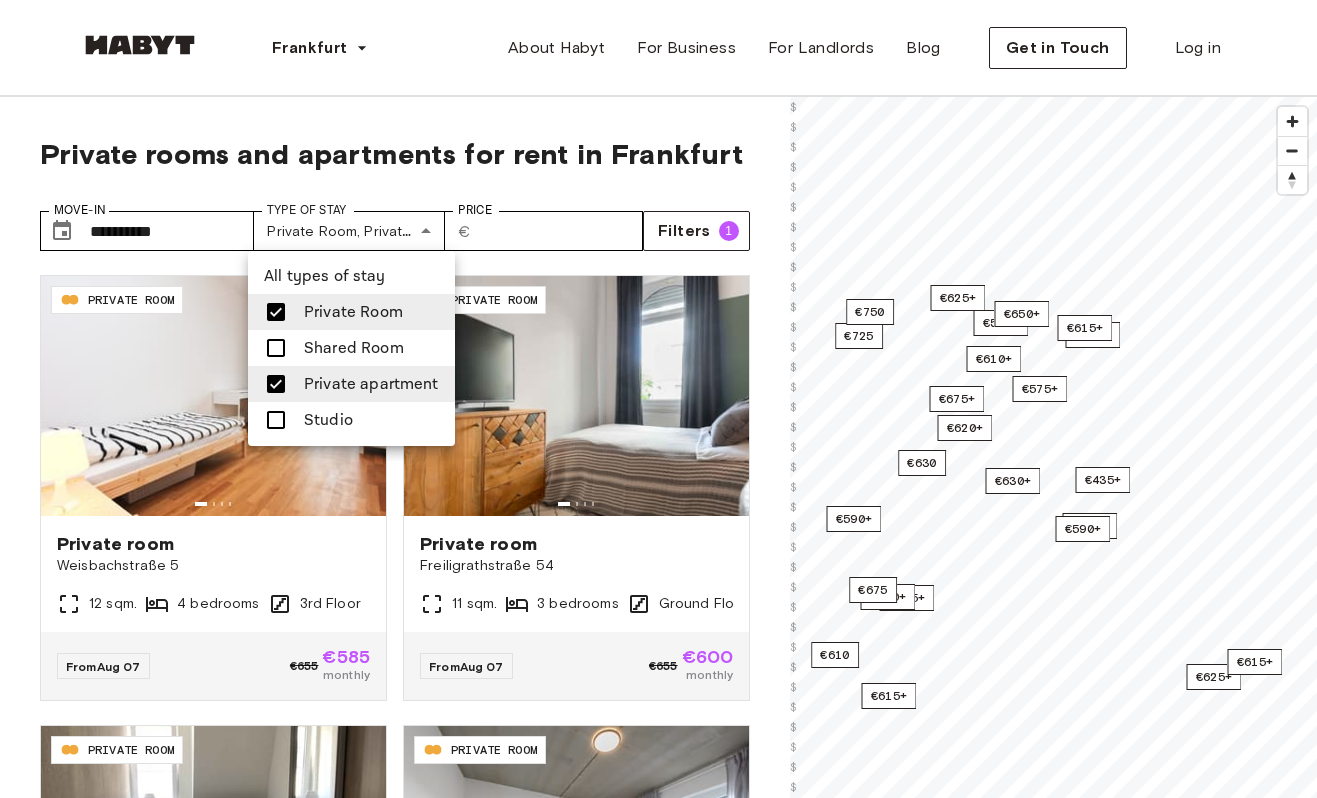 click at bounding box center [658, 399] 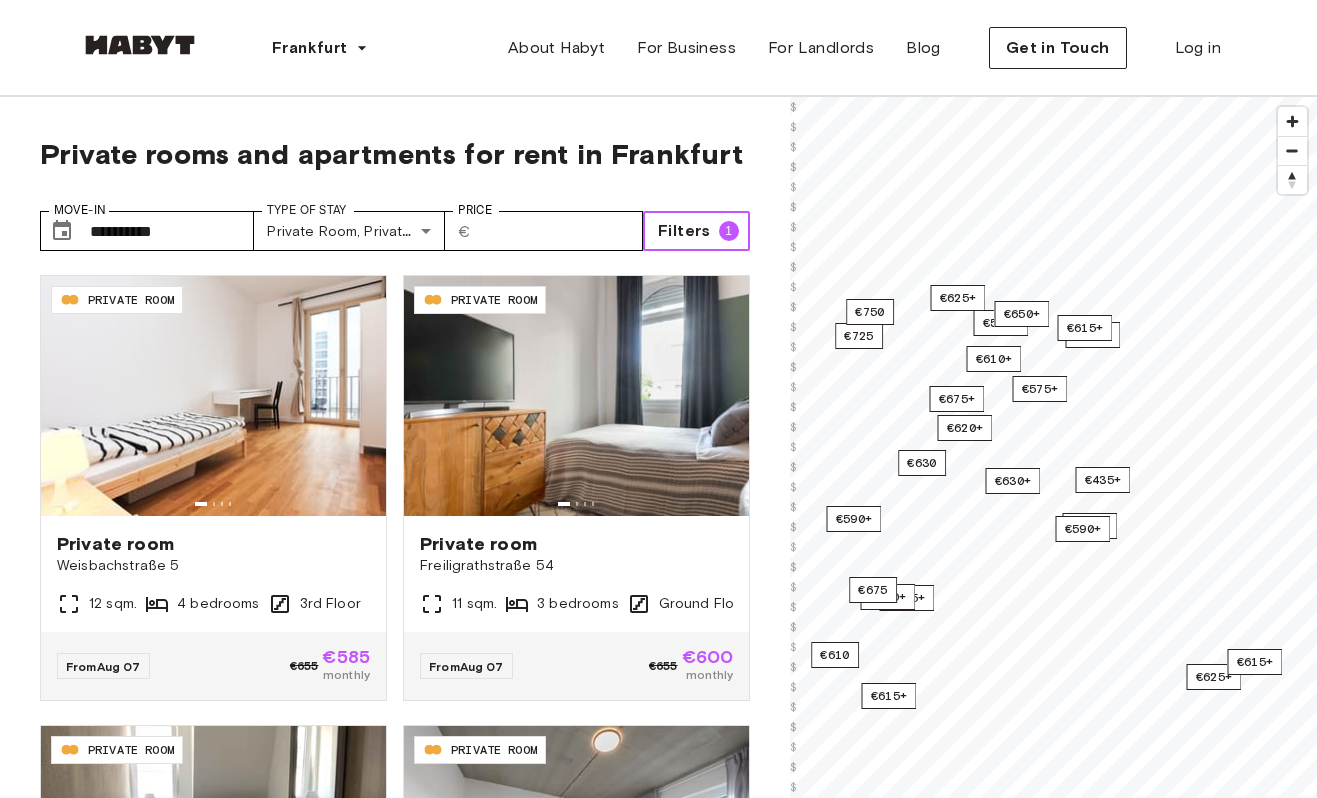 click on "Filters" at bounding box center [684, 231] 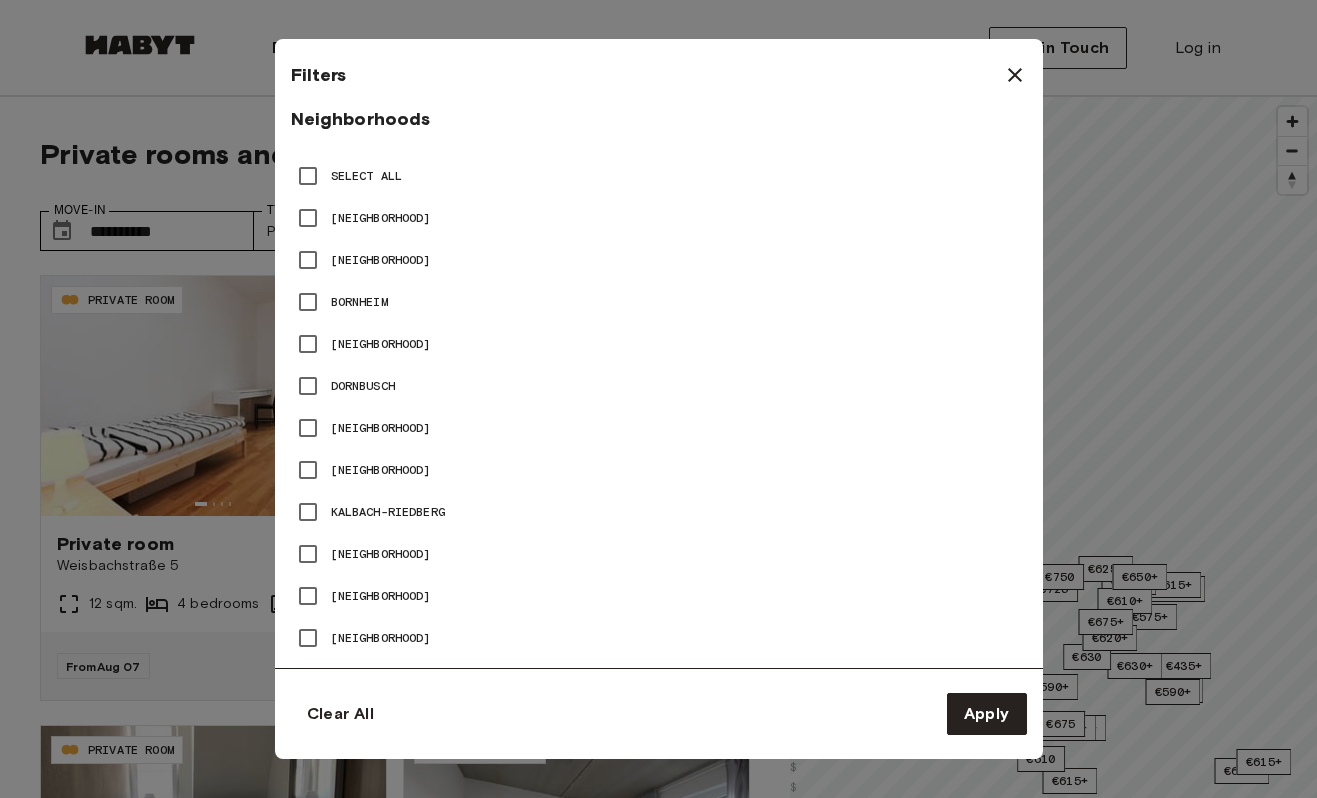 scroll, scrollTop: 1015, scrollLeft: 0, axis: vertical 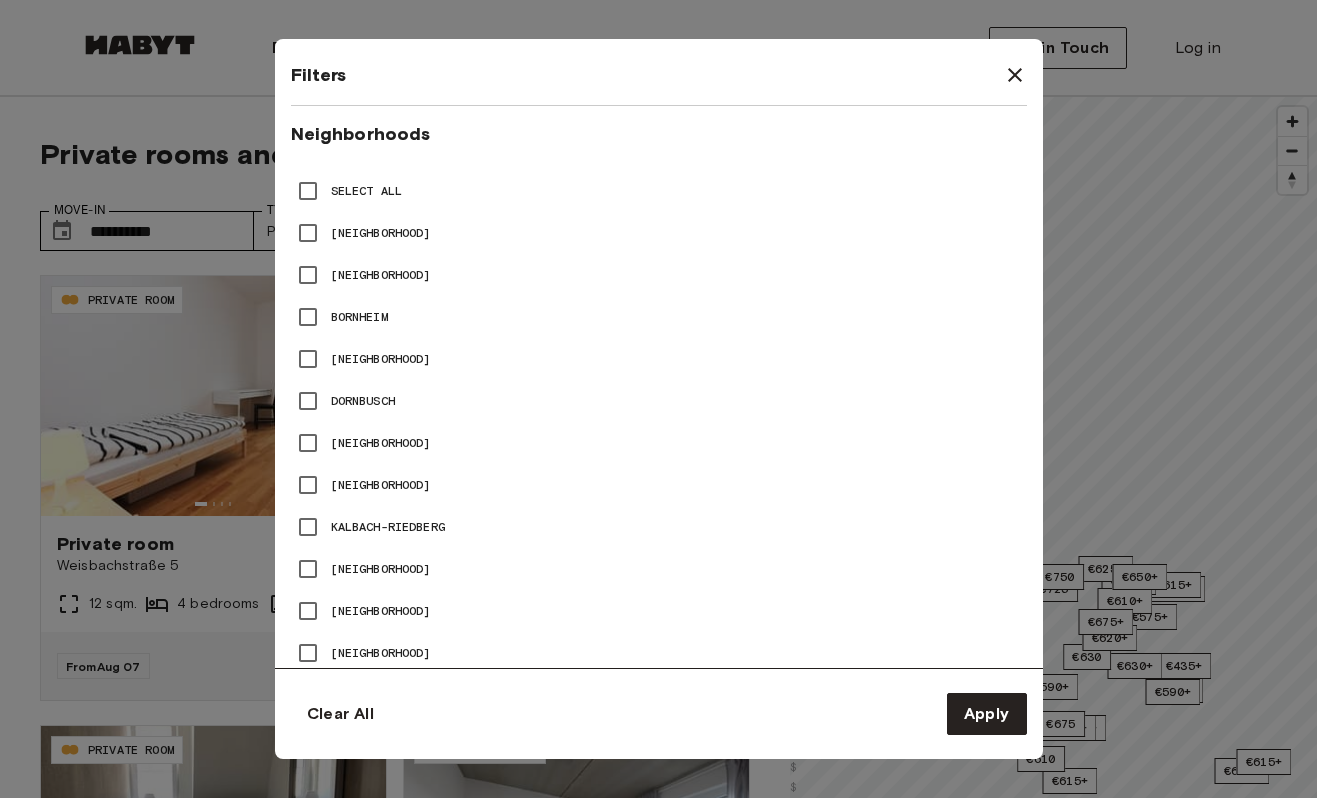 click on "Bornheim" at bounding box center [359, 317] 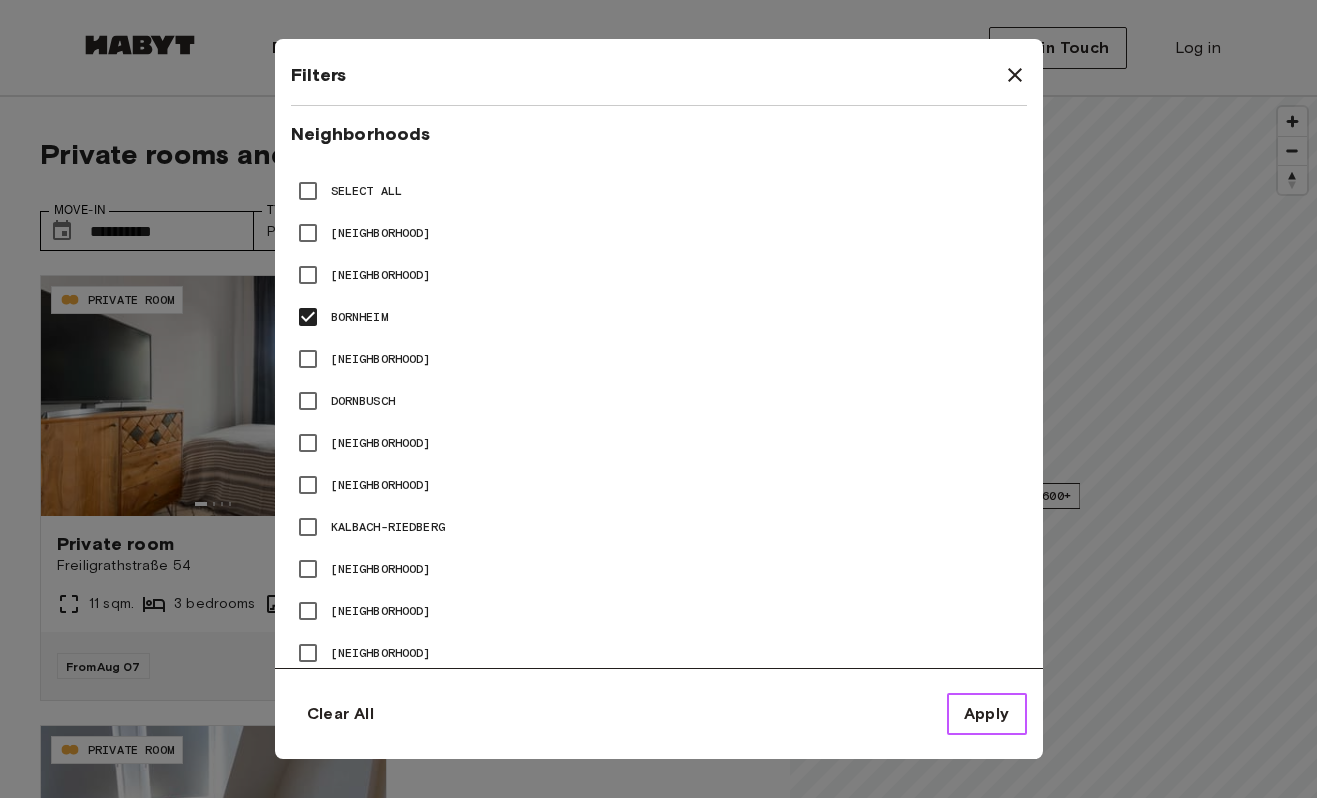 click on "Apply" at bounding box center [987, 714] 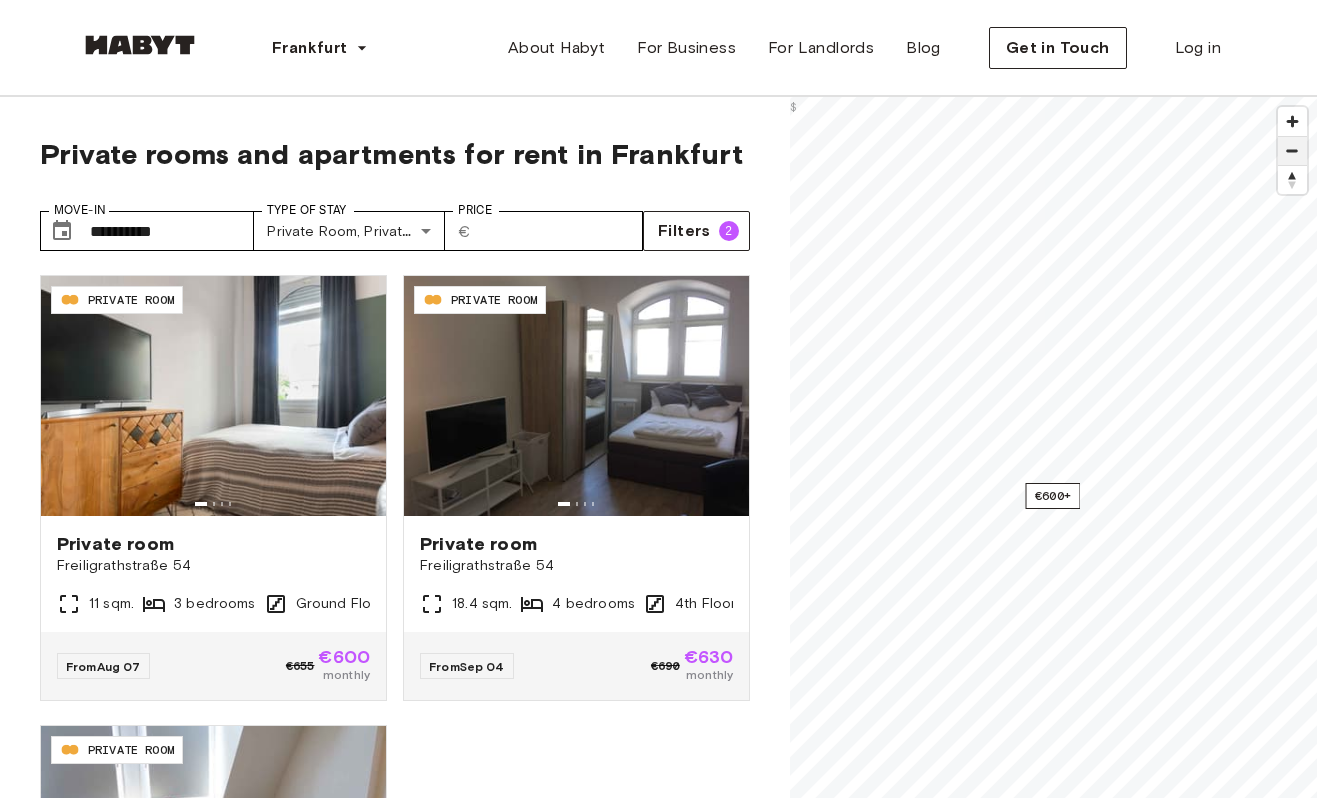 click at bounding box center [1292, 151] 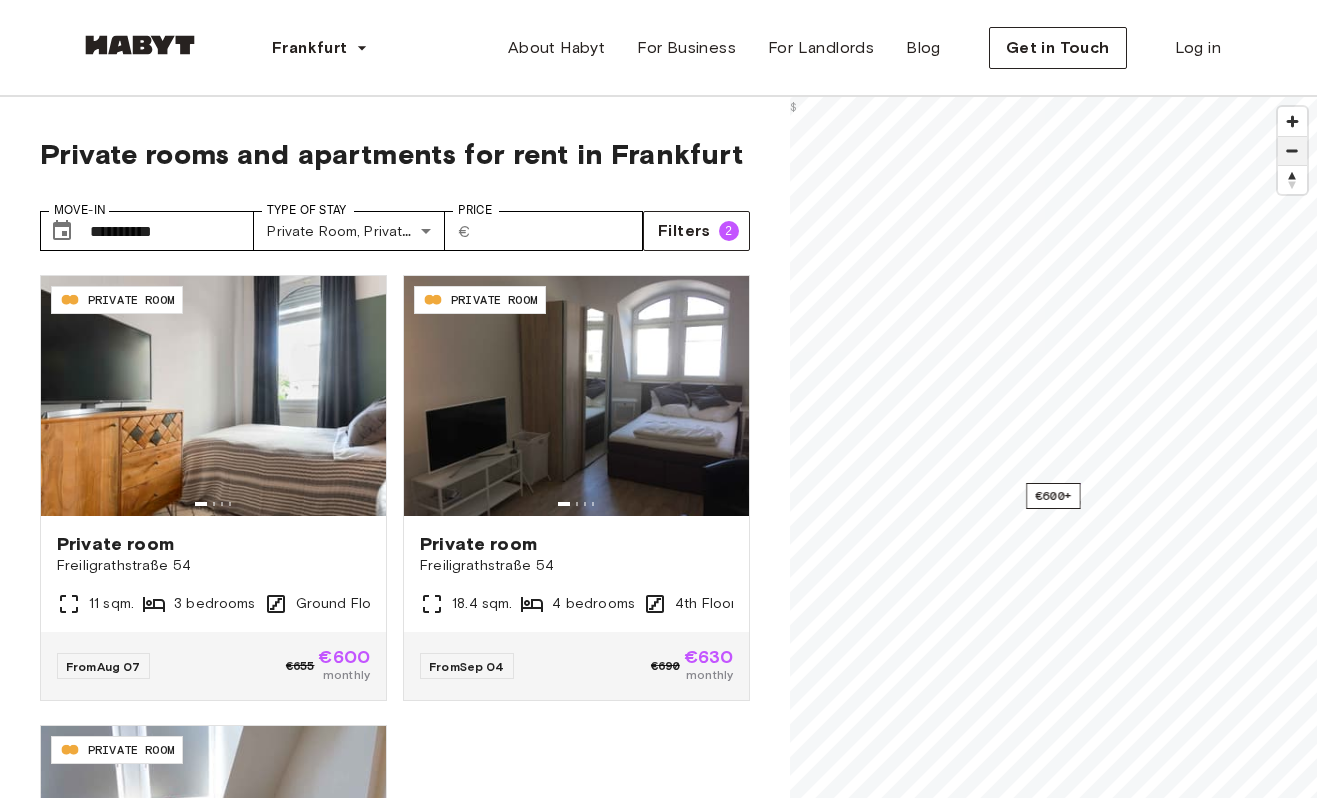 click at bounding box center [1292, 151] 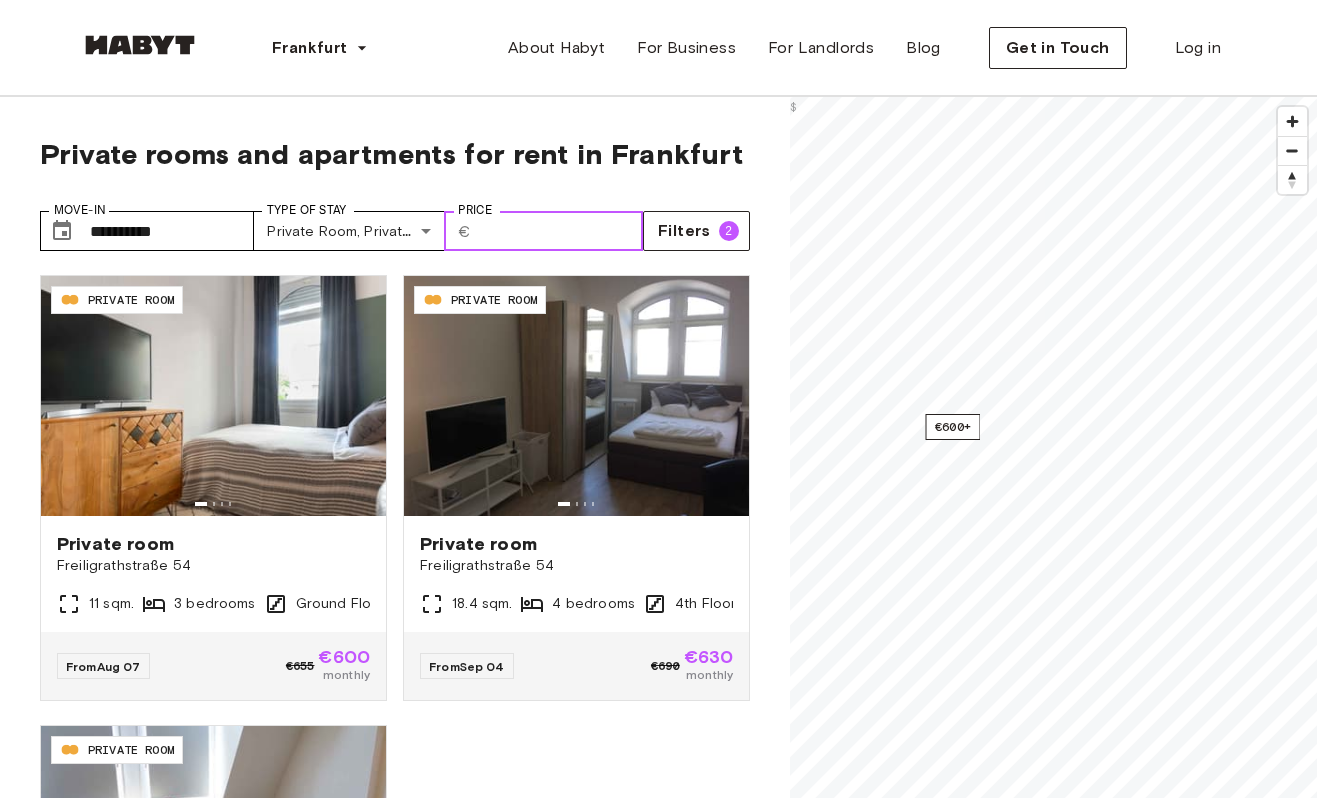 click on "Price" at bounding box center (560, 231) 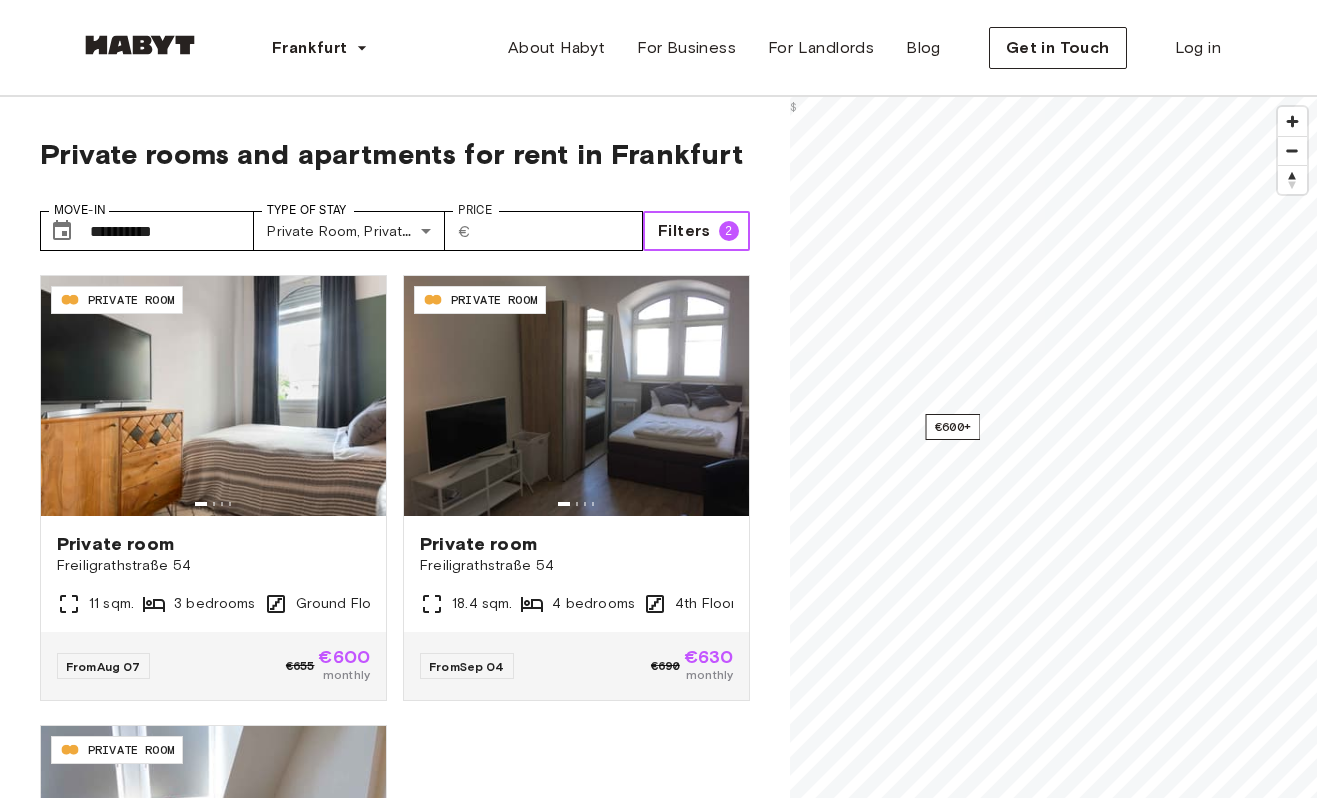 click on "2" at bounding box center [729, 231] 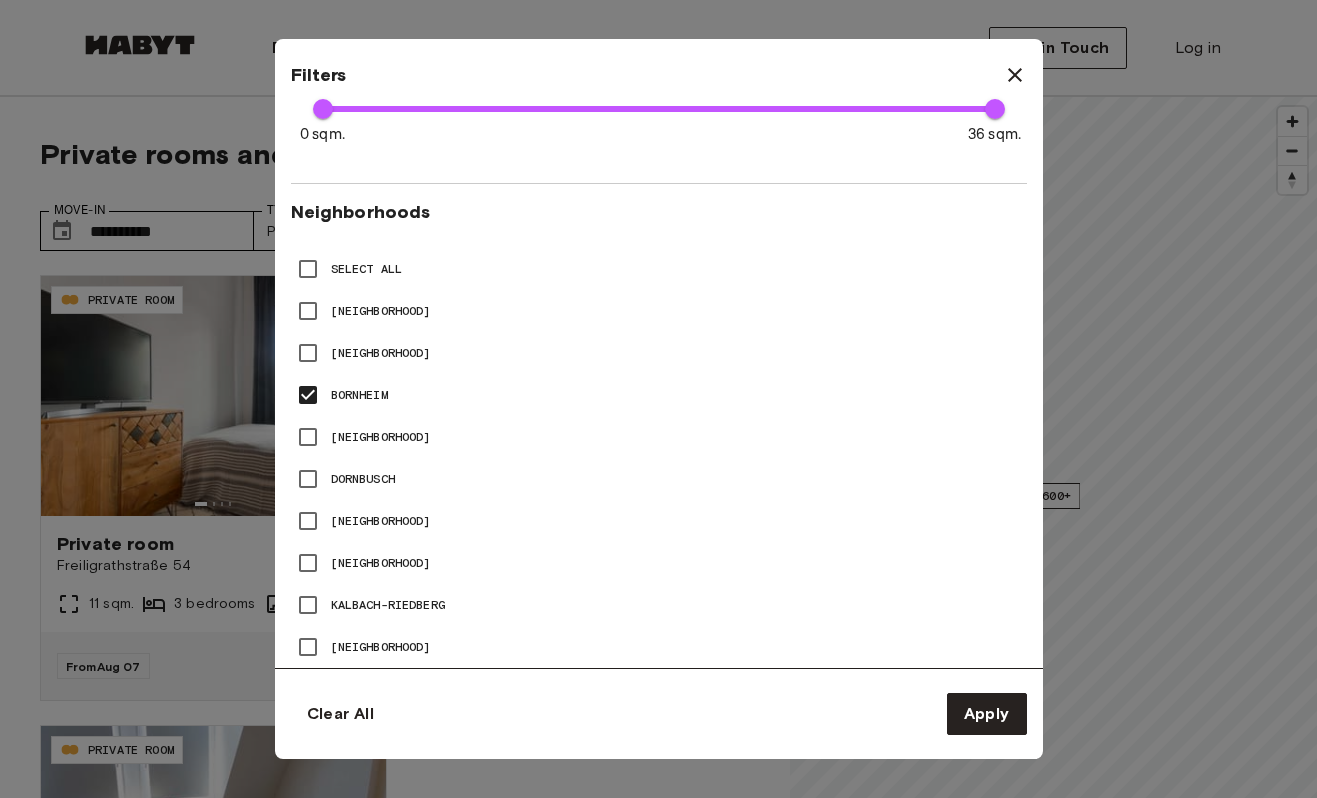 scroll, scrollTop: 1047, scrollLeft: 0, axis: vertical 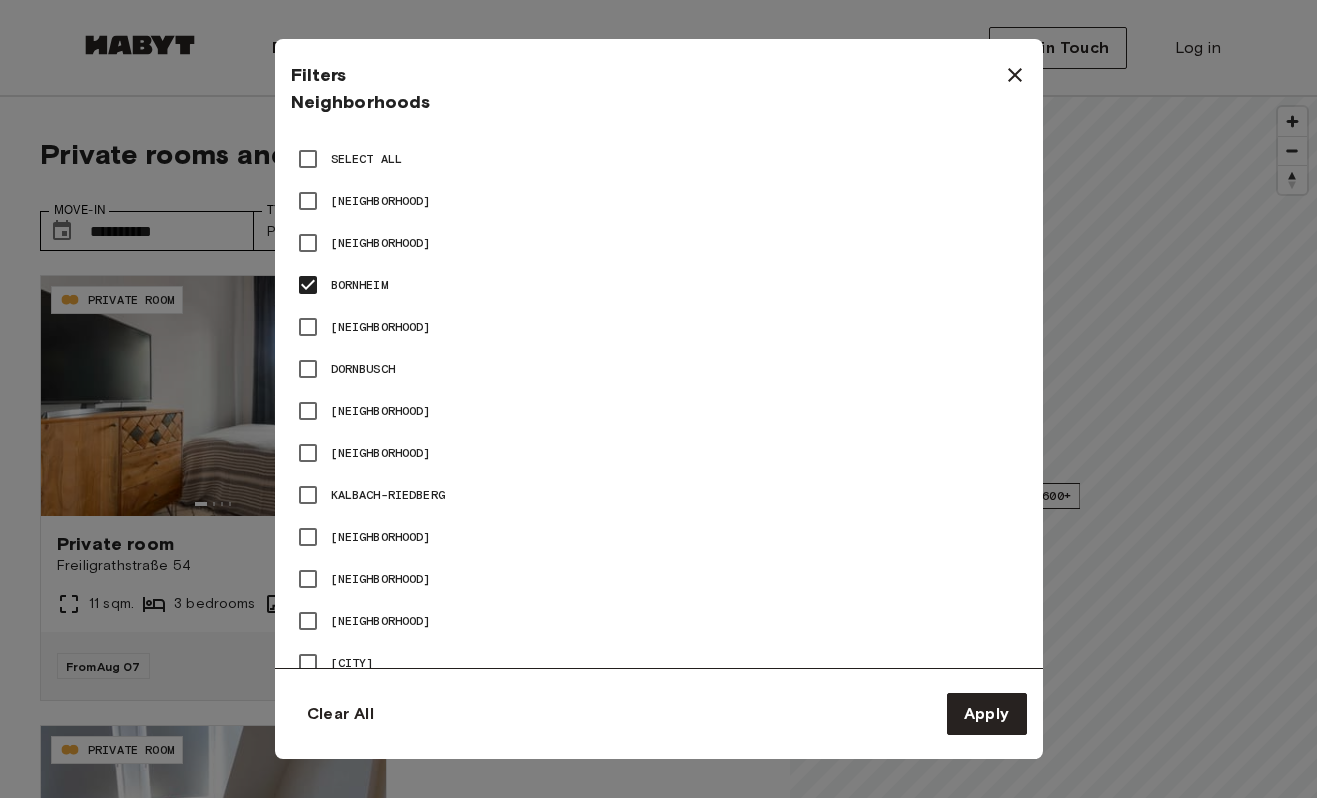click on "Bockenheim" at bounding box center (381, 243) 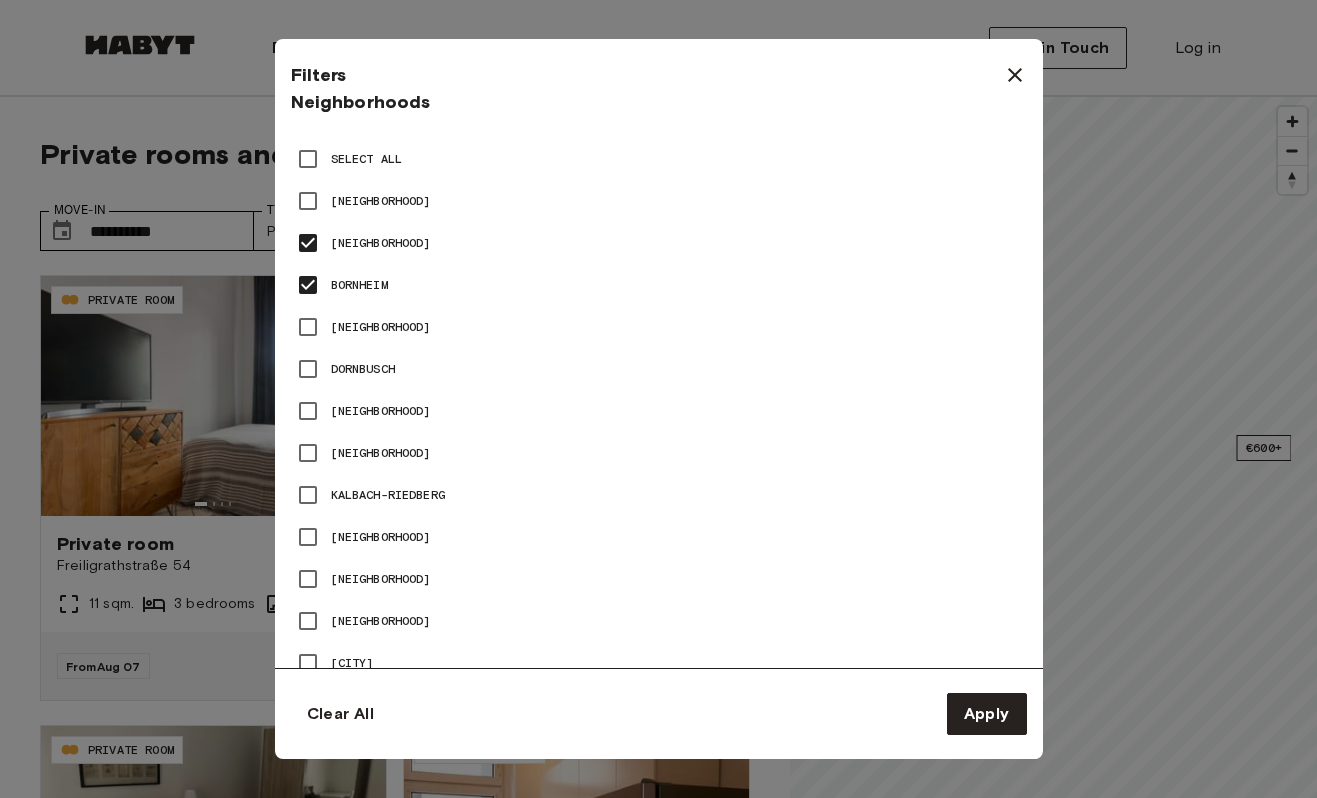 click on "Bockenheim" at bounding box center [381, 243] 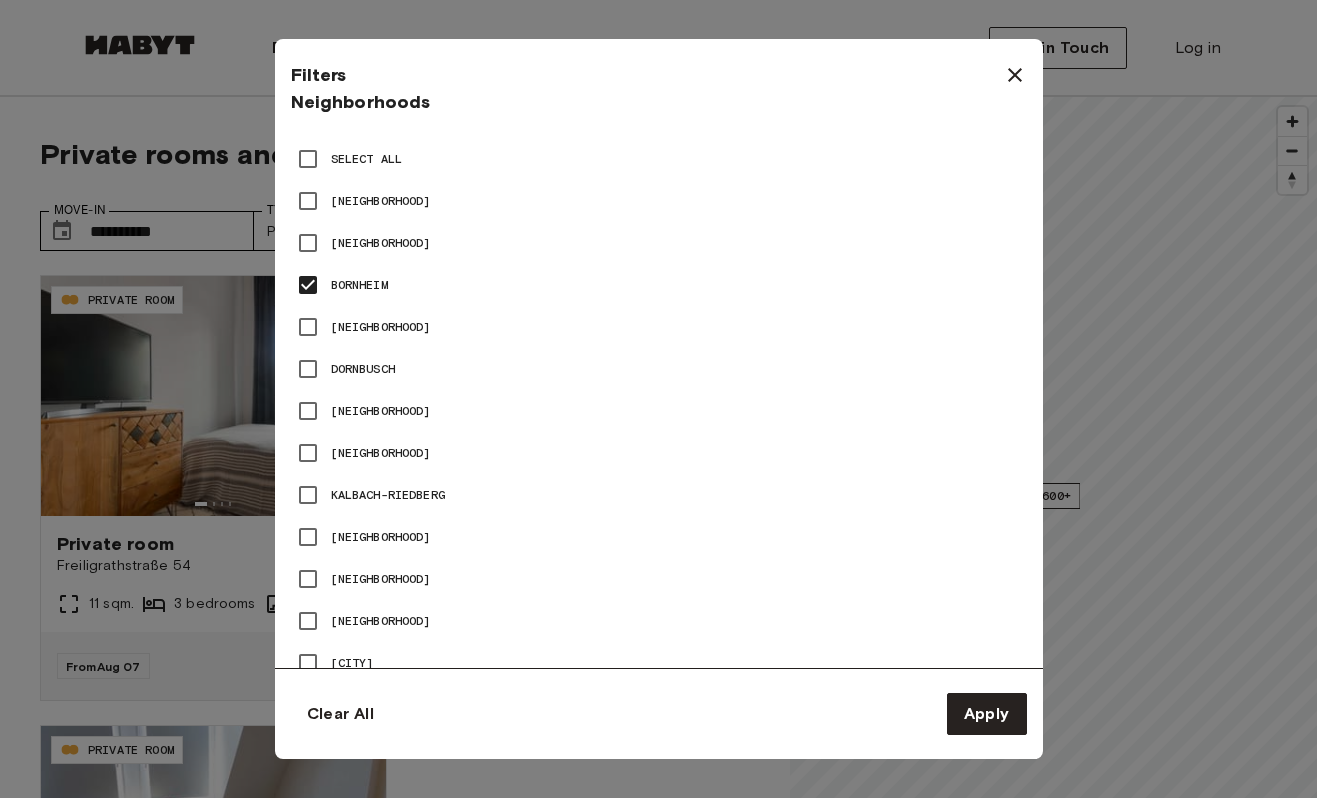 click on "Brückenviertel" at bounding box center [381, 327] 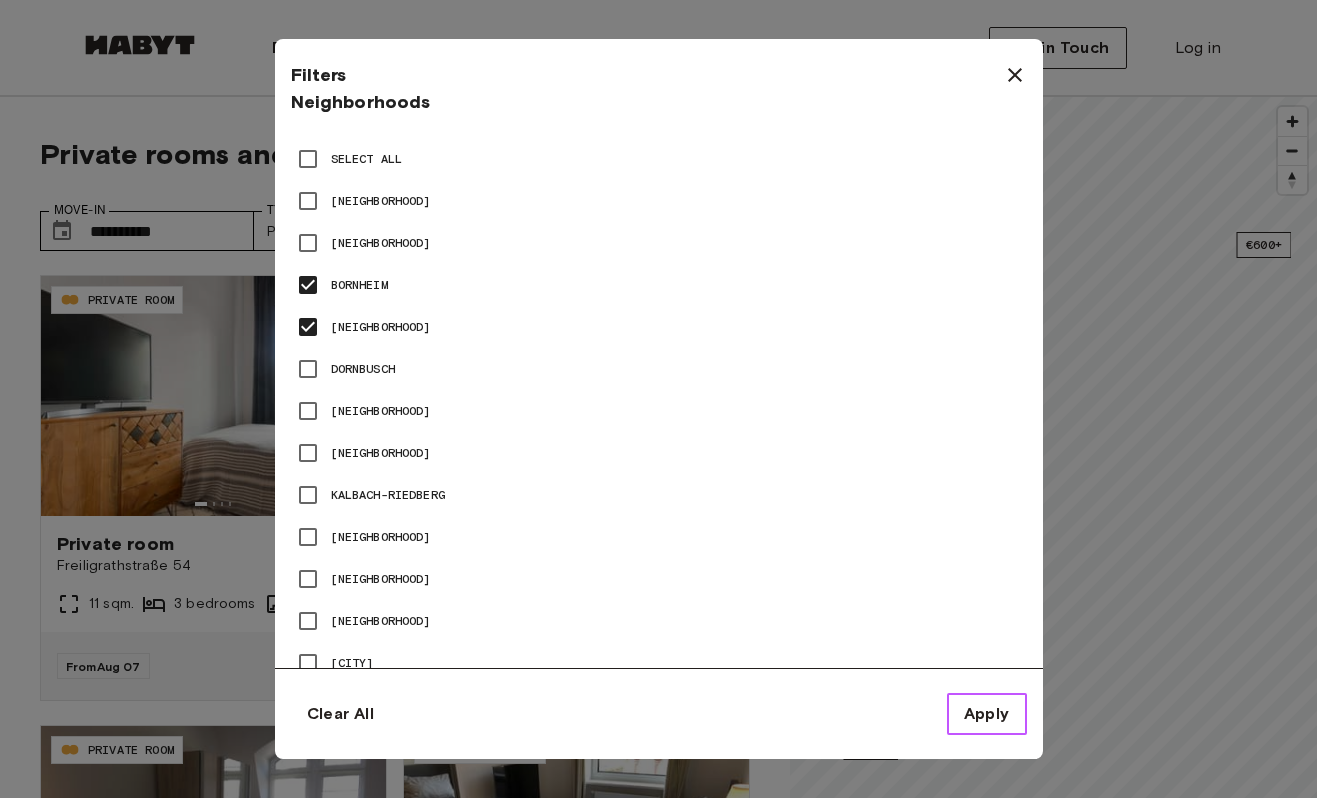 click on "Apply" at bounding box center [987, 714] 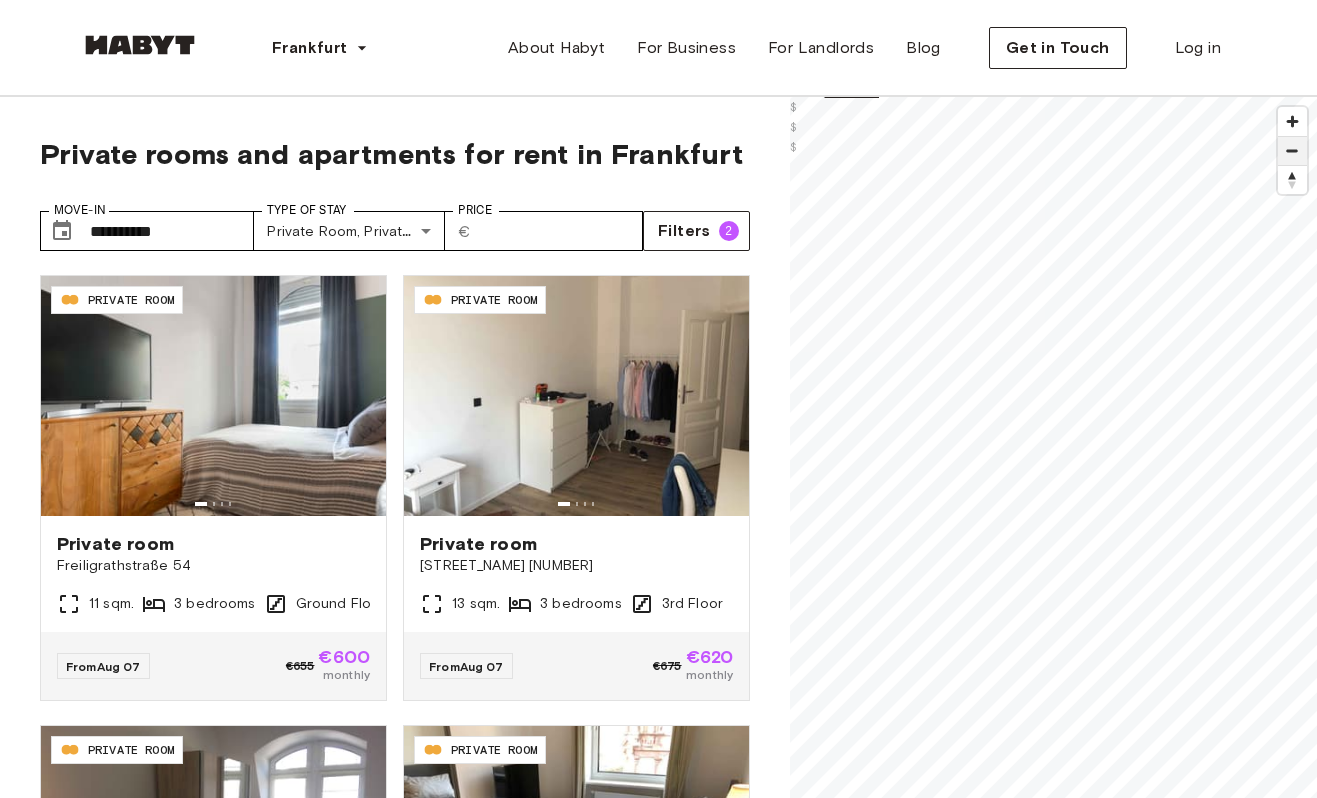 click at bounding box center [1292, 151] 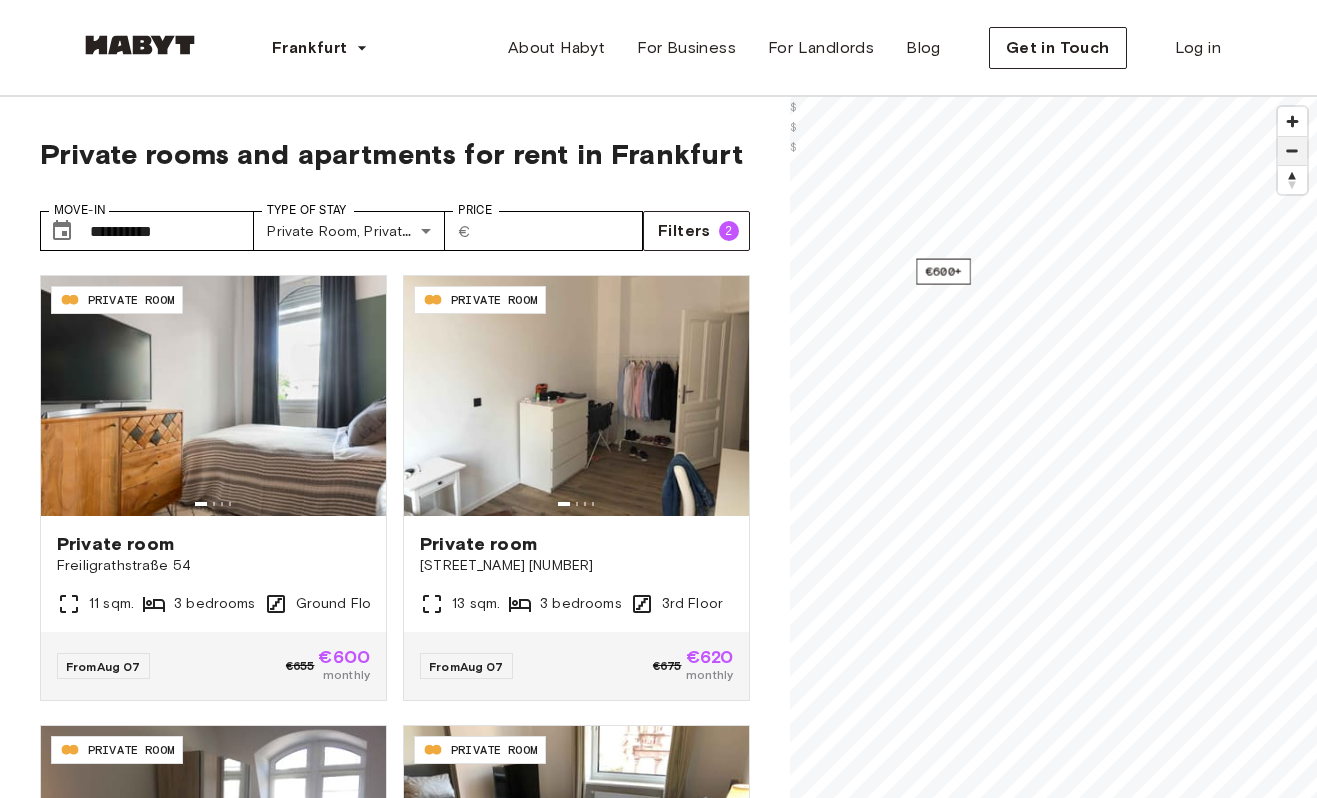 click at bounding box center (1292, 151) 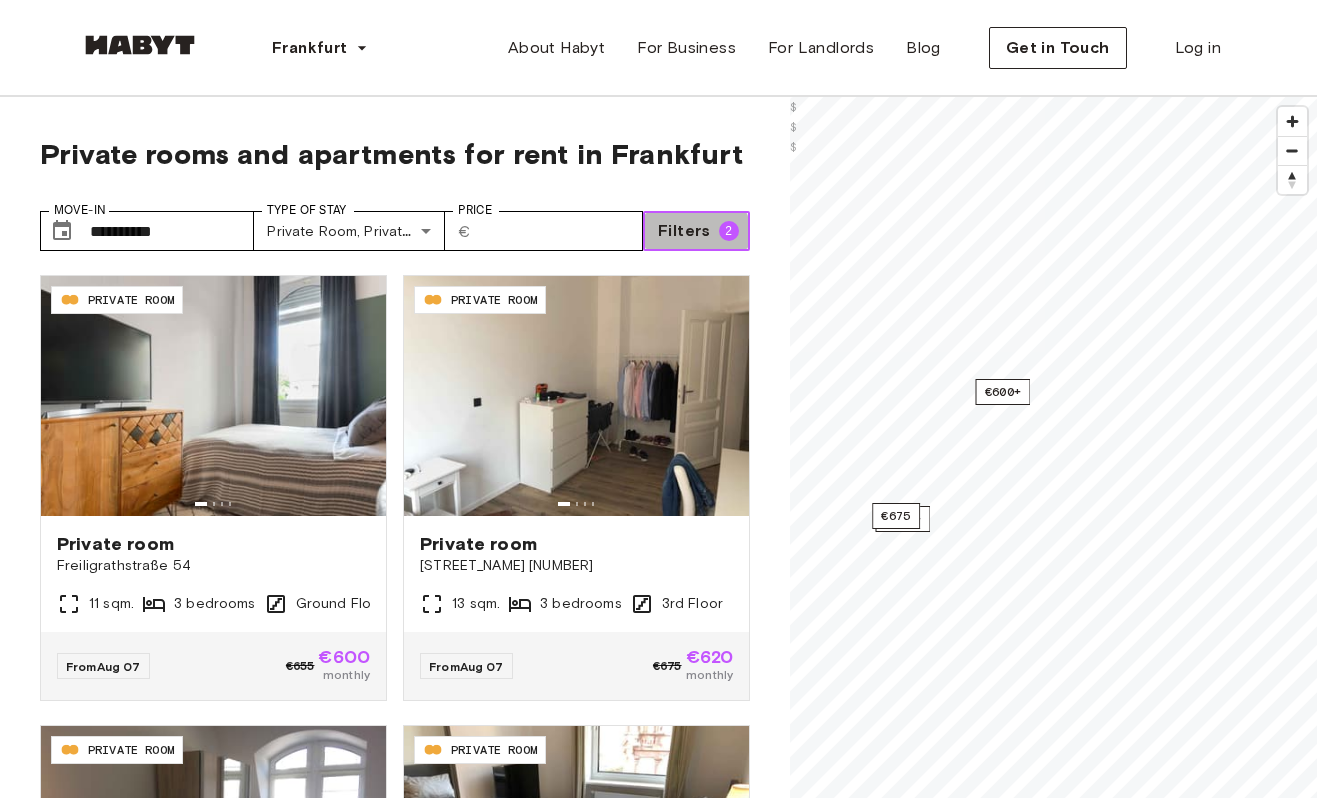 click on "Filters" at bounding box center (684, 231) 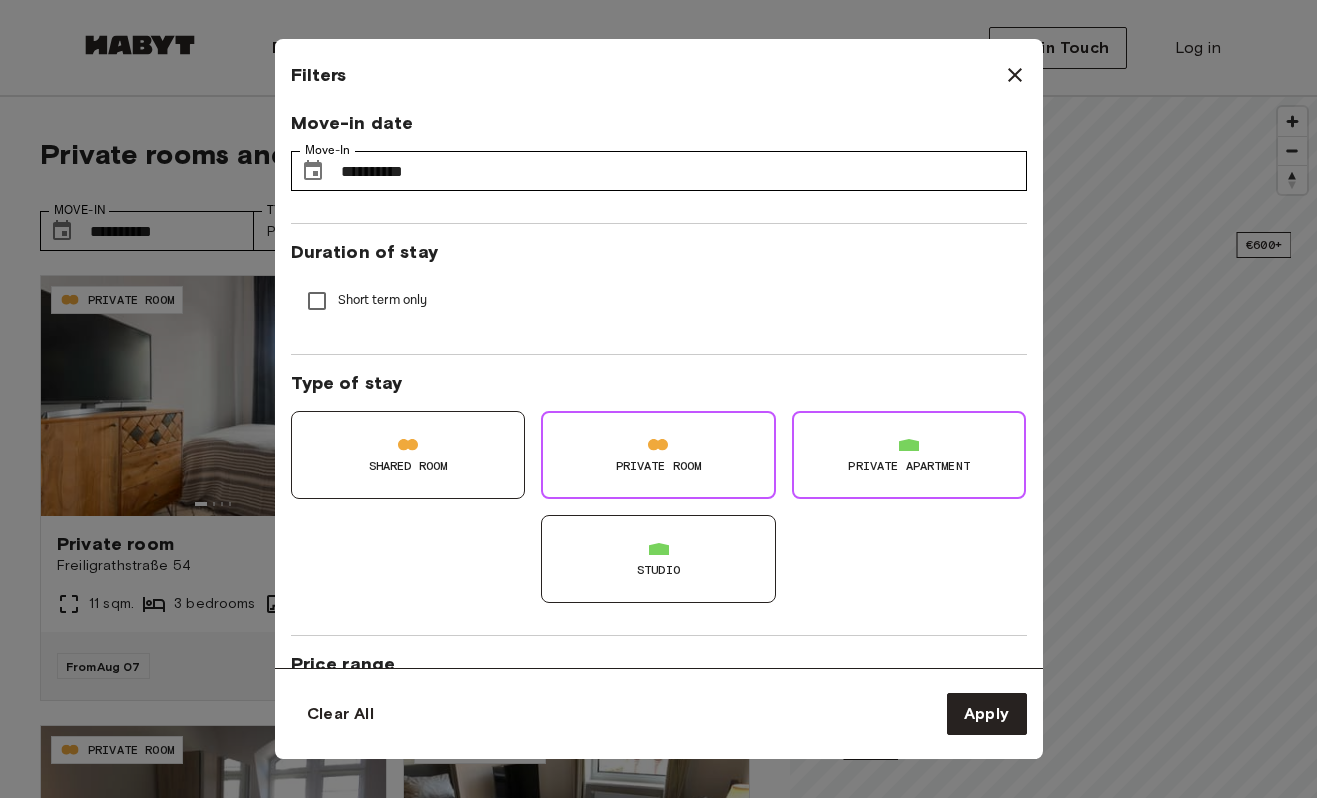 scroll, scrollTop: 1229, scrollLeft: 0, axis: vertical 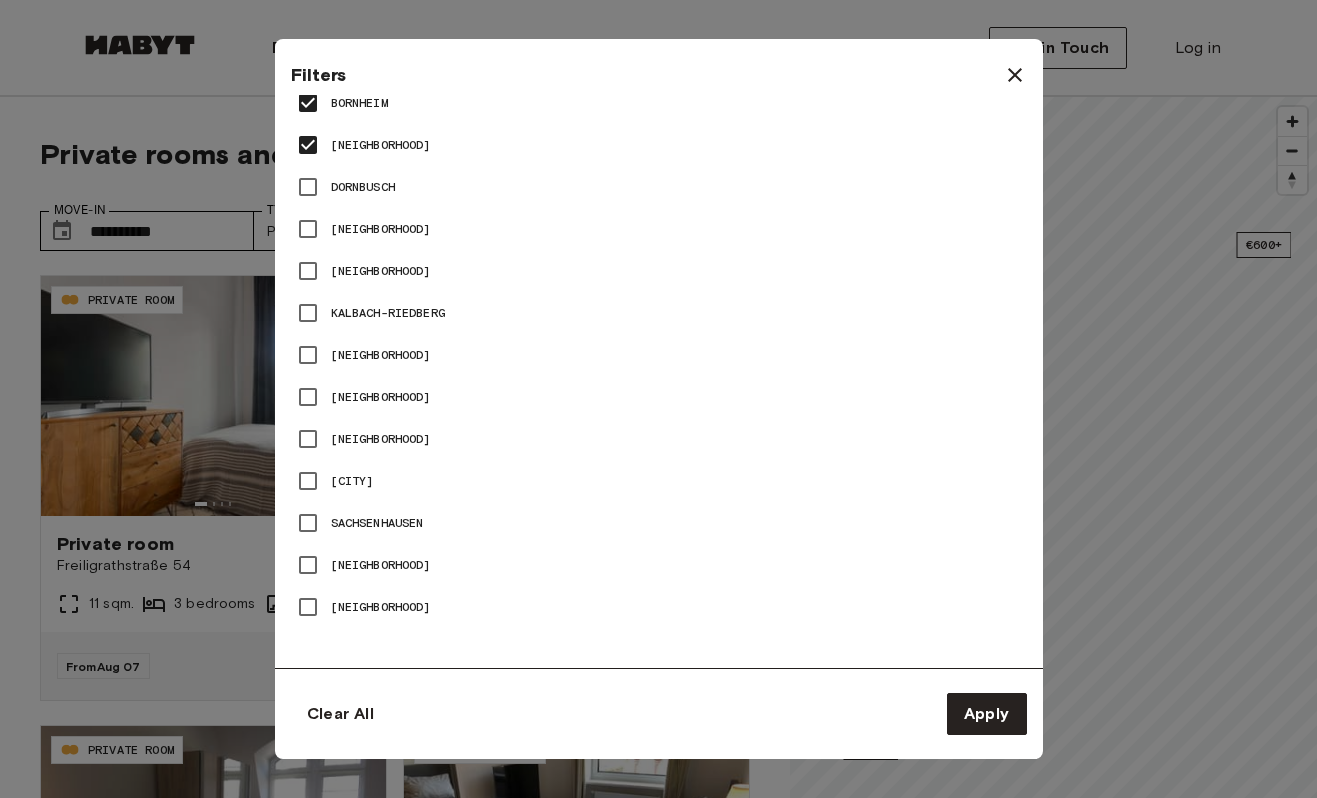 click on "Westend" at bounding box center [381, 565] 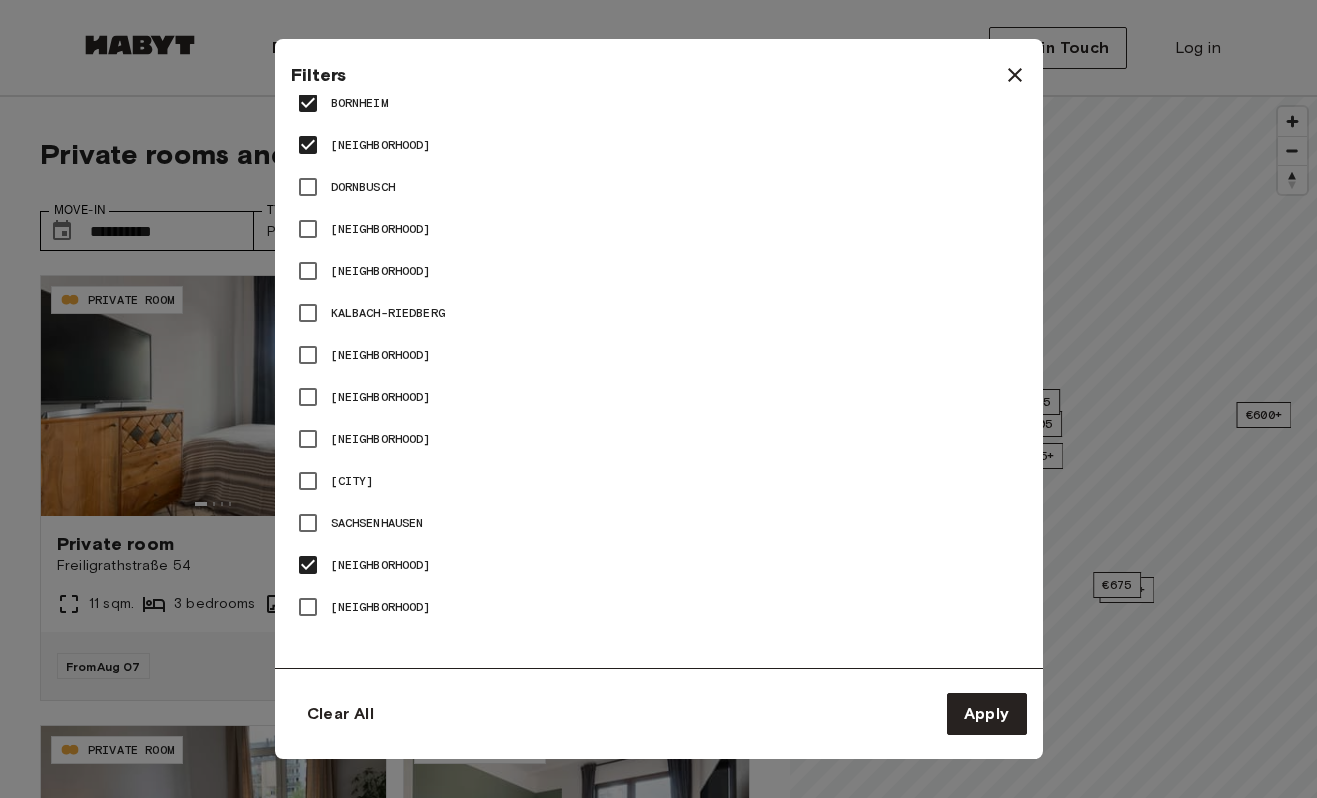 click on "Westend" at bounding box center (381, 565) 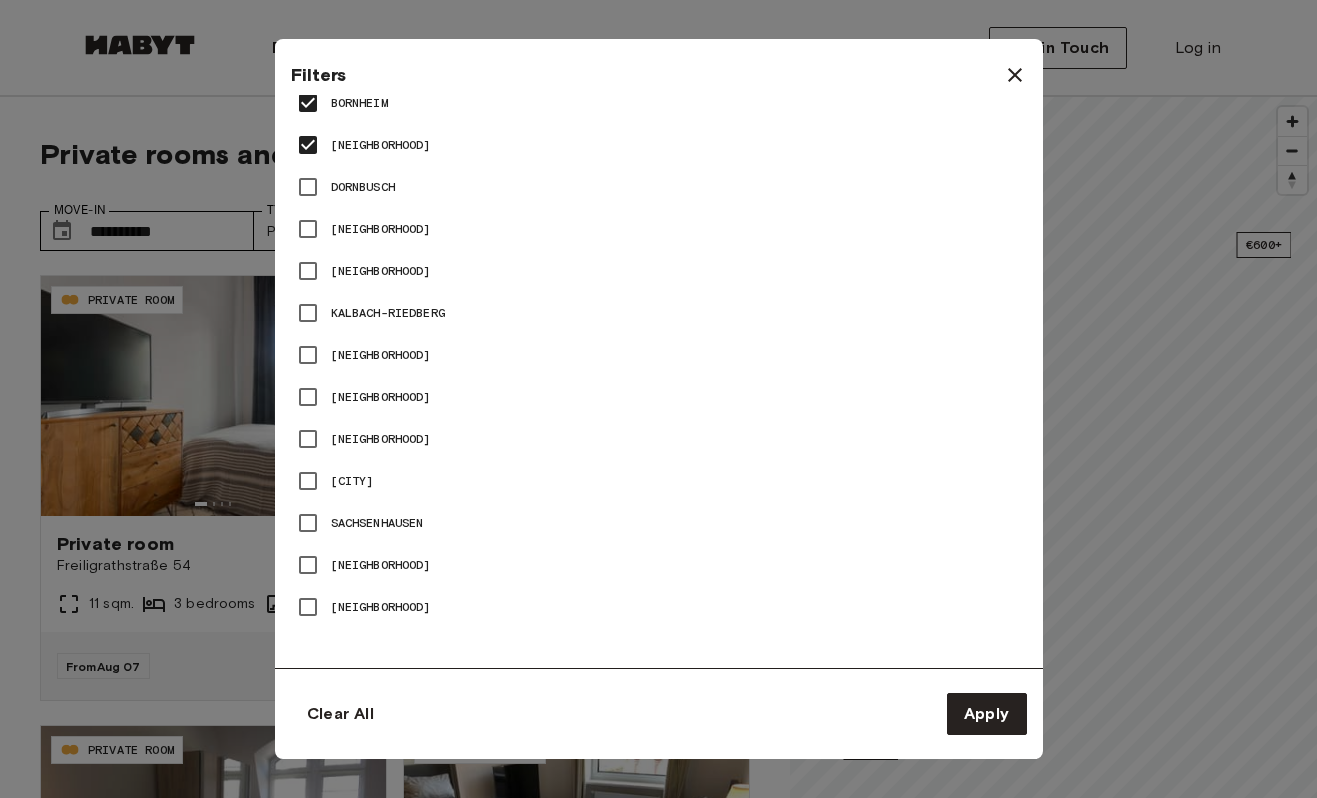 click on "Westend" at bounding box center (381, 565) 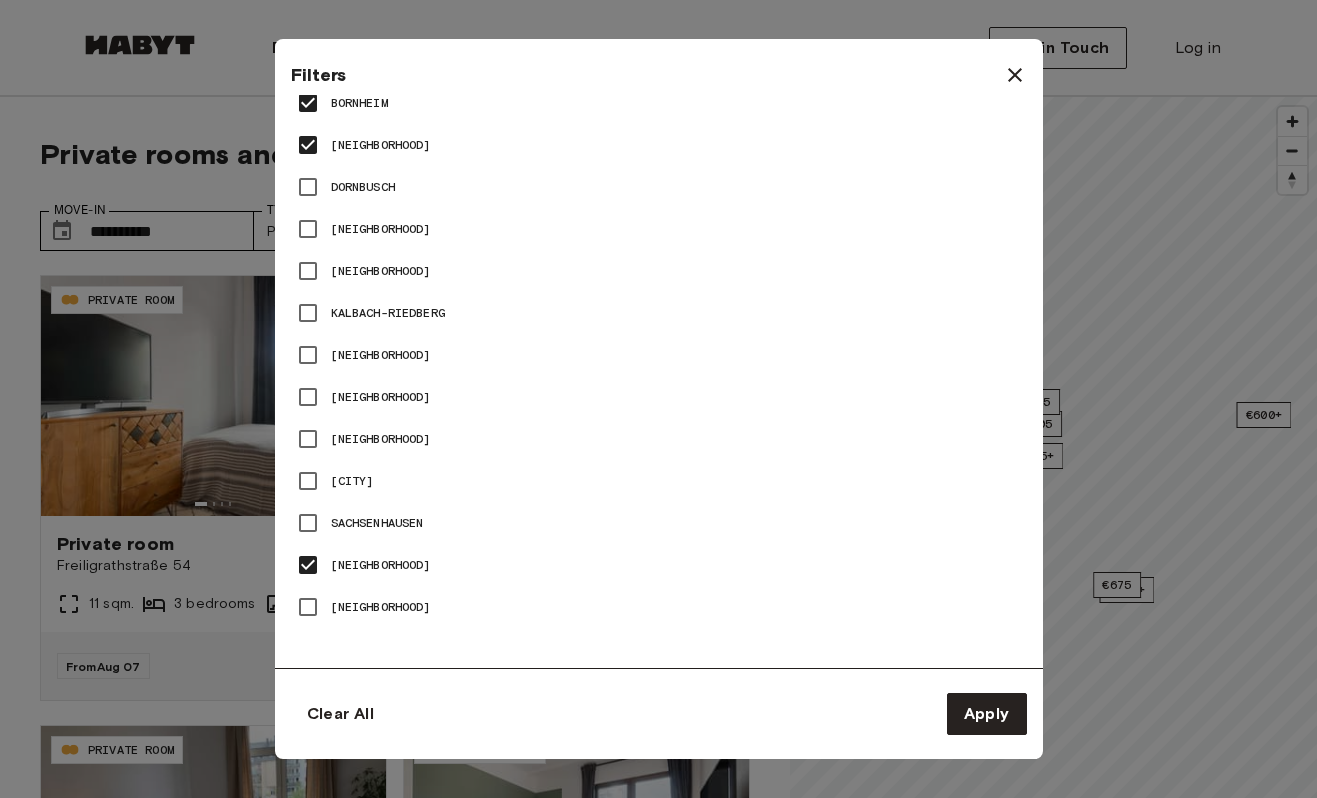 click on "Westend" at bounding box center (381, 565) 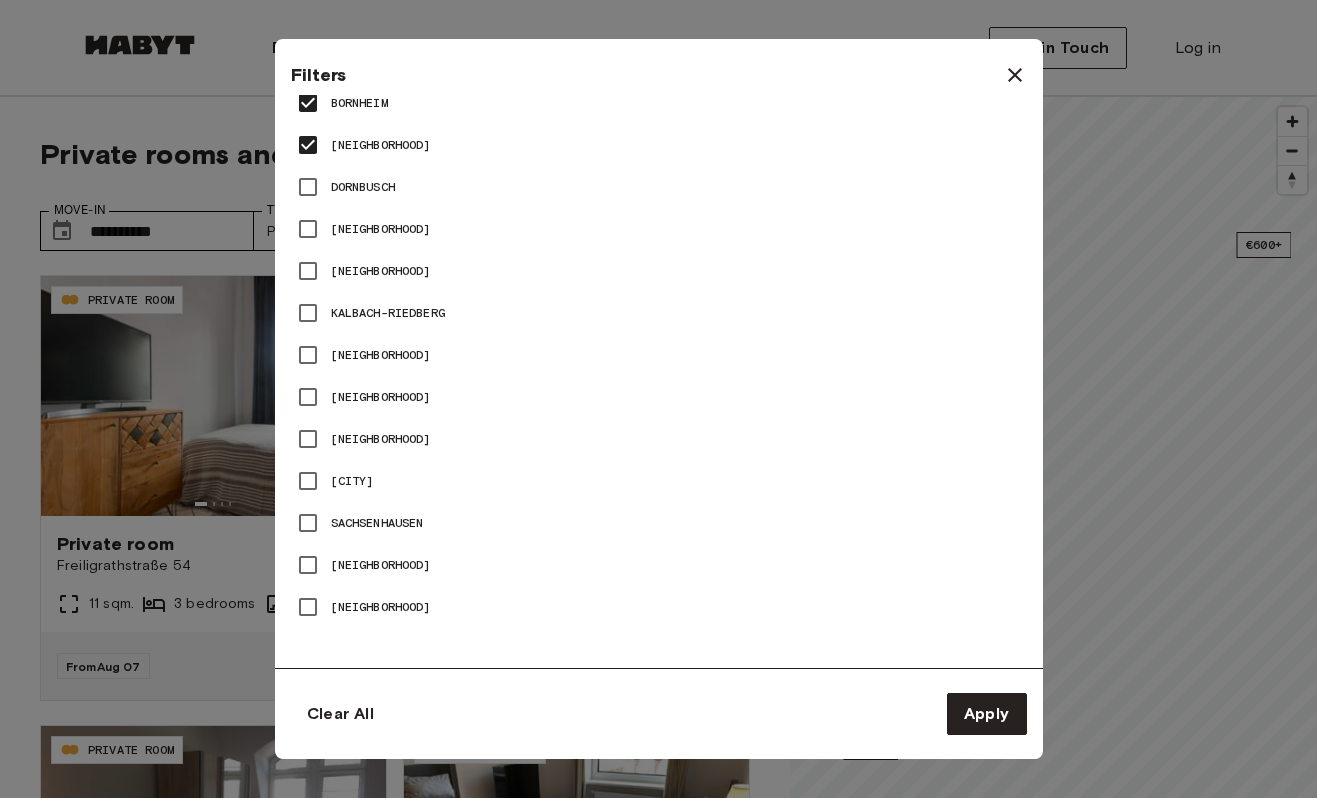 click on "Westend-Süd" at bounding box center [381, 607] 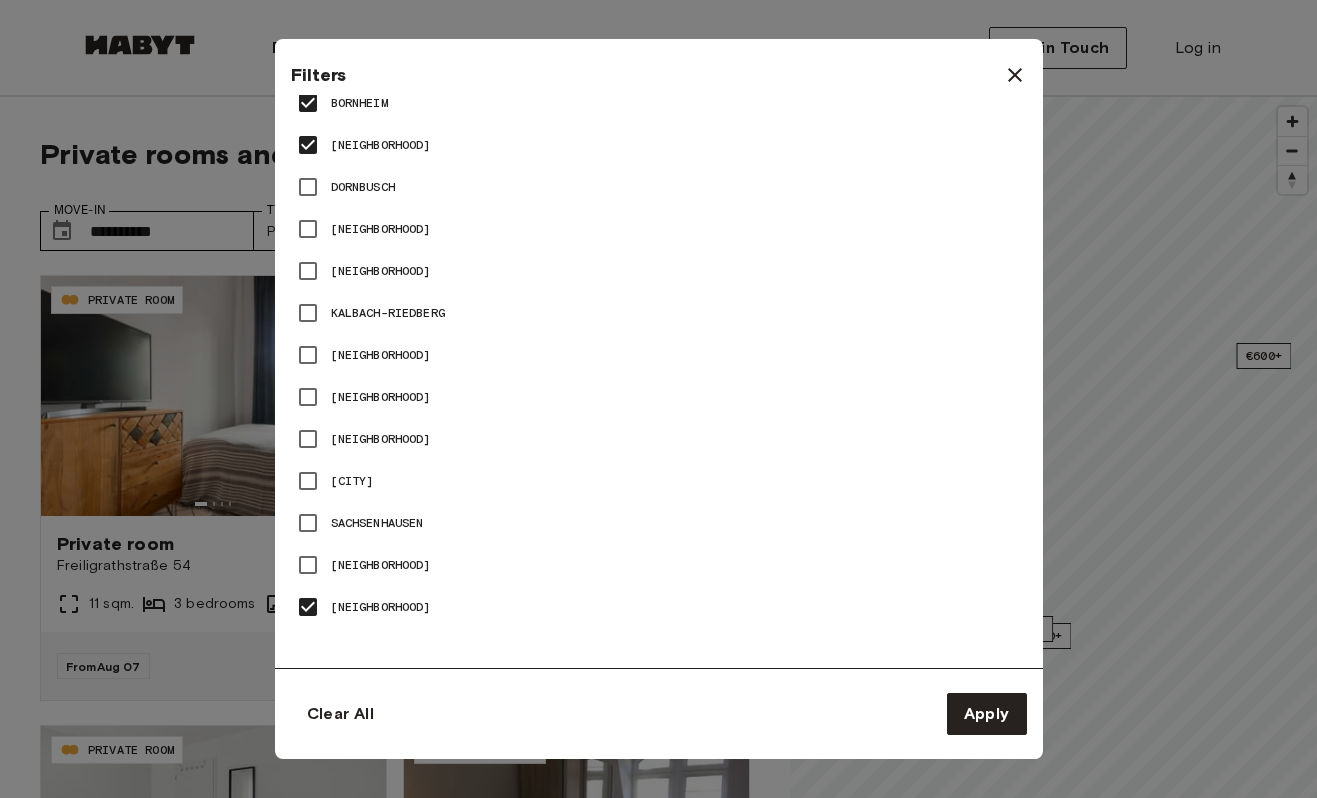 click on "Westend-Süd" at bounding box center [381, 607] 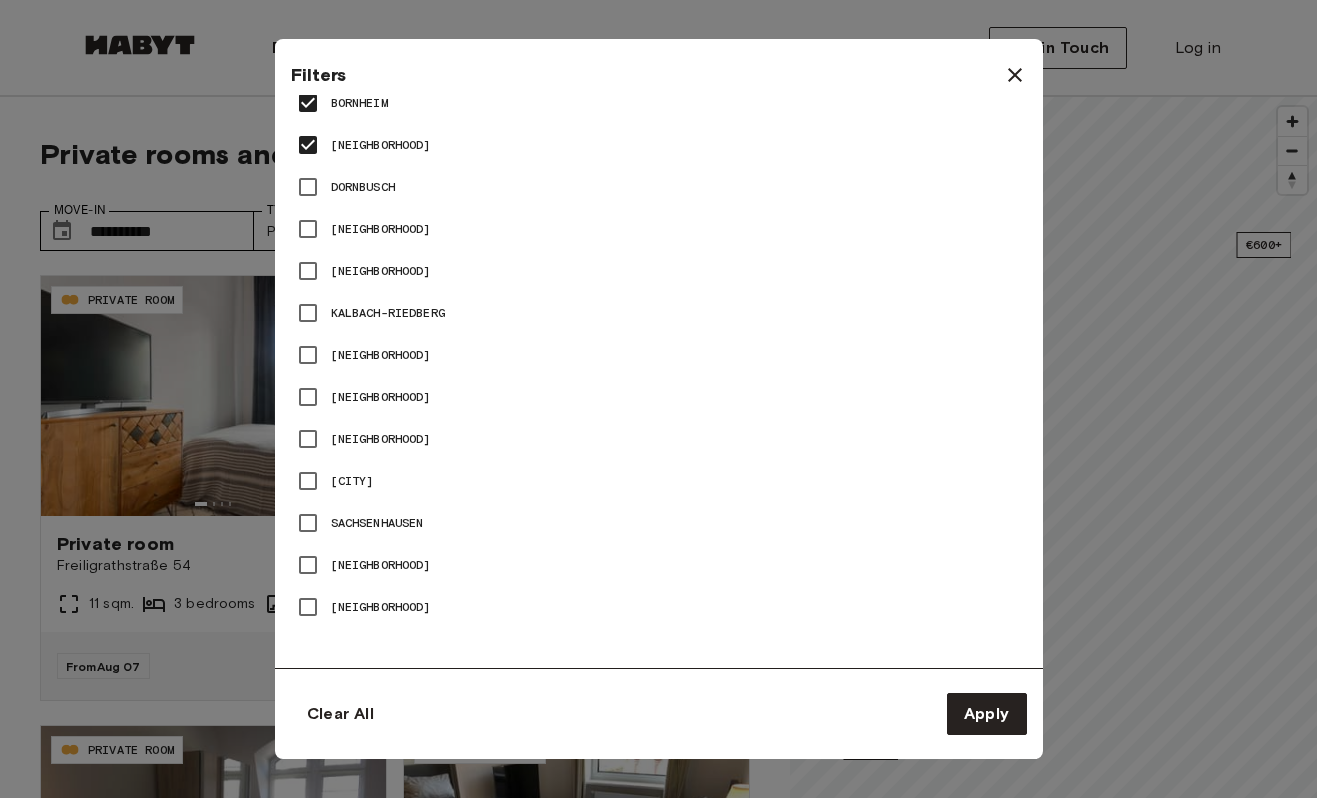 click on "Westend-Süd" at bounding box center [381, 607] 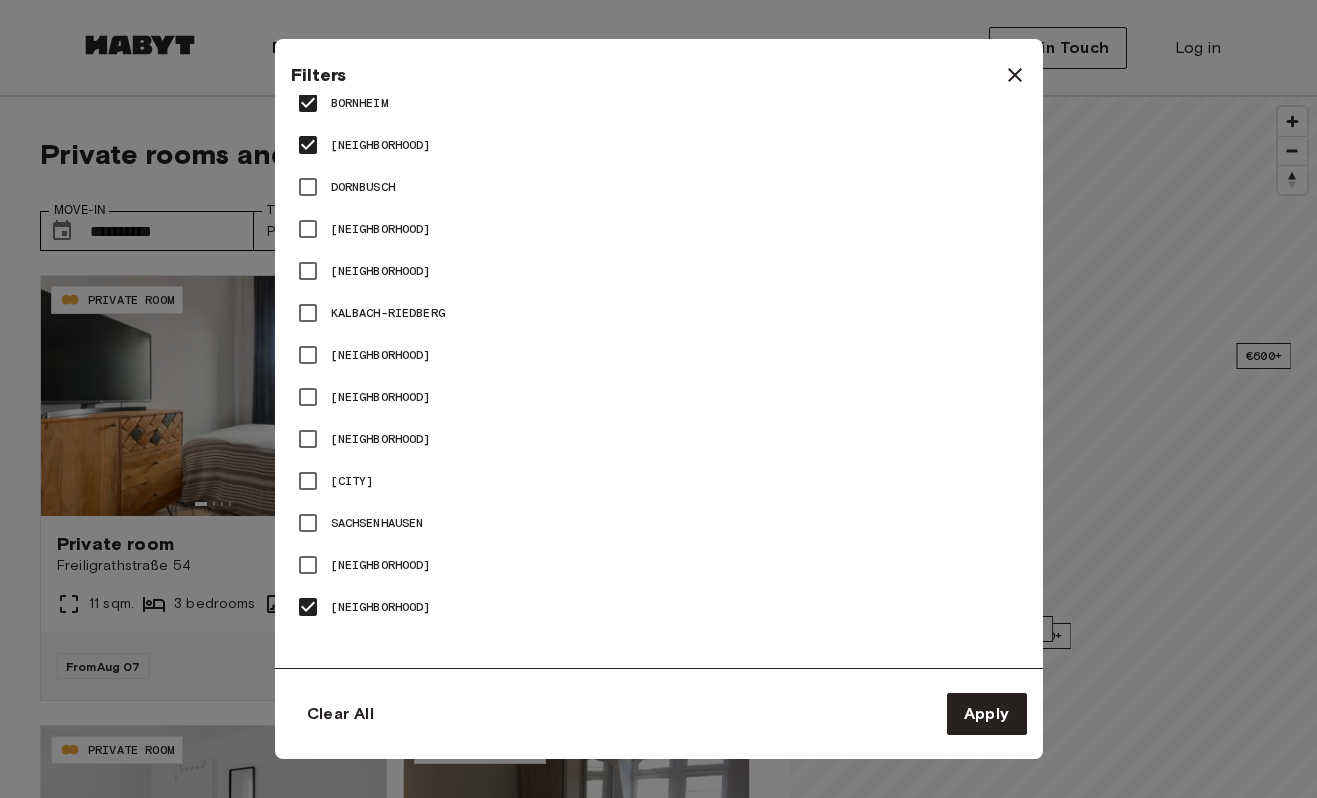 click on "Westend-Süd" at bounding box center [381, 607] 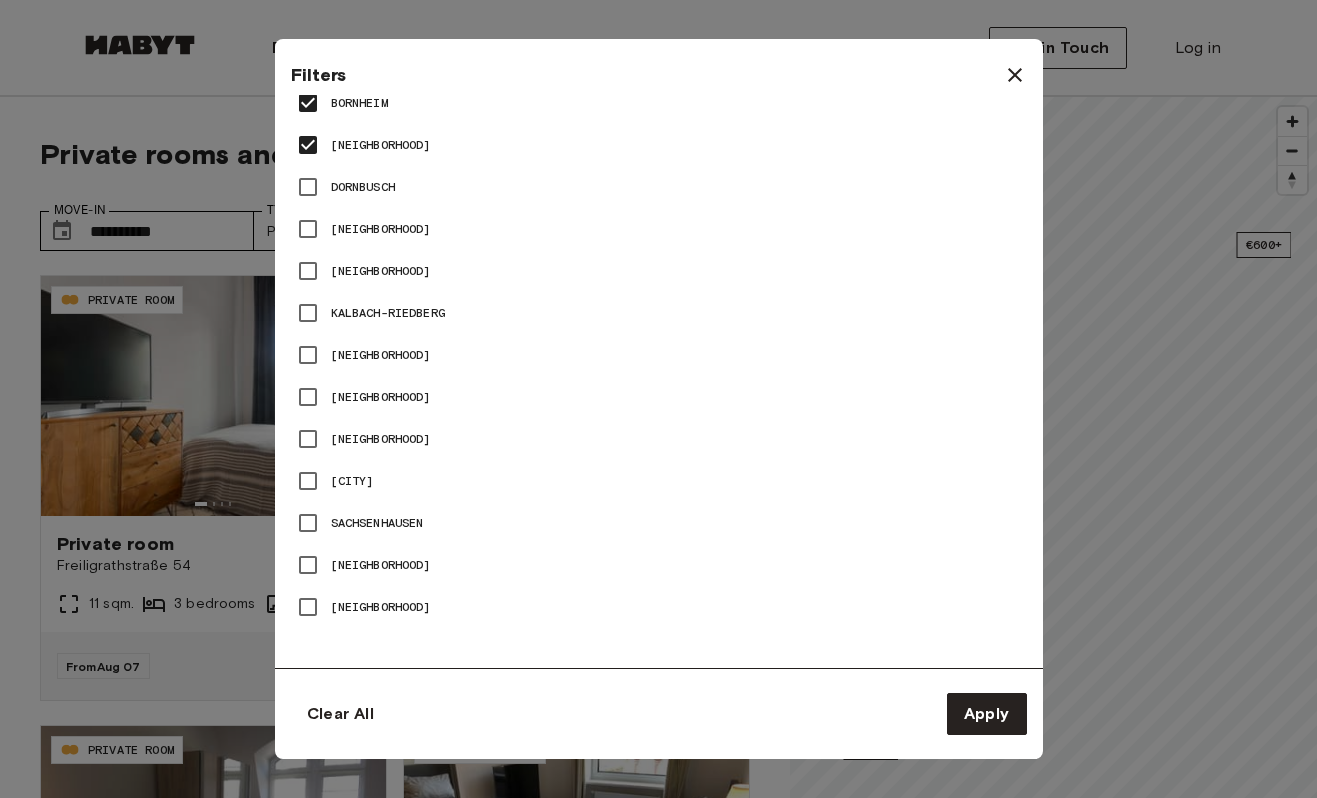 click on "[CITY]" at bounding box center (352, 481) 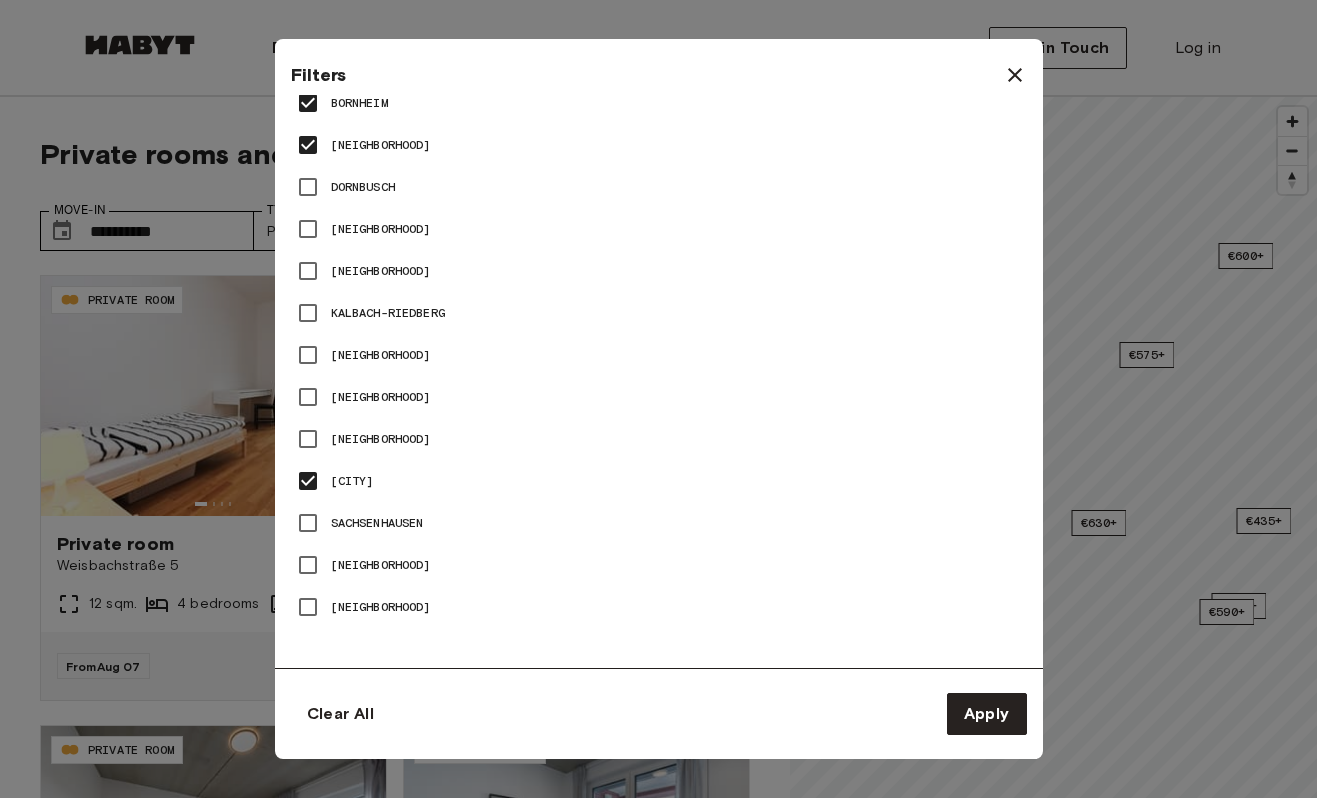 click on "Brückenviertel" at bounding box center (381, 145) 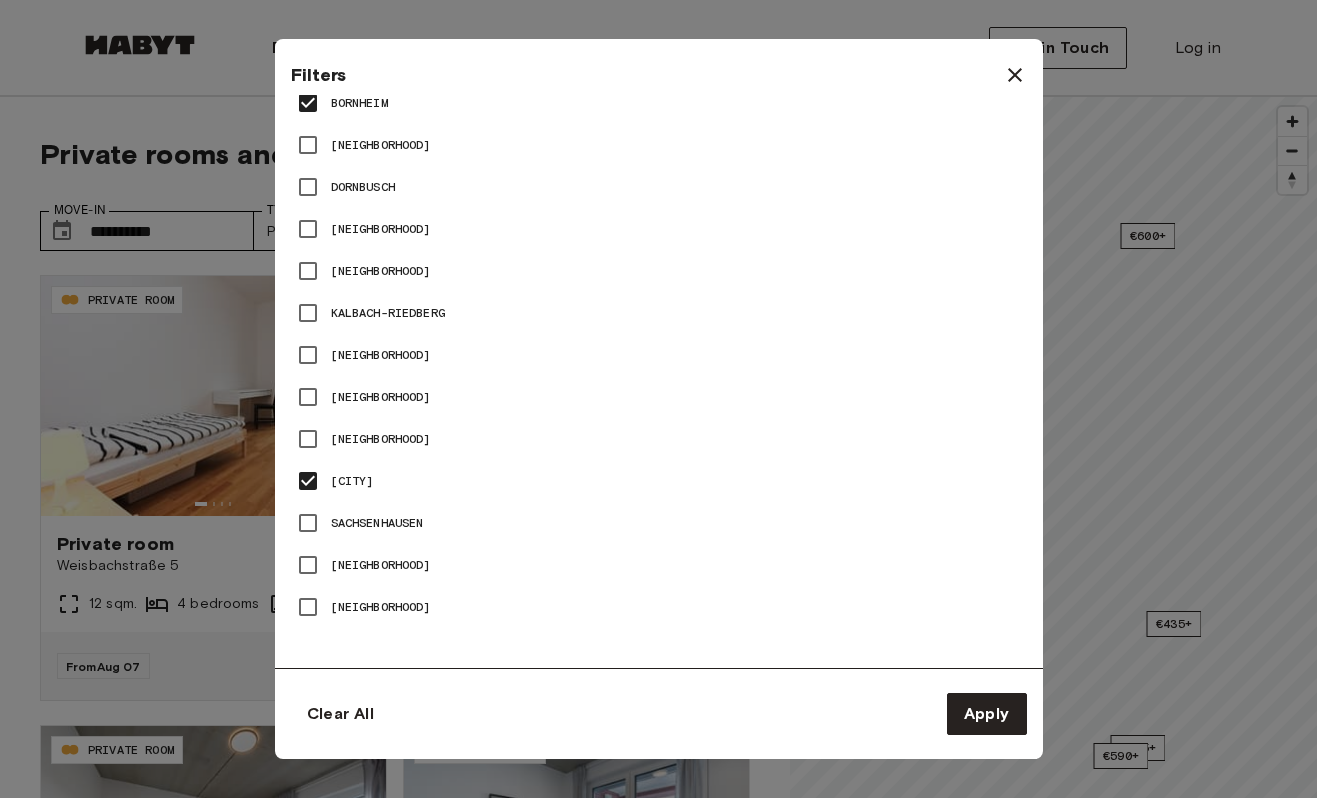 click on "Filters" at bounding box center (659, 67) 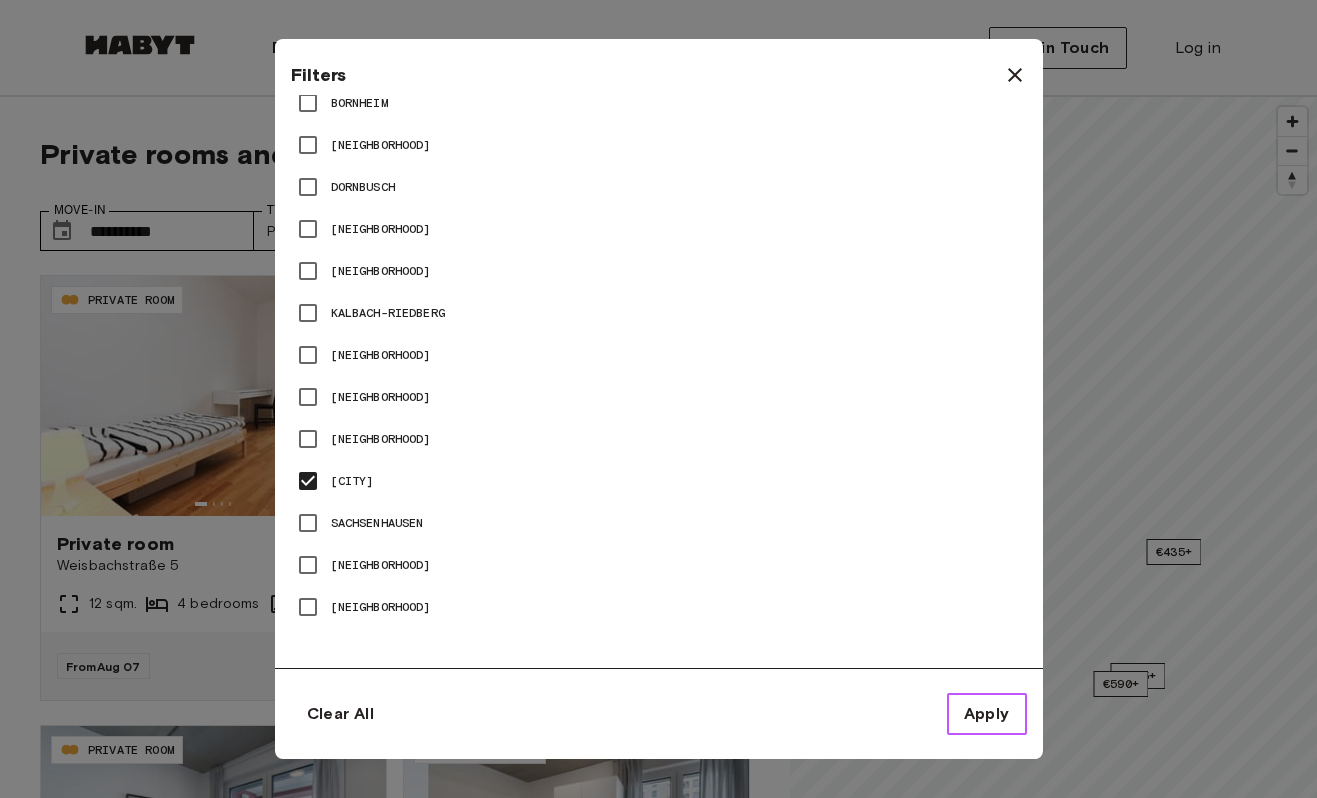 click on "Apply" at bounding box center (987, 714) 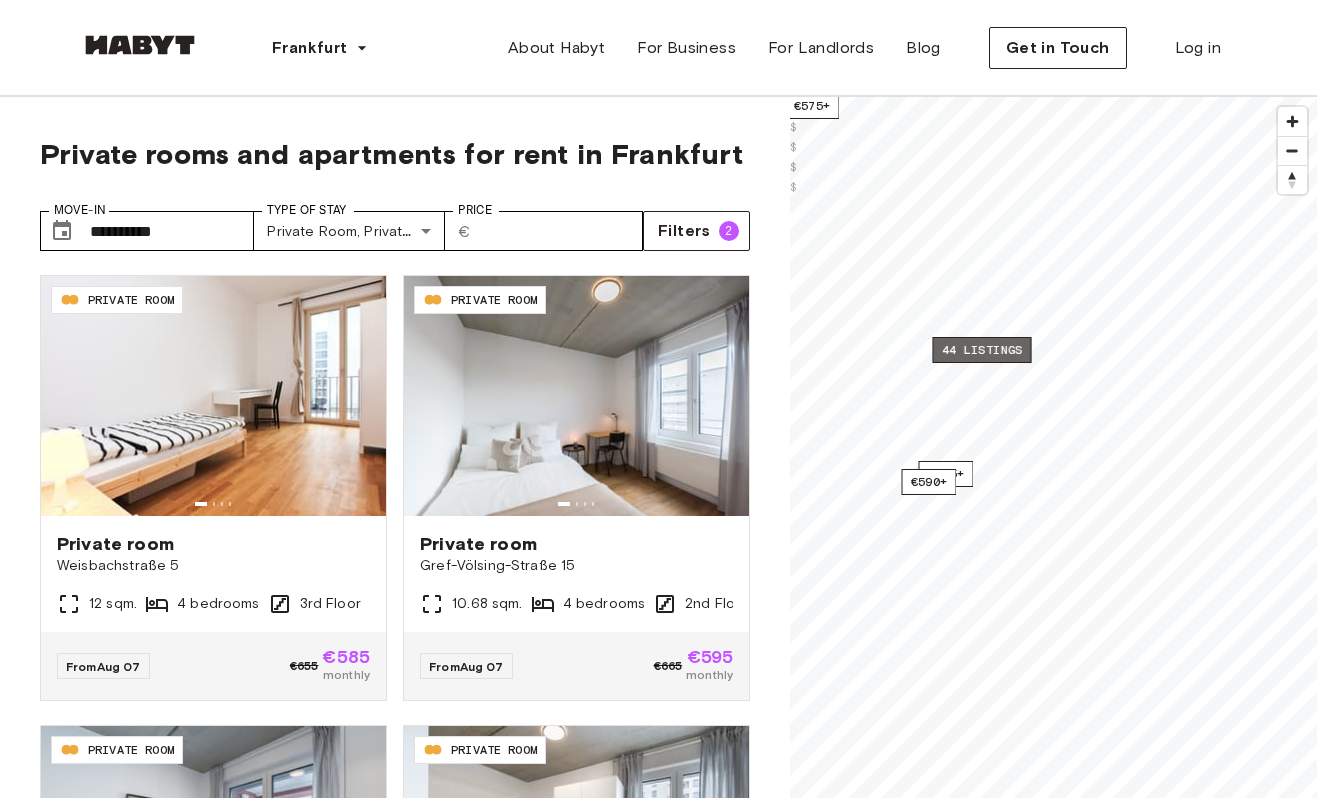 click on "44 listings" at bounding box center (981, 350) 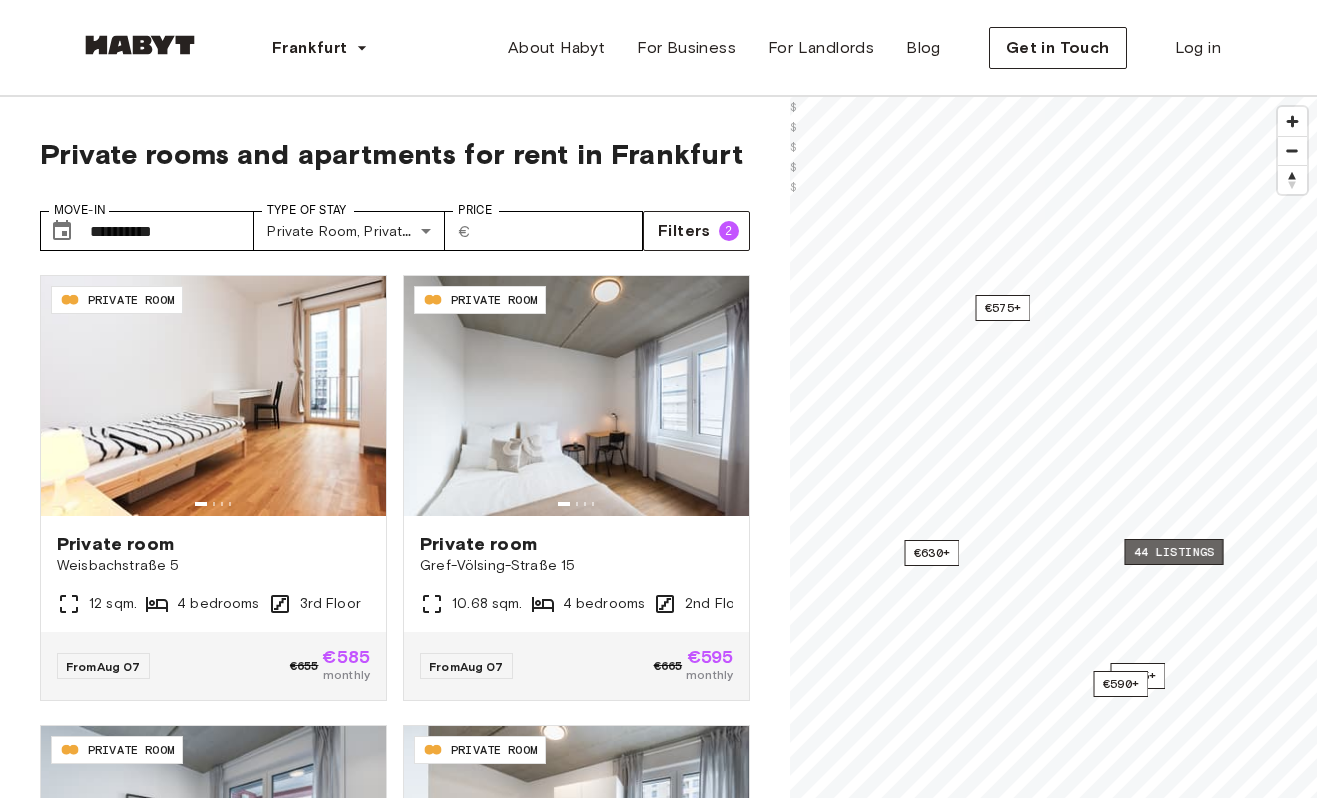 click on "44 listings" at bounding box center (1173, 552) 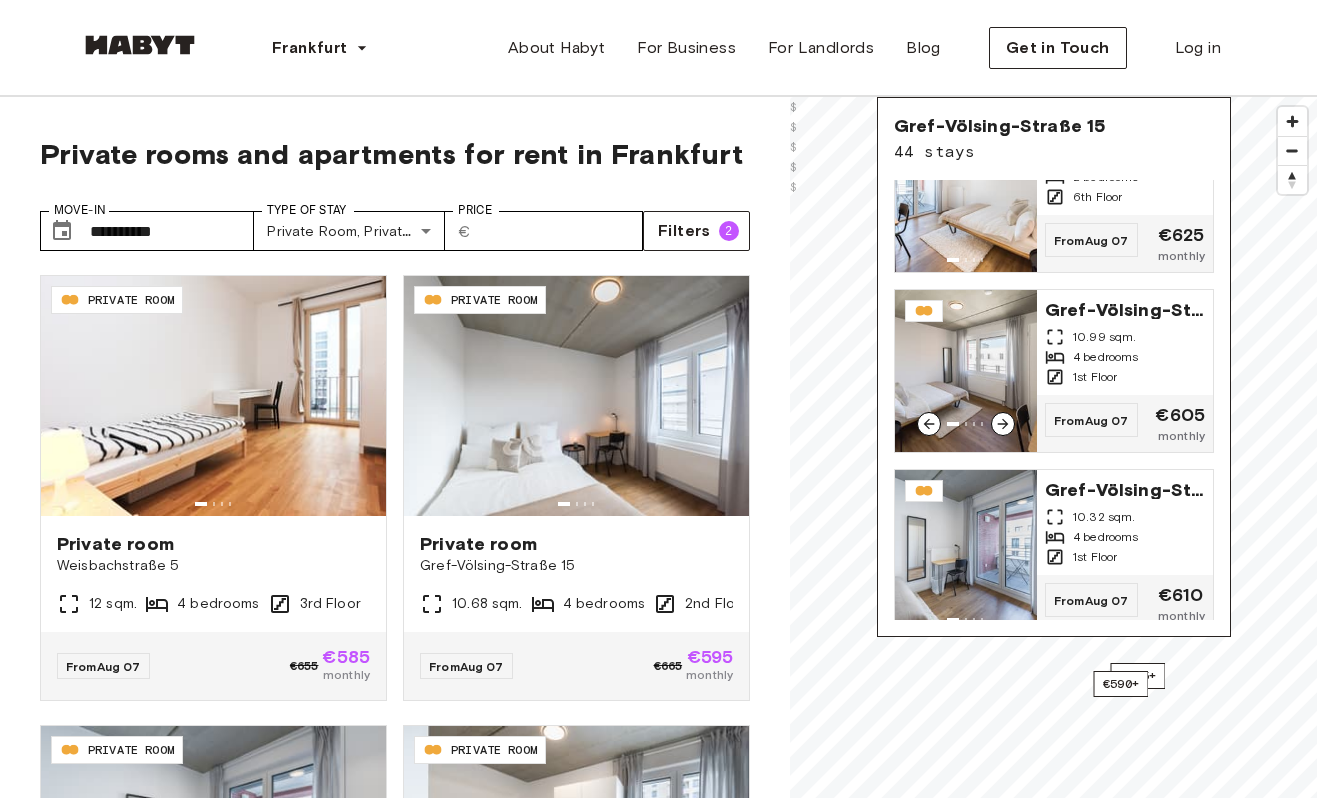 scroll, scrollTop: 1152, scrollLeft: 0, axis: vertical 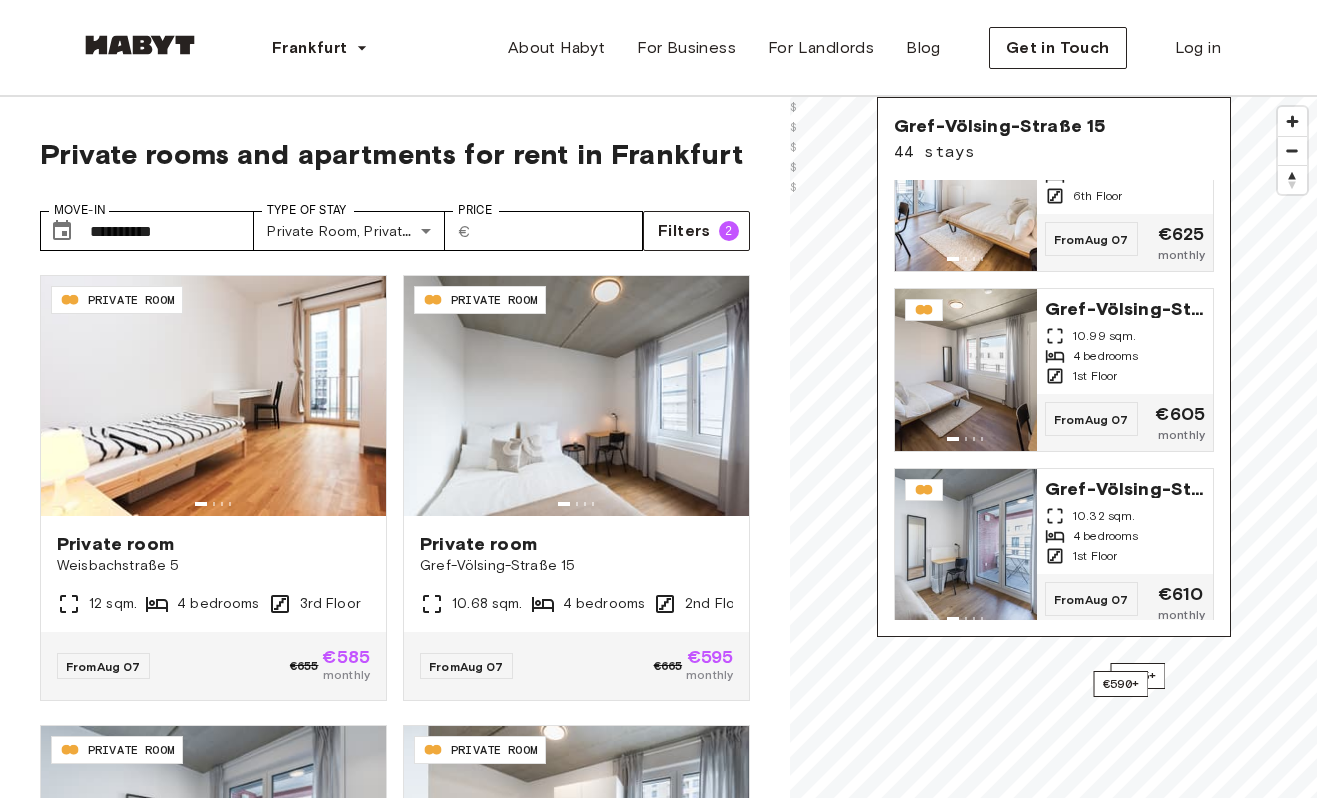 click on "**********" at bounding box center (395, 223) 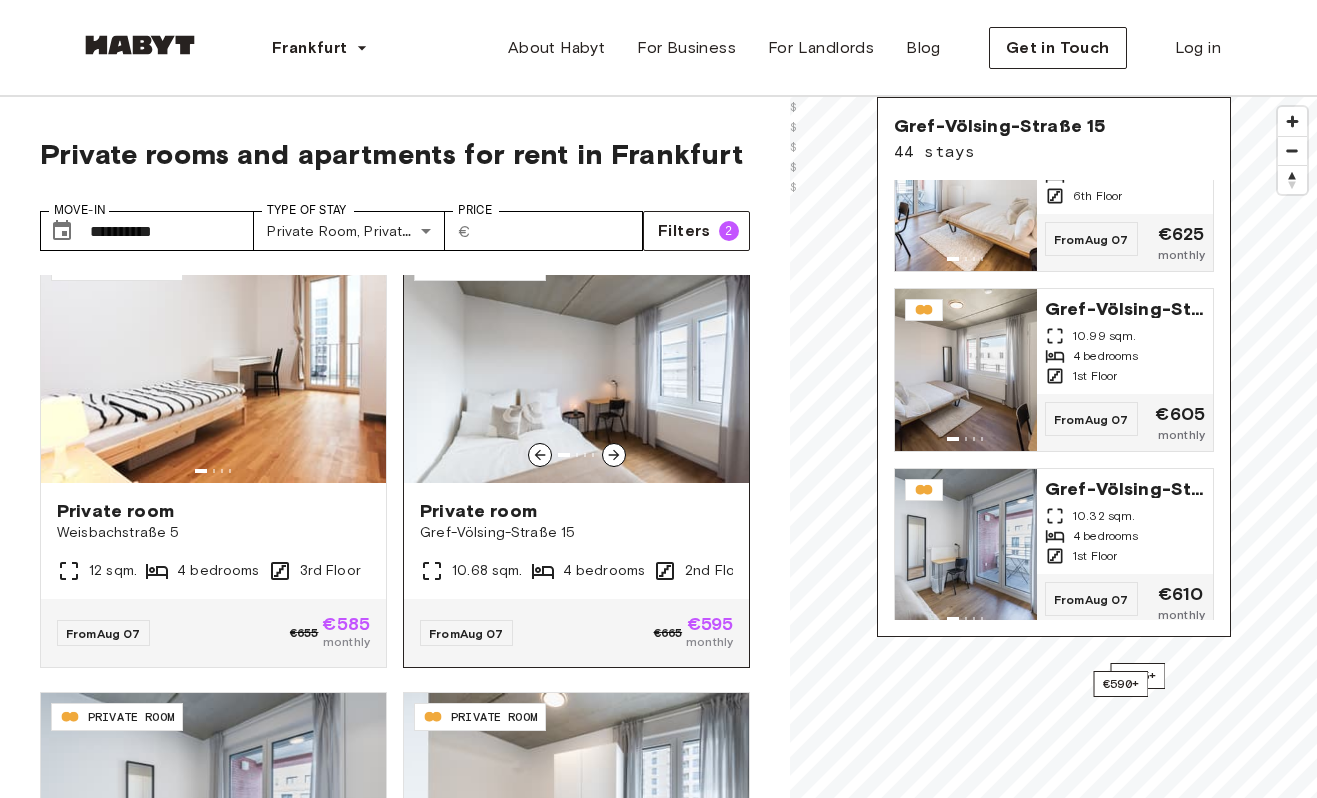 scroll, scrollTop: 0, scrollLeft: 0, axis: both 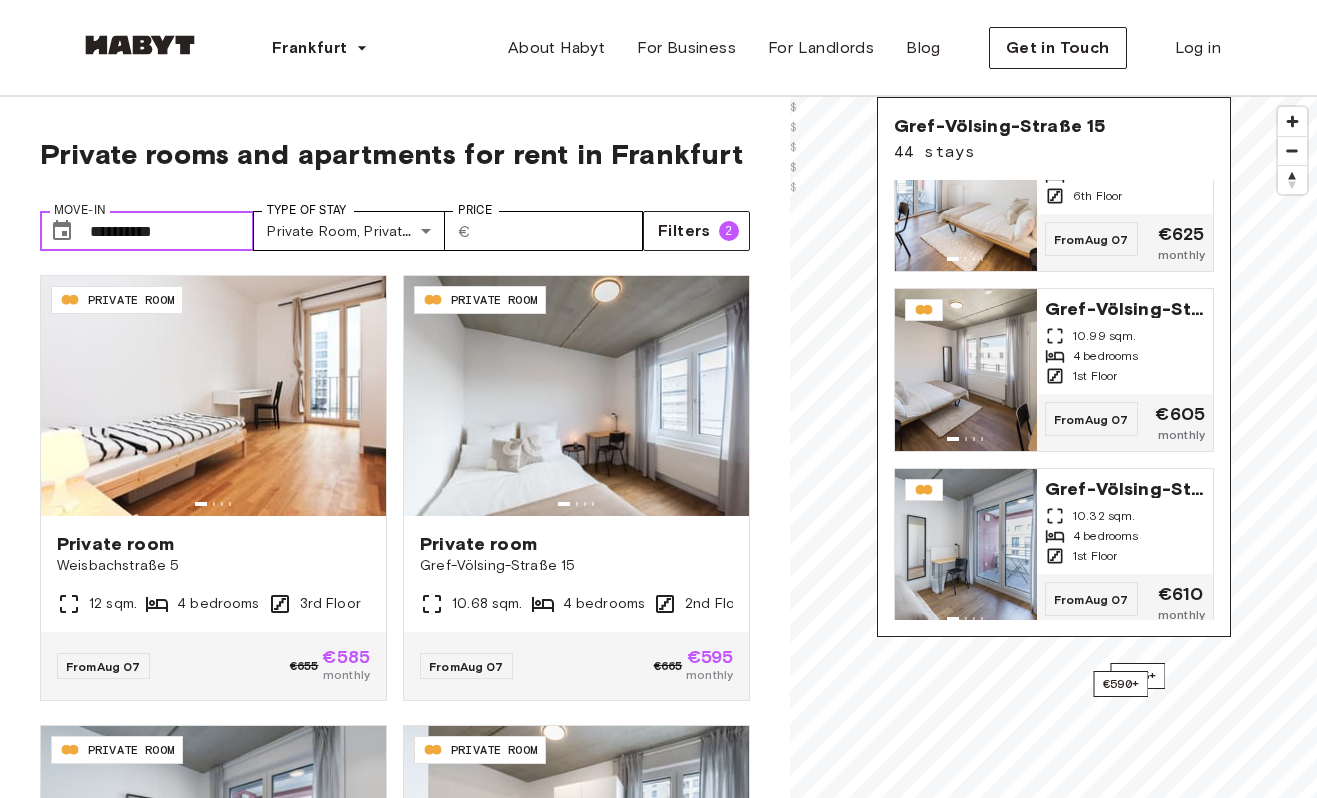 click on "**********" at bounding box center [172, 231] 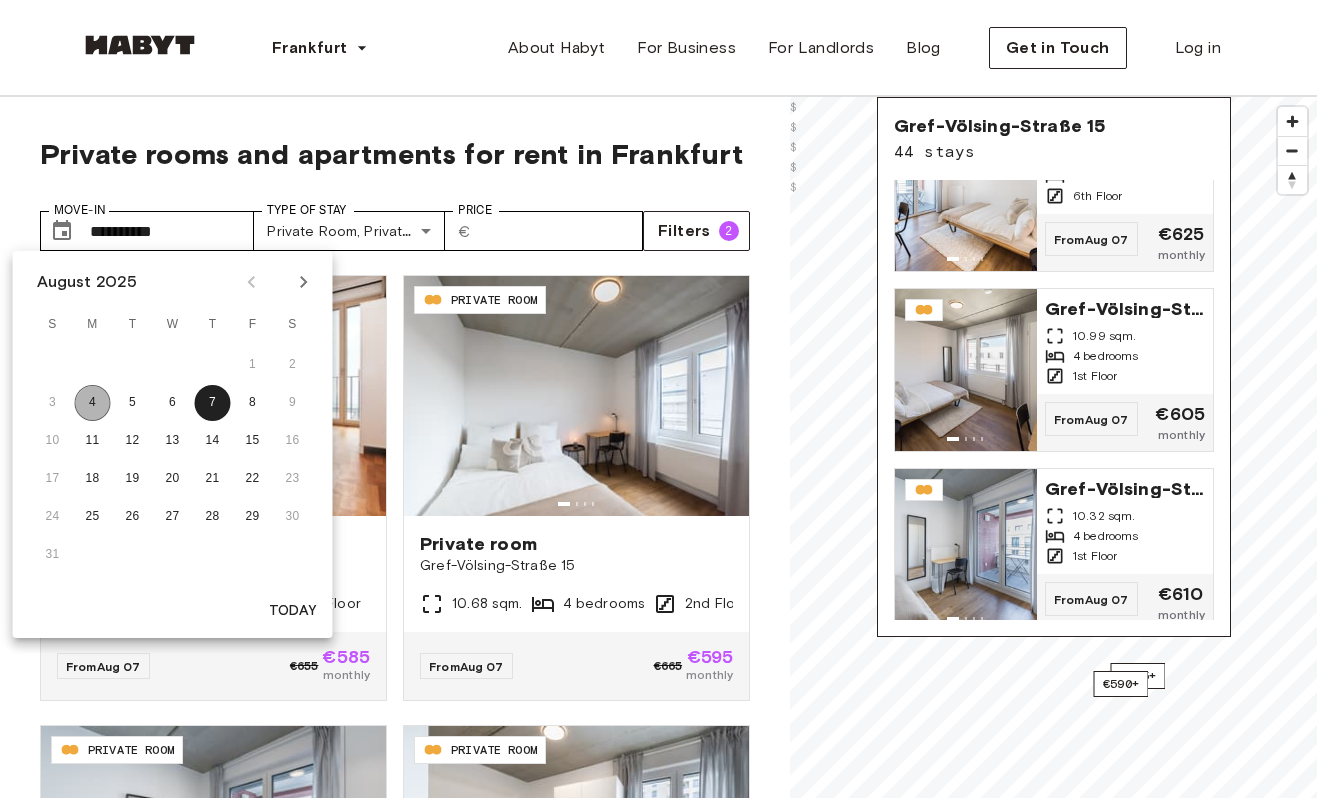 click on "4" at bounding box center (93, 403) 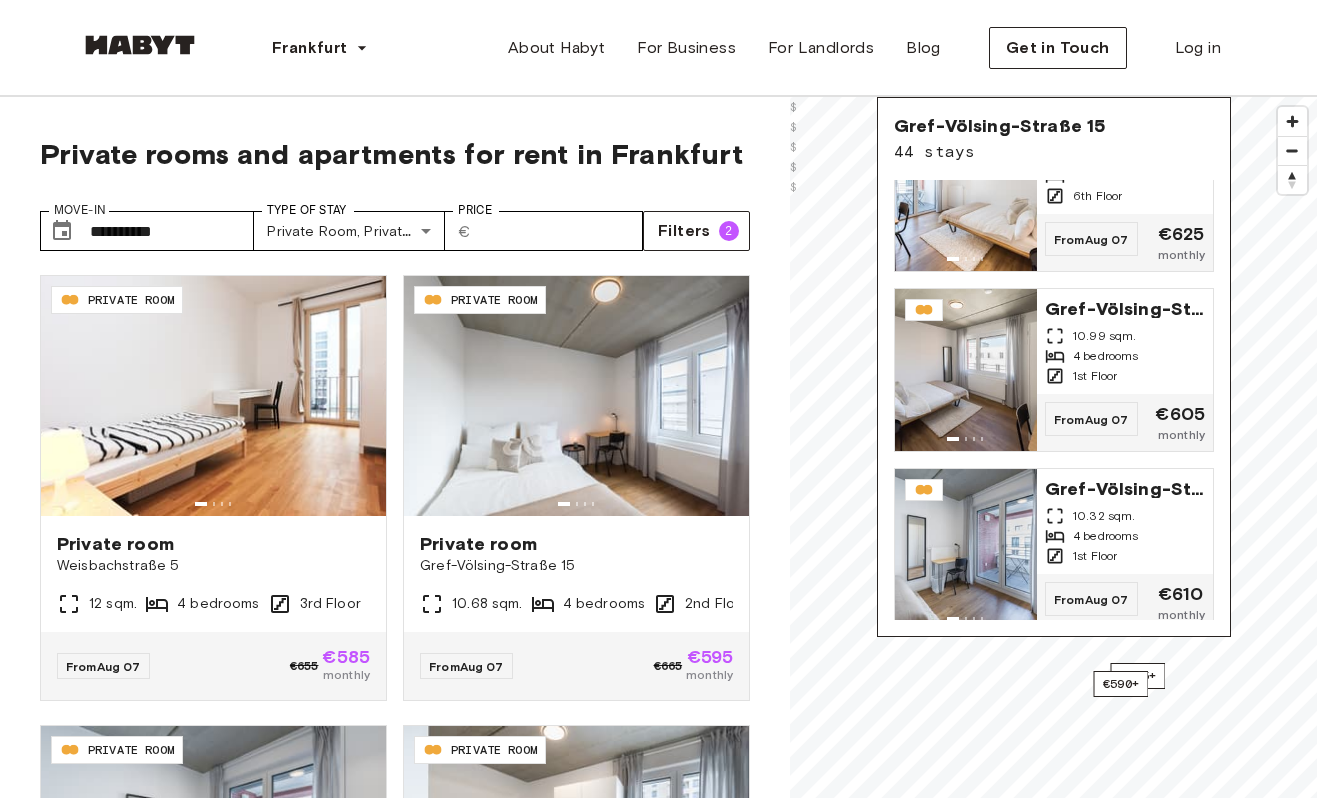 click on "**********" at bounding box center (395, 223) 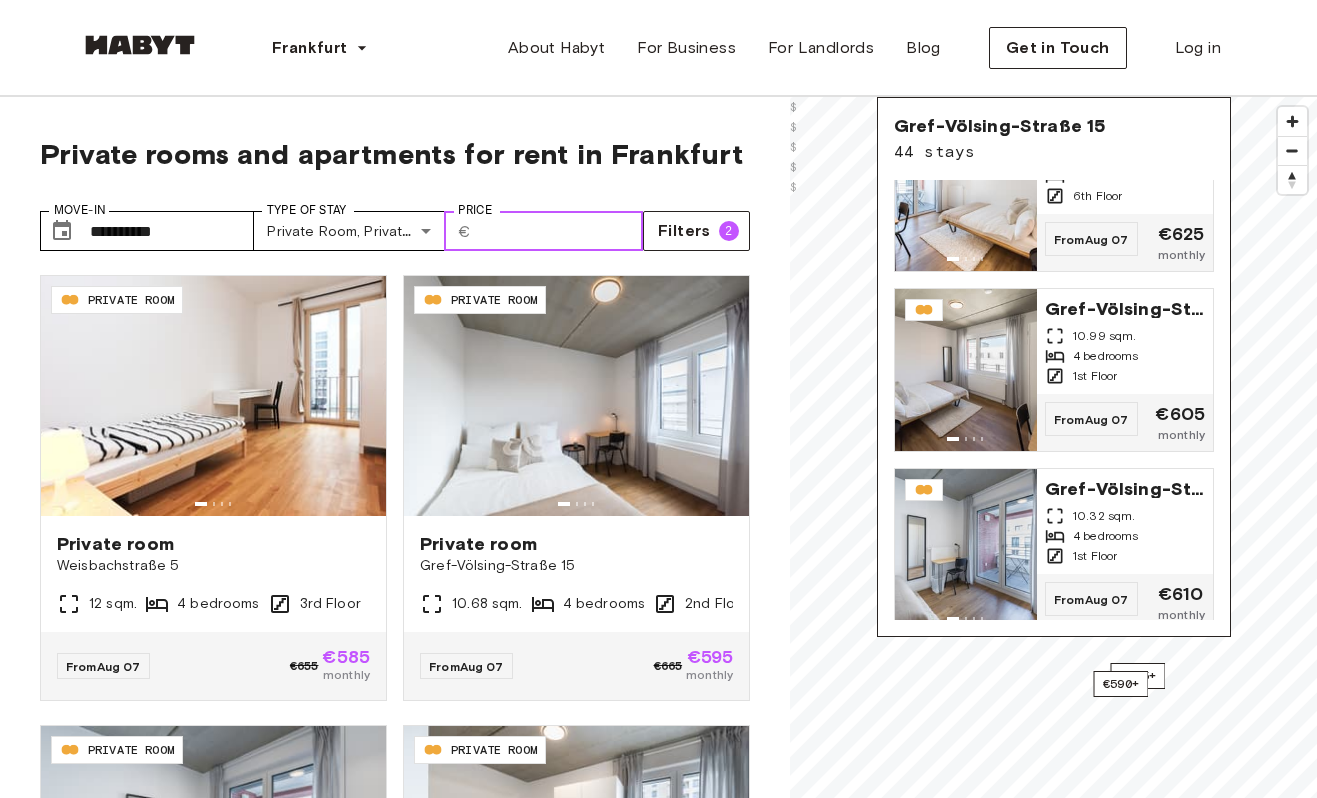 click on "Price" at bounding box center (560, 231) 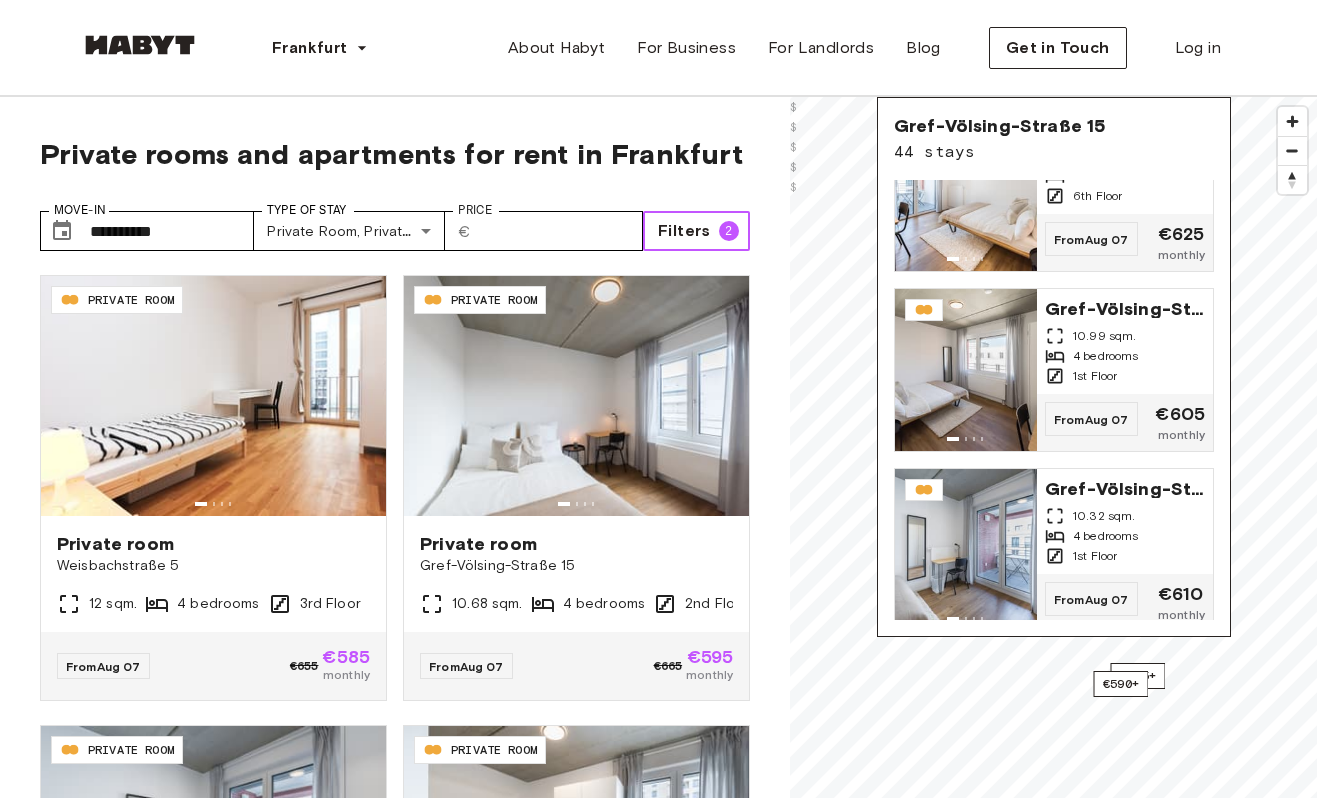 click on "Filters" at bounding box center [684, 231] 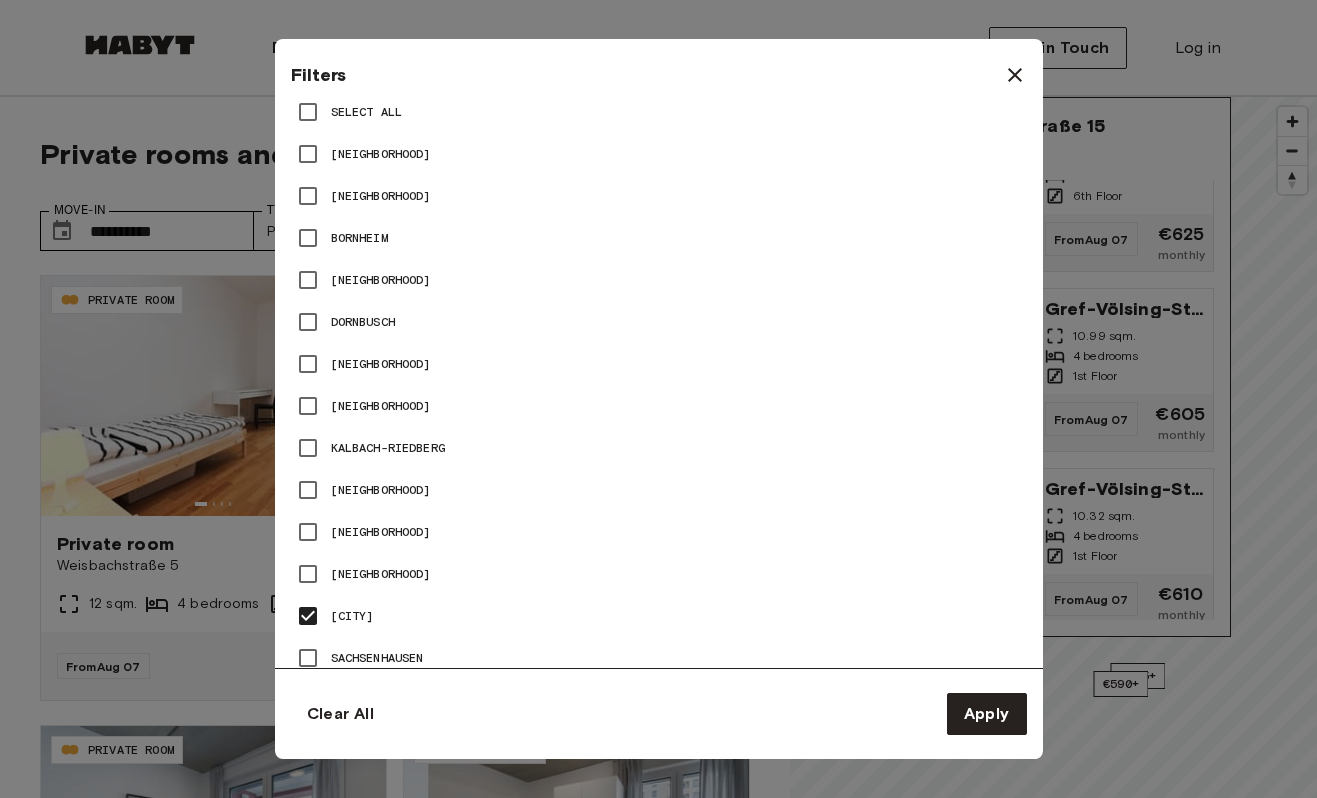 scroll, scrollTop: 1229, scrollLeft: 0, axis: vertical 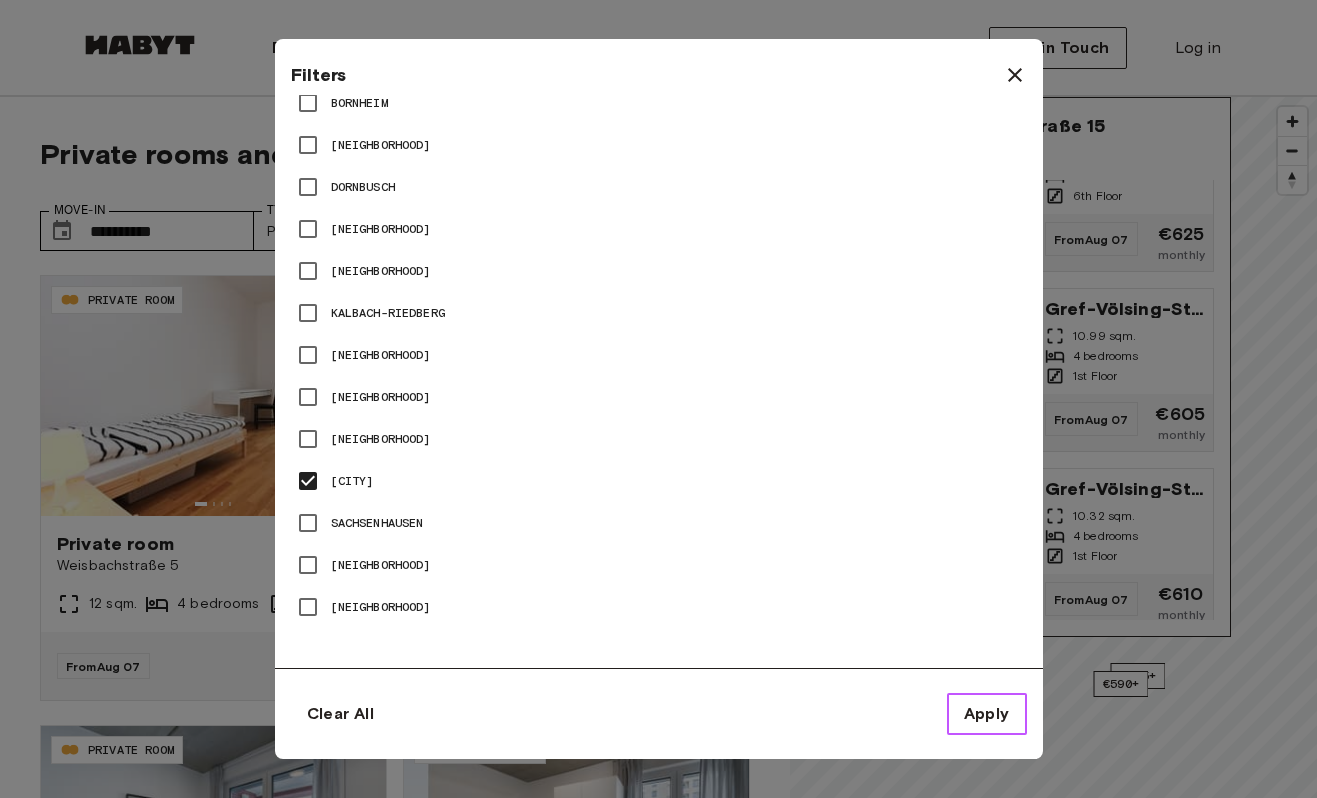 click on "Apply" at bounding box center [987, 714] 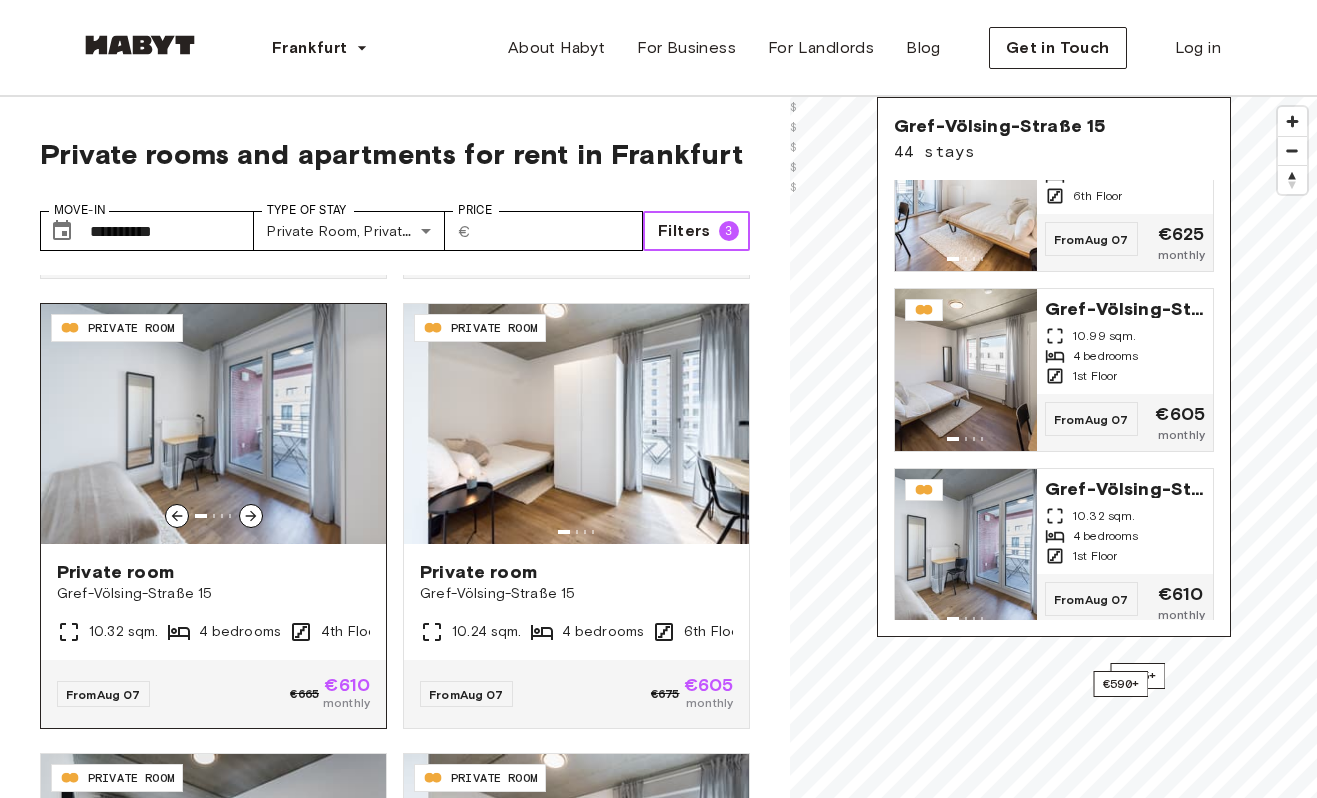 scroll, scrollTop: 430, scrollLeft: 0, axis: vertical 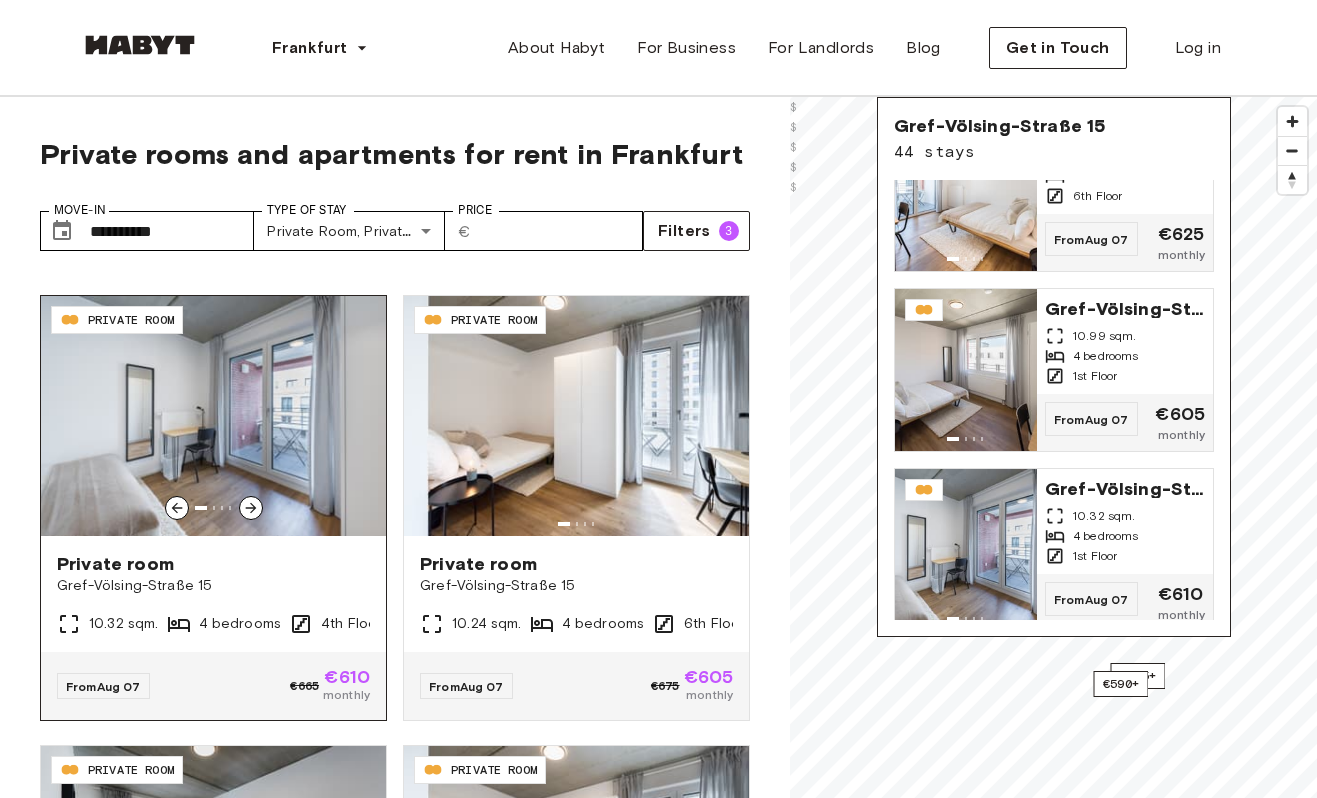click 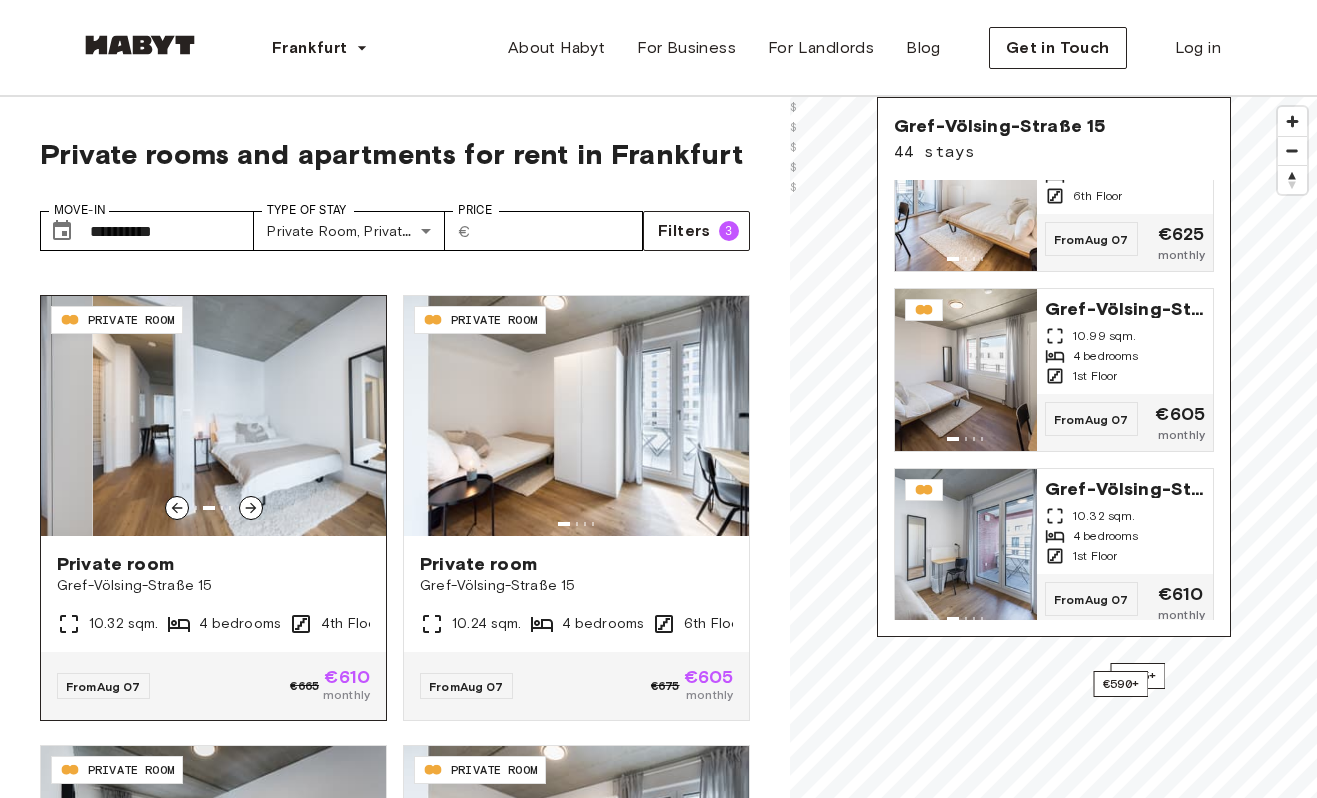 click 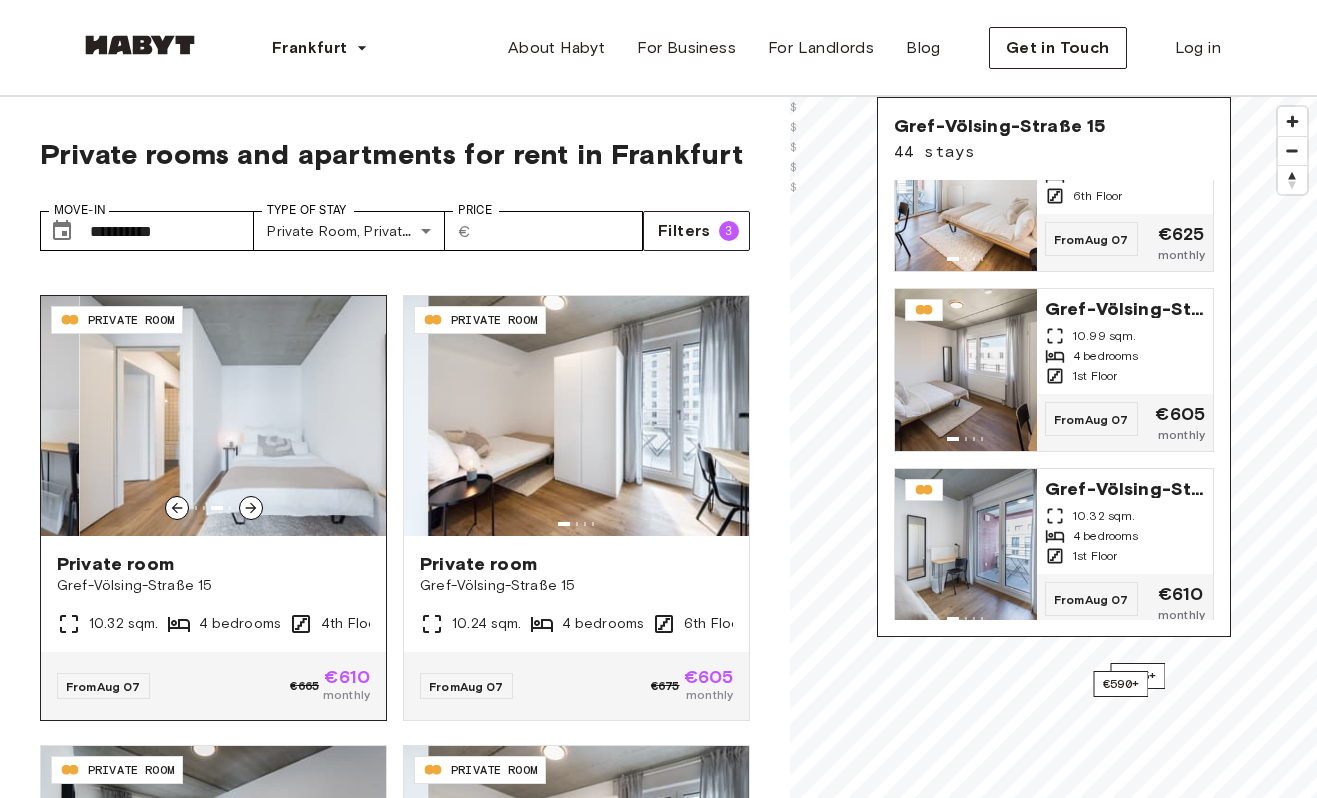 click 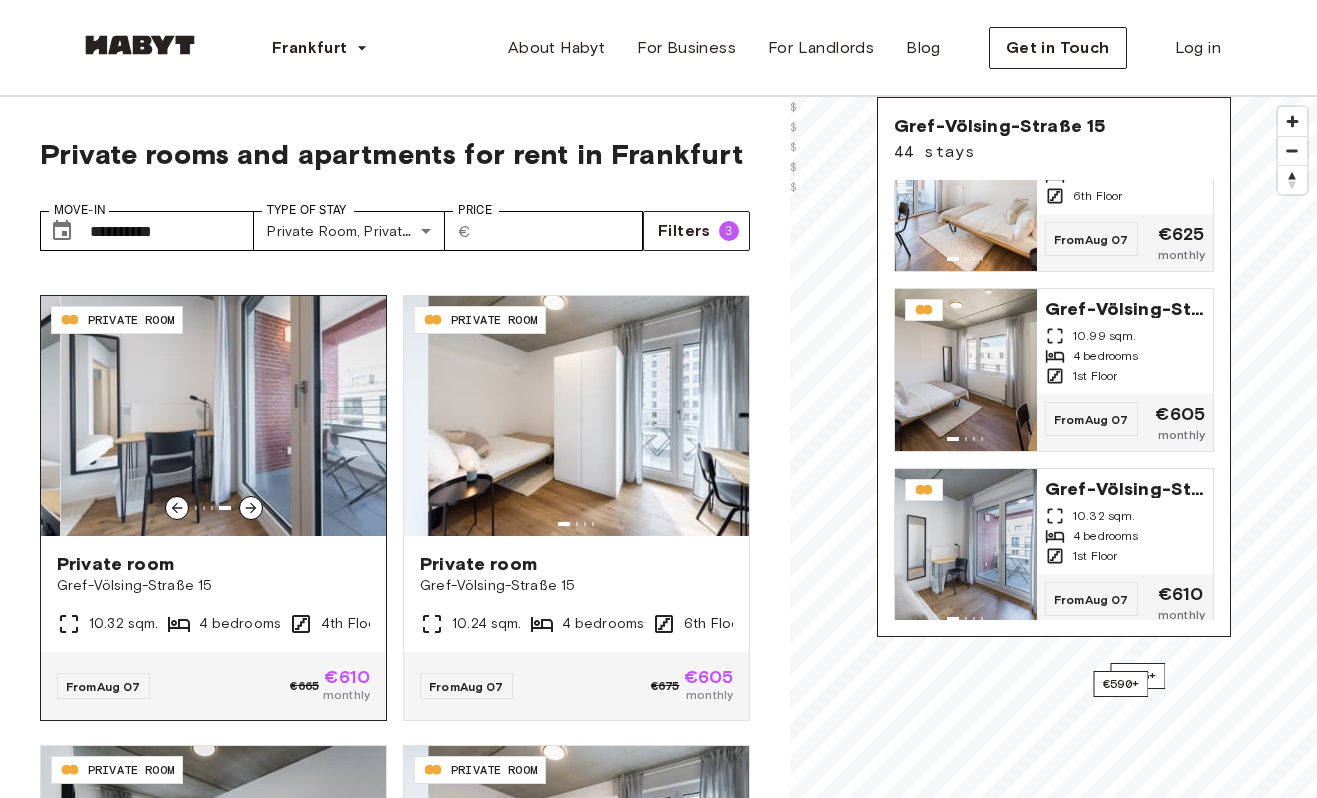 click 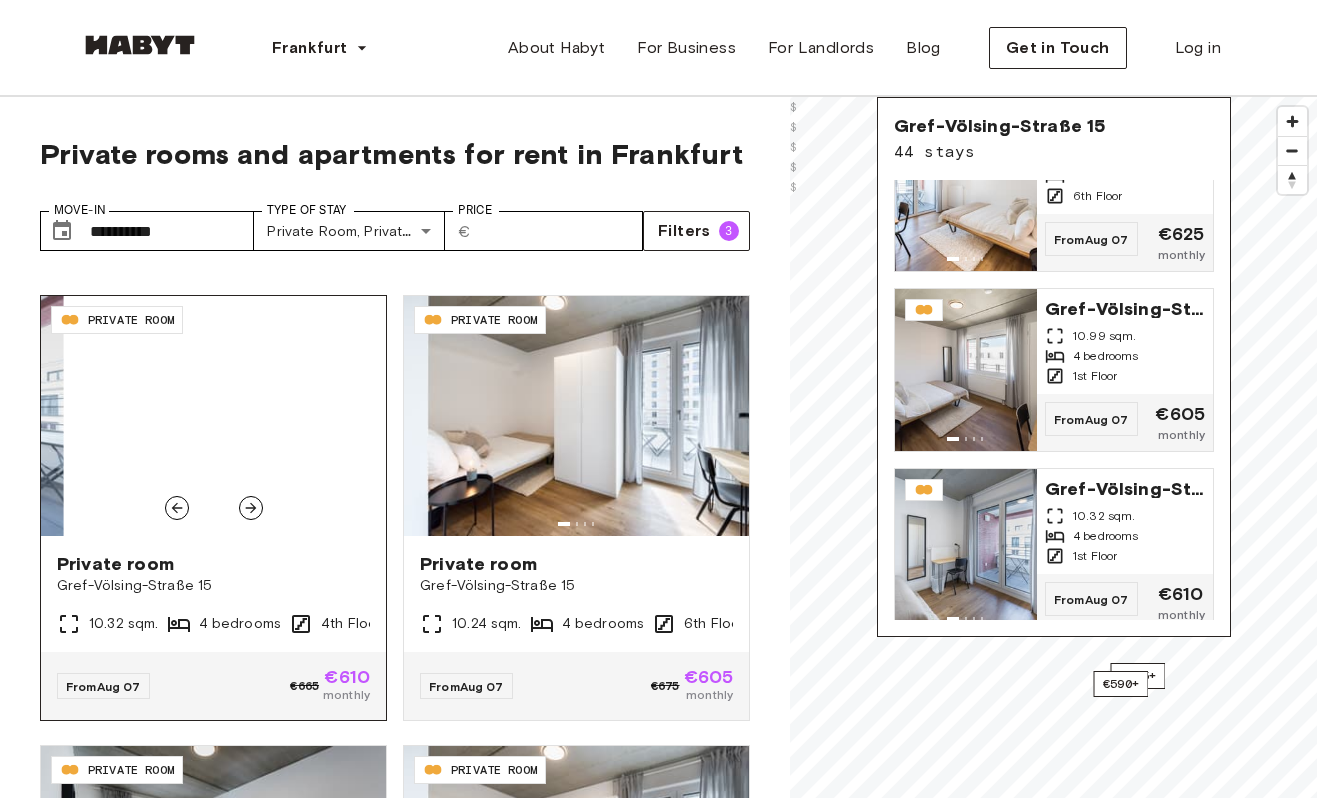 click 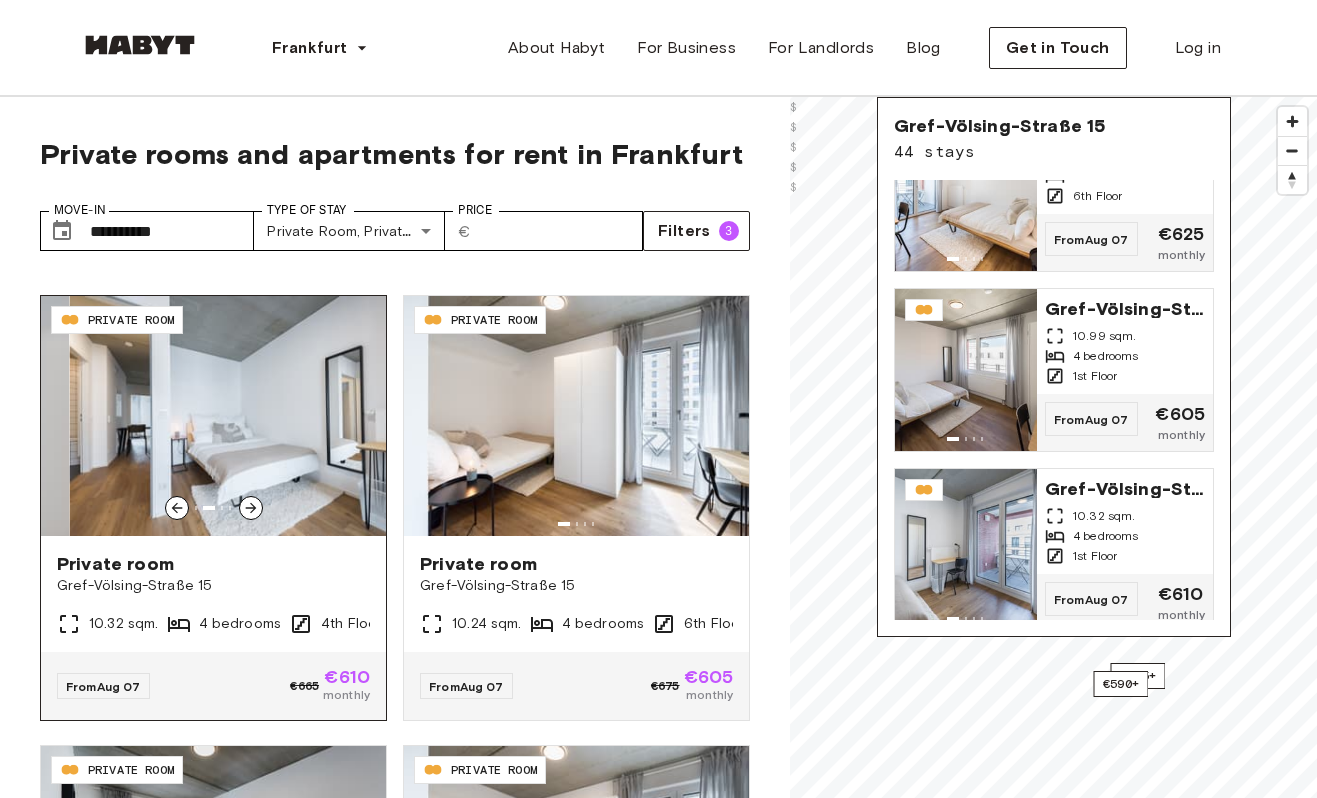 click 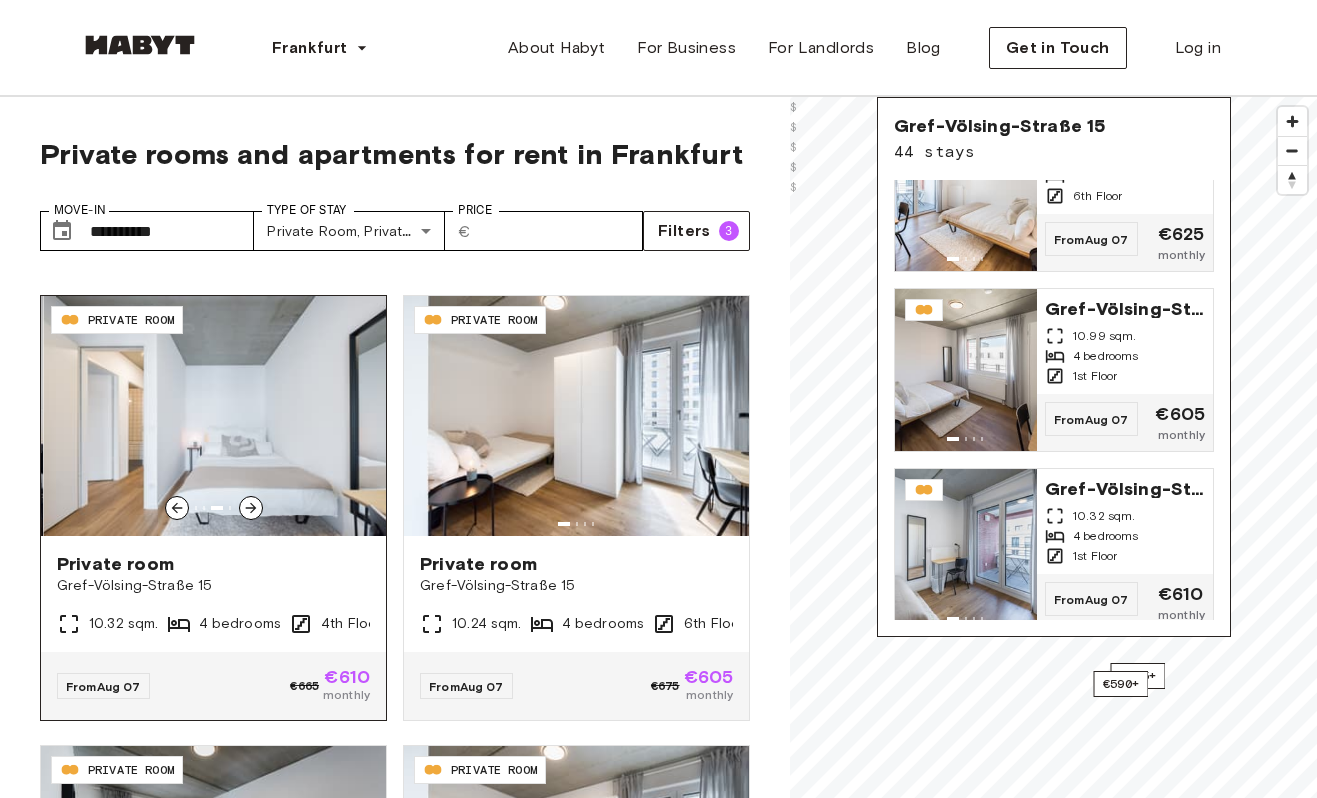 click 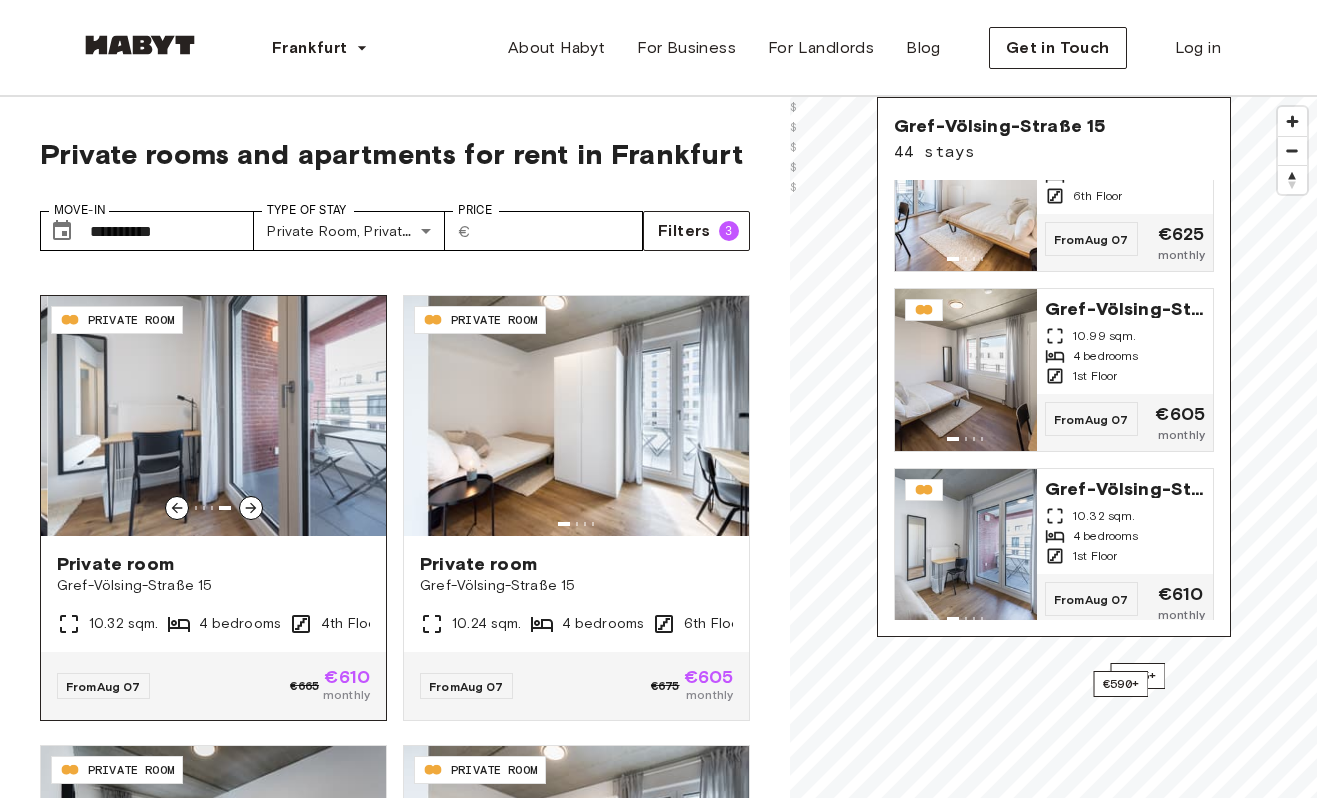 click 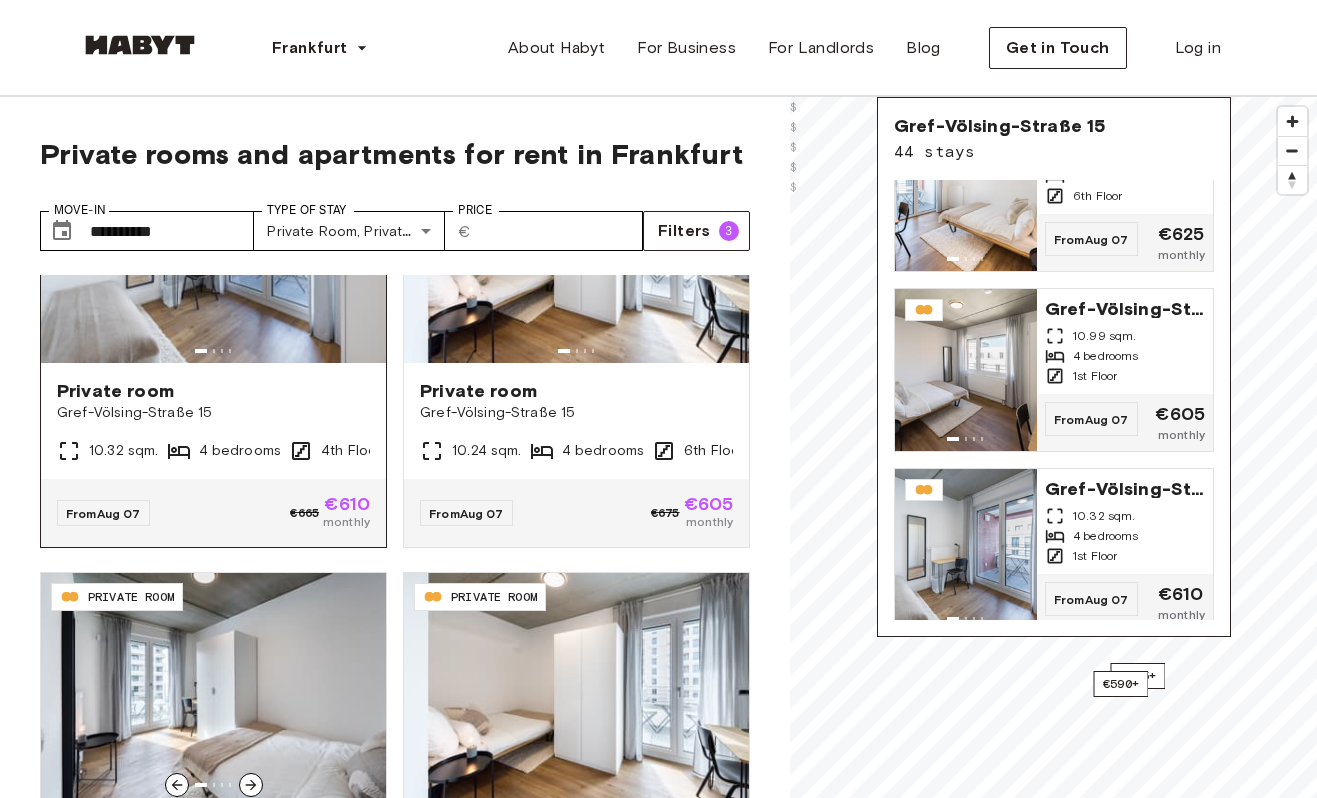 scroll, scrollTop: 0, scrollLeft: 0, axis: both 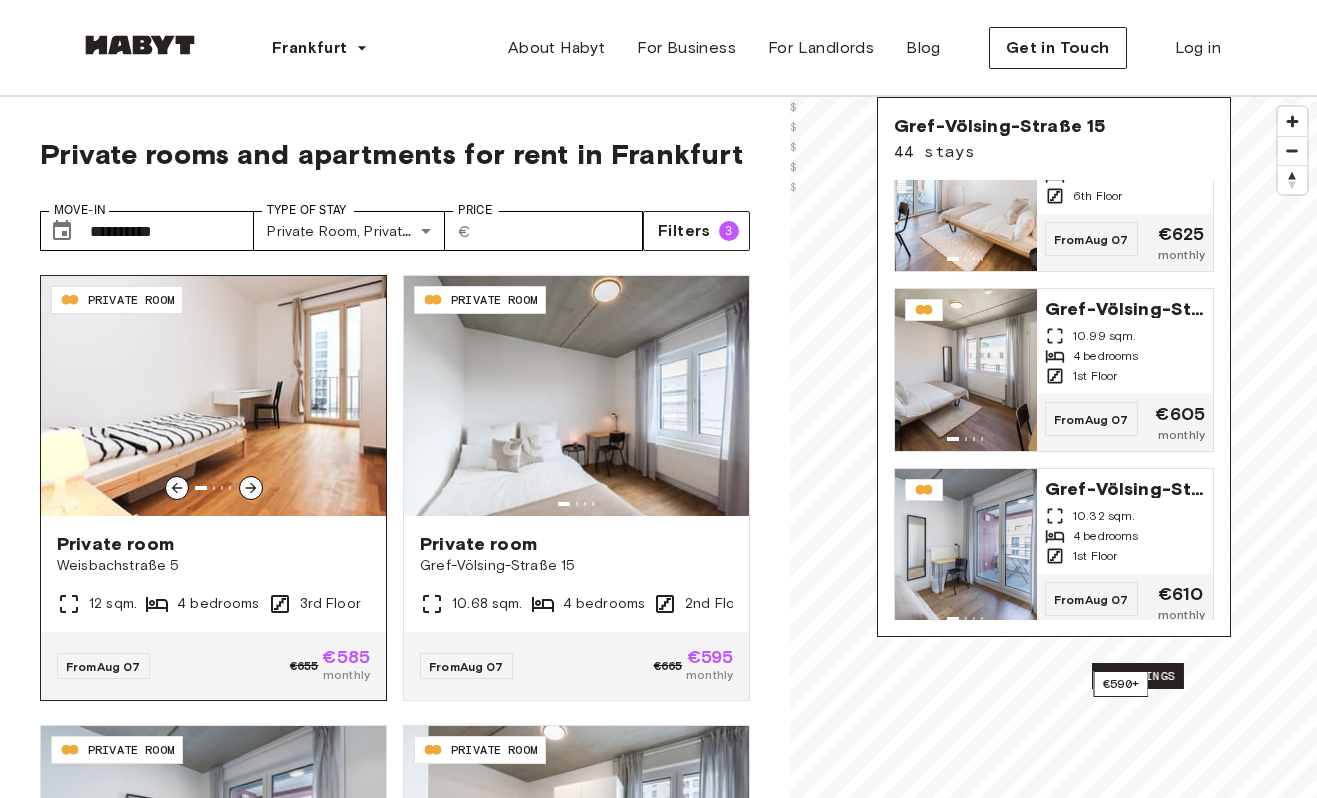 click 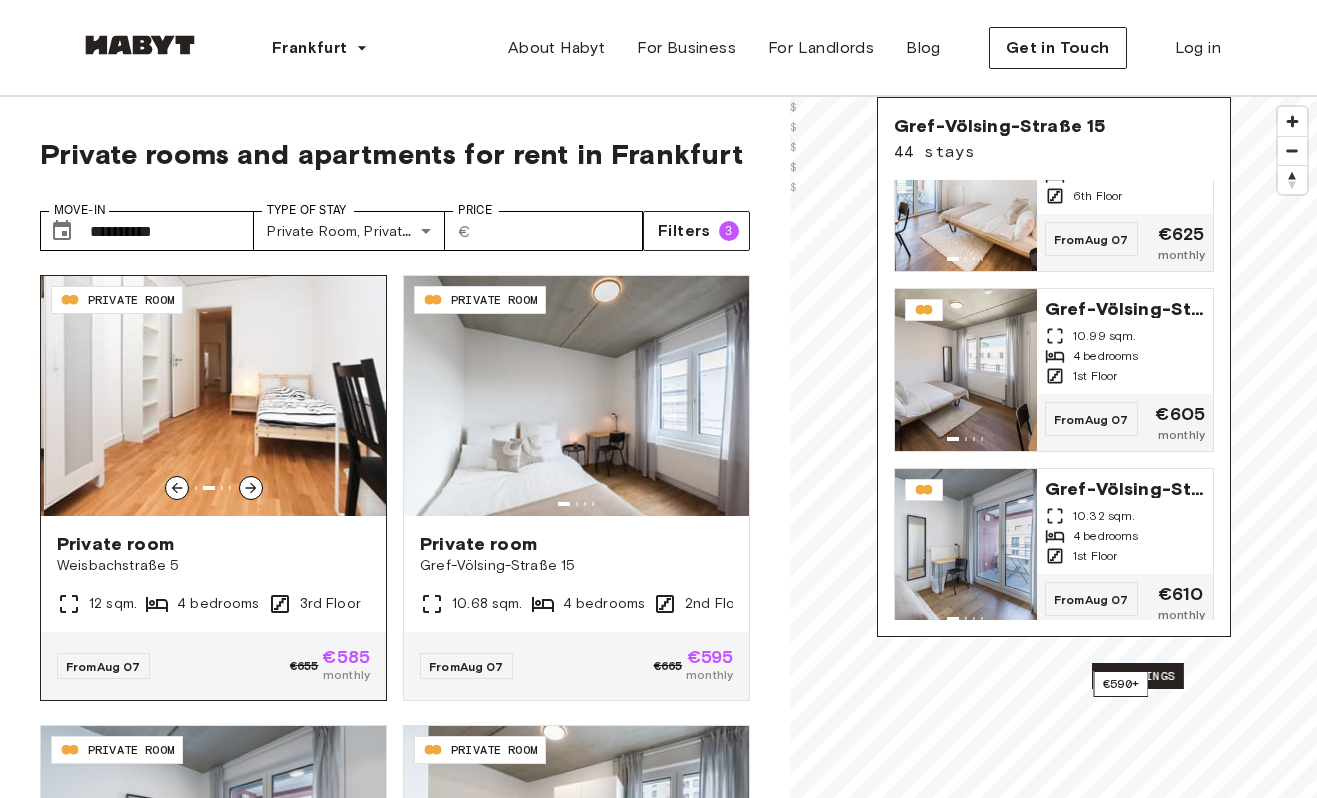 click 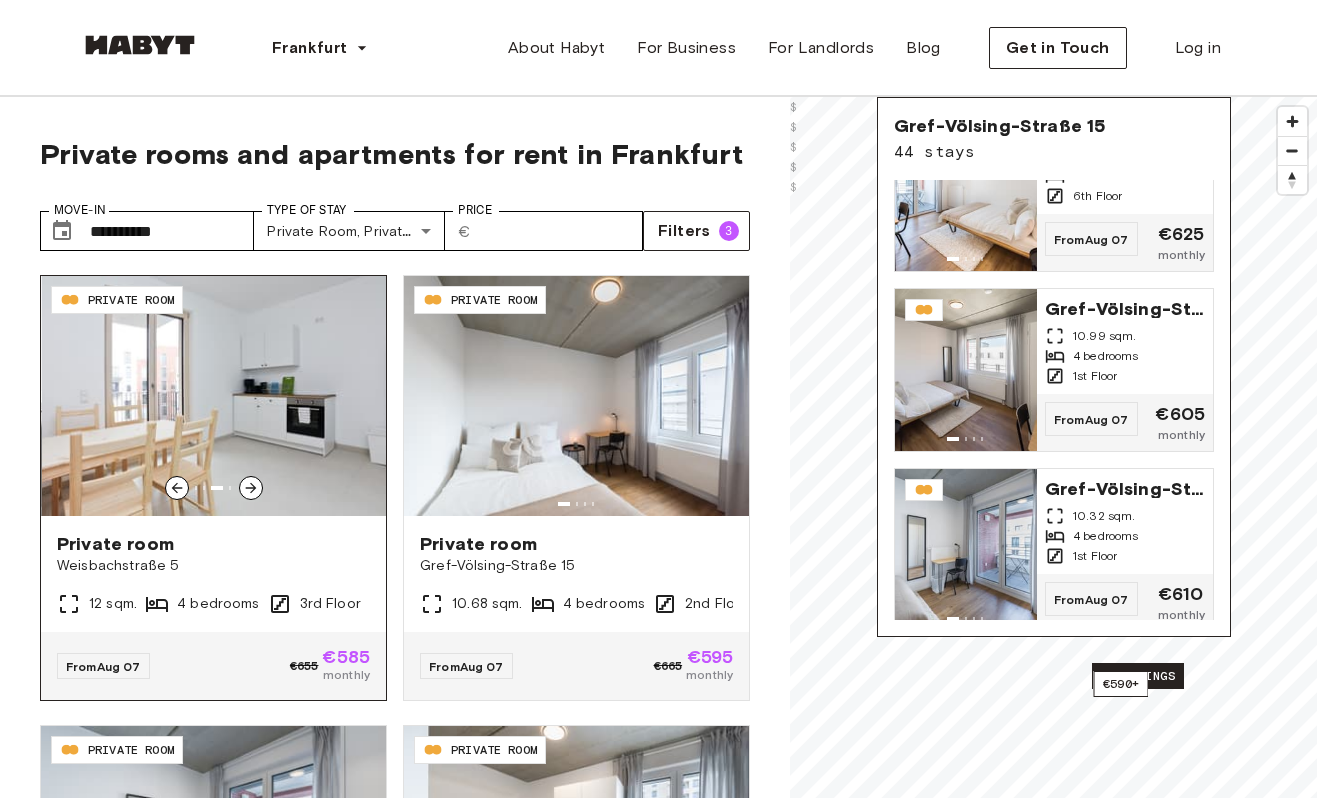 click 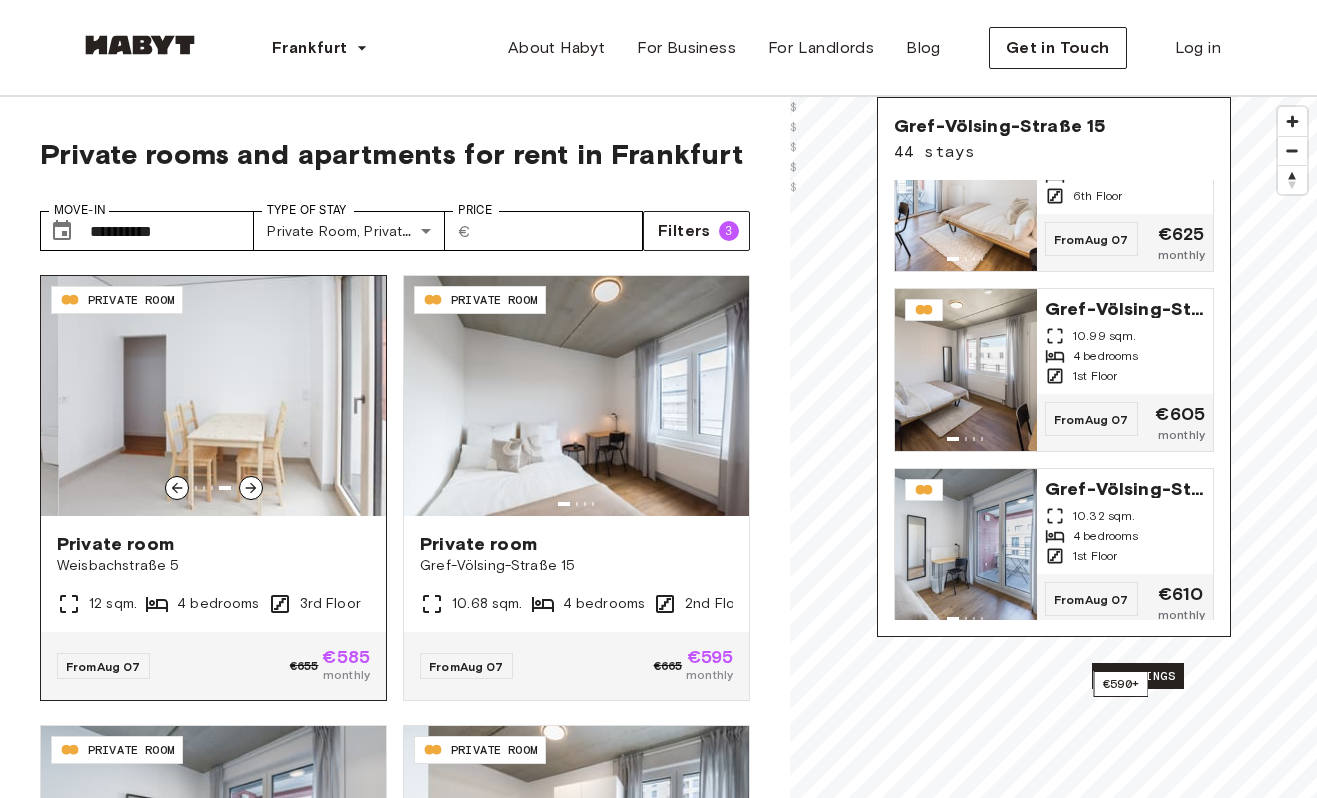 click 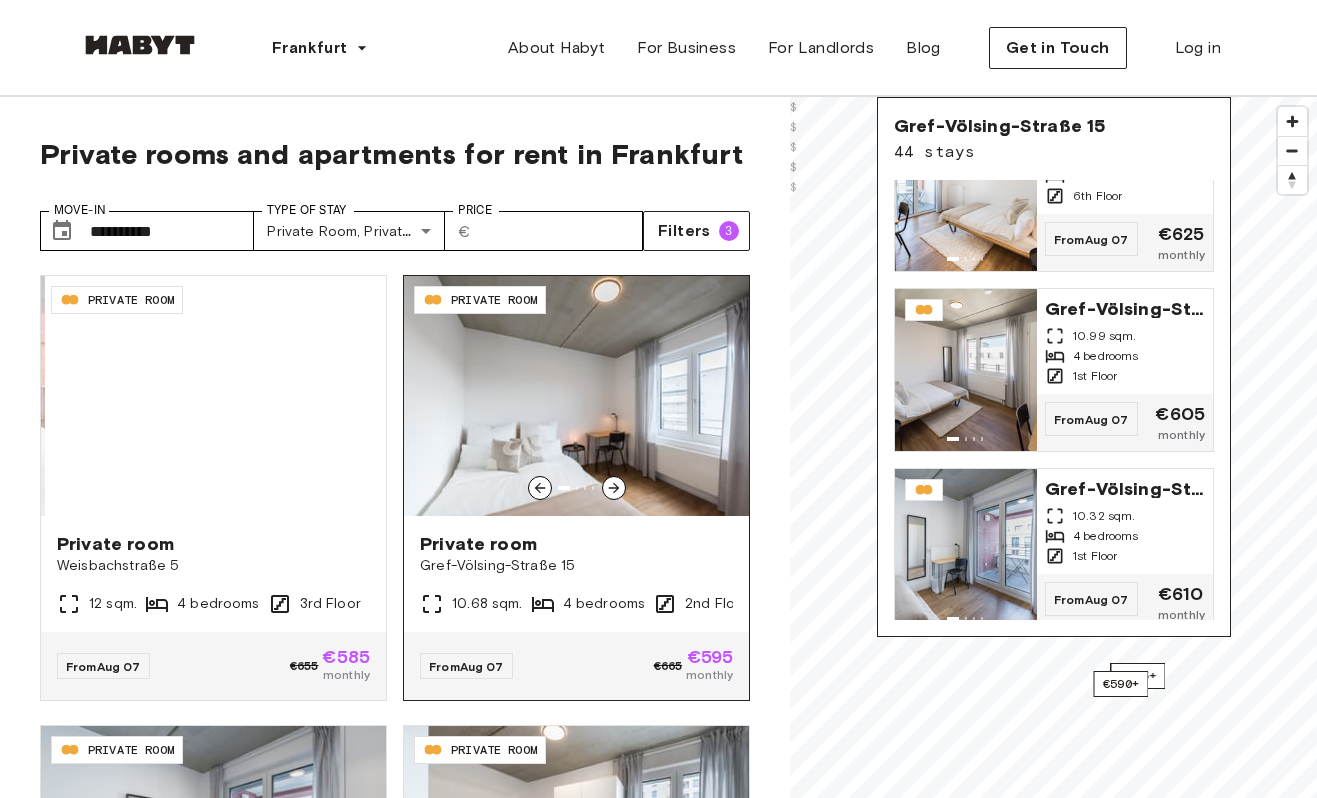 click at bounding box center [614, 488] 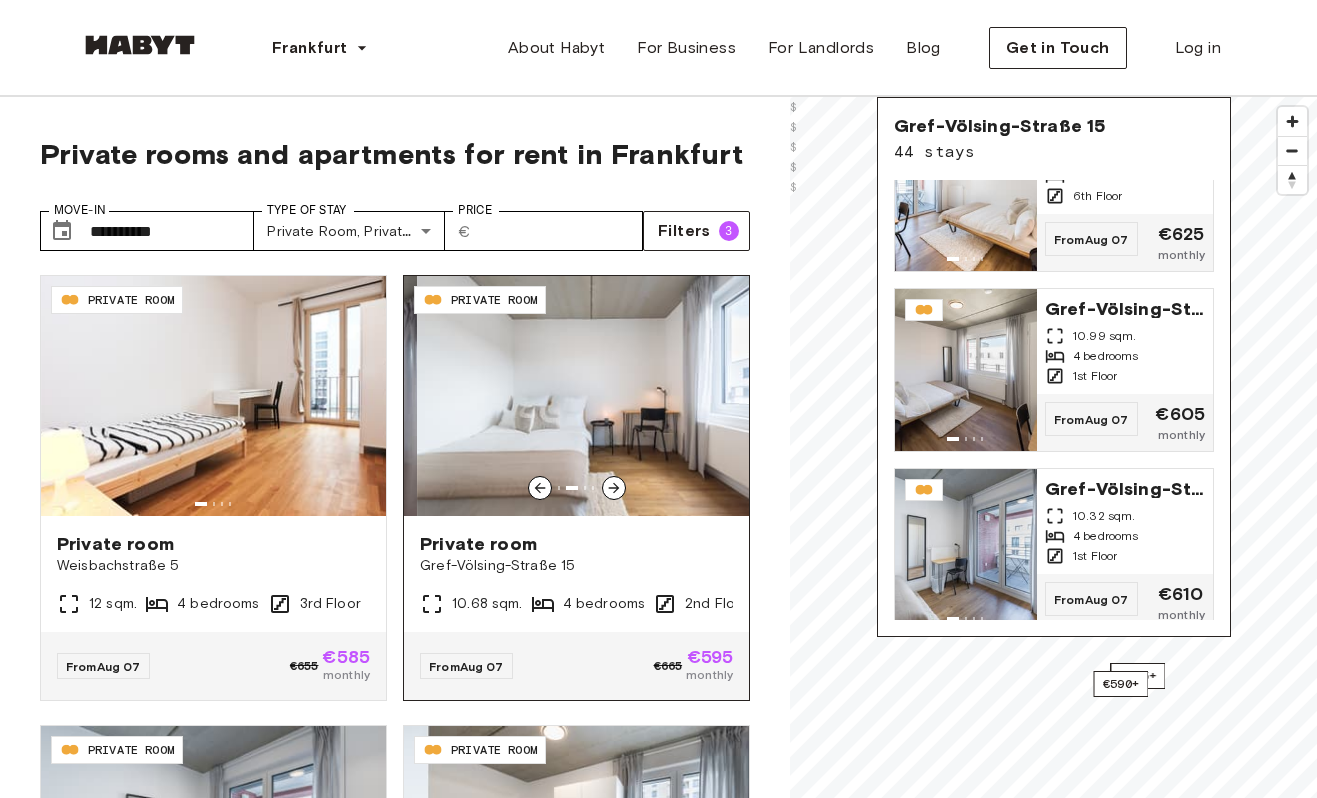 click at bounding box center [614, 488] 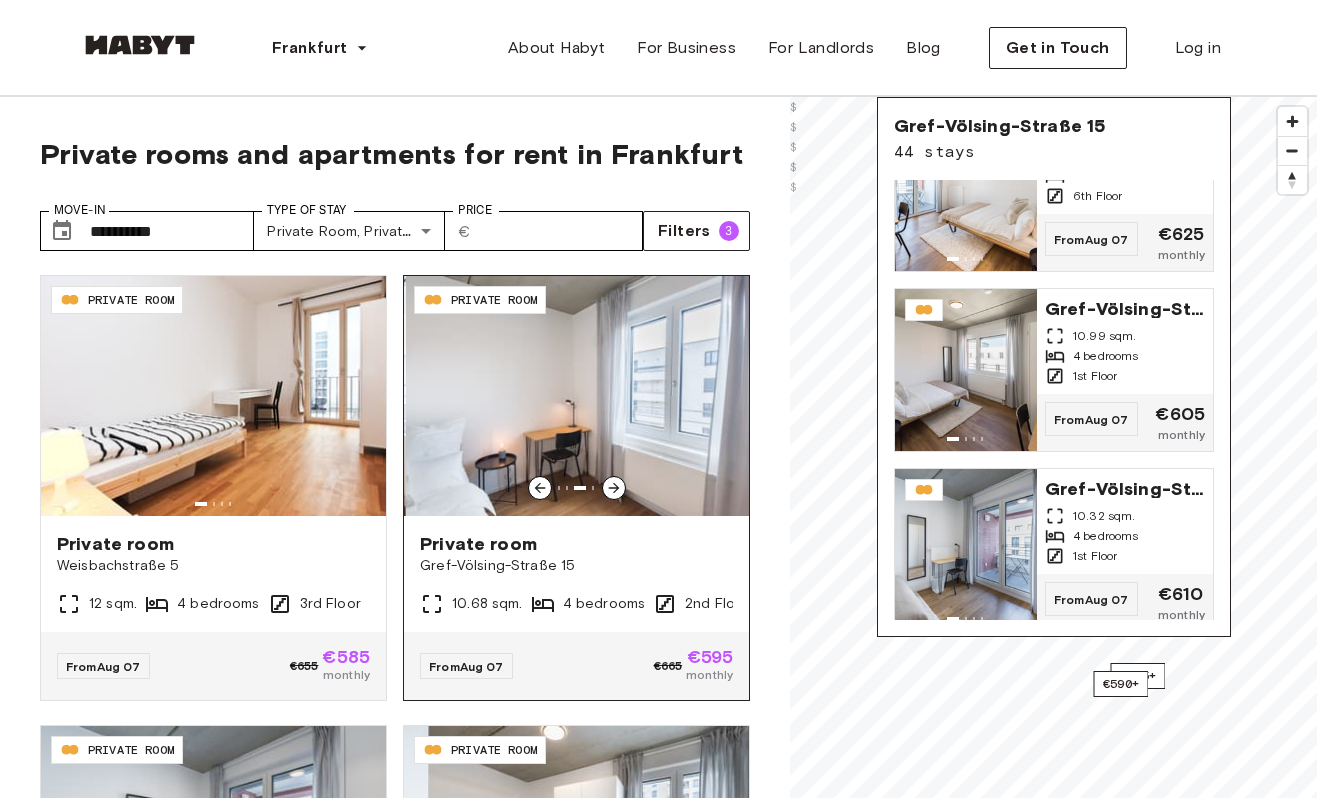 click at bounding box center (614, 488) 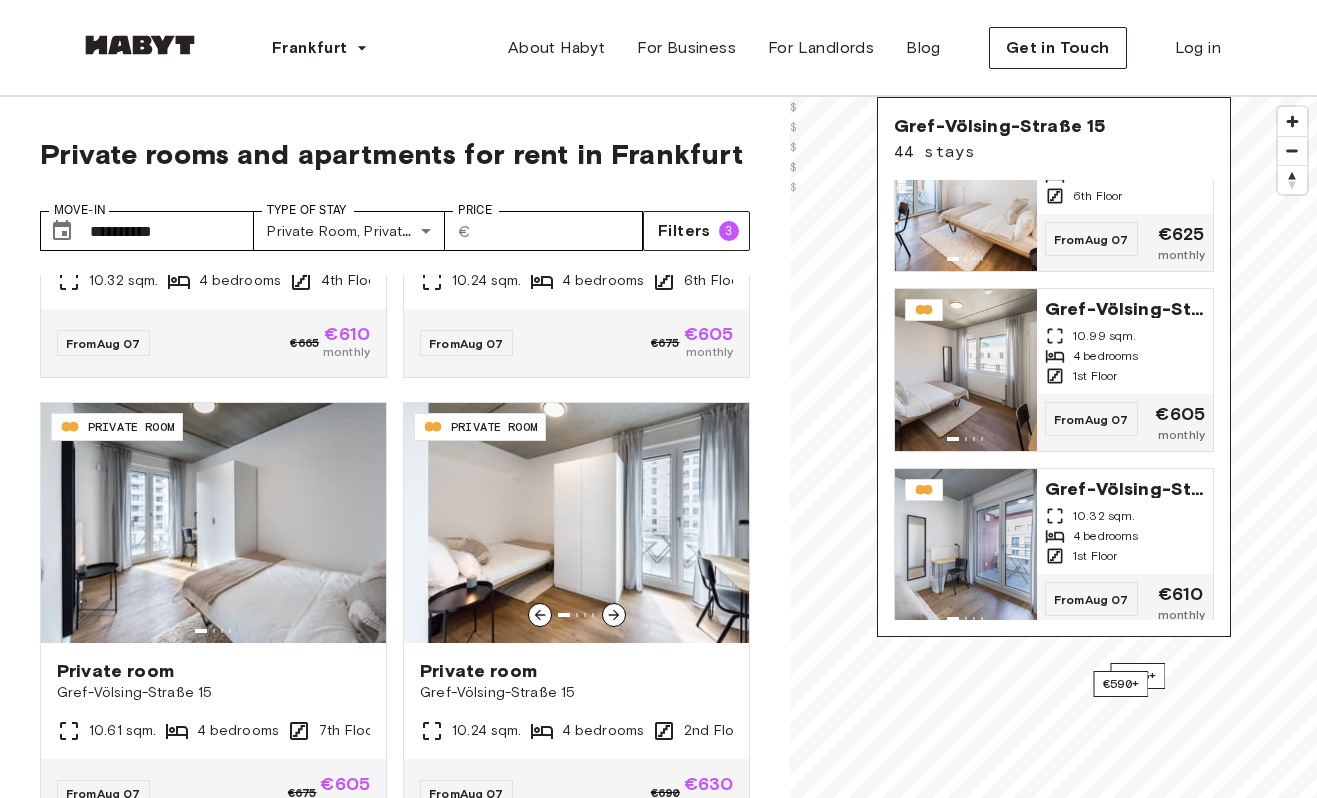 scroll, scrollTop: 670, scrollLeft: 0, axis: vertical 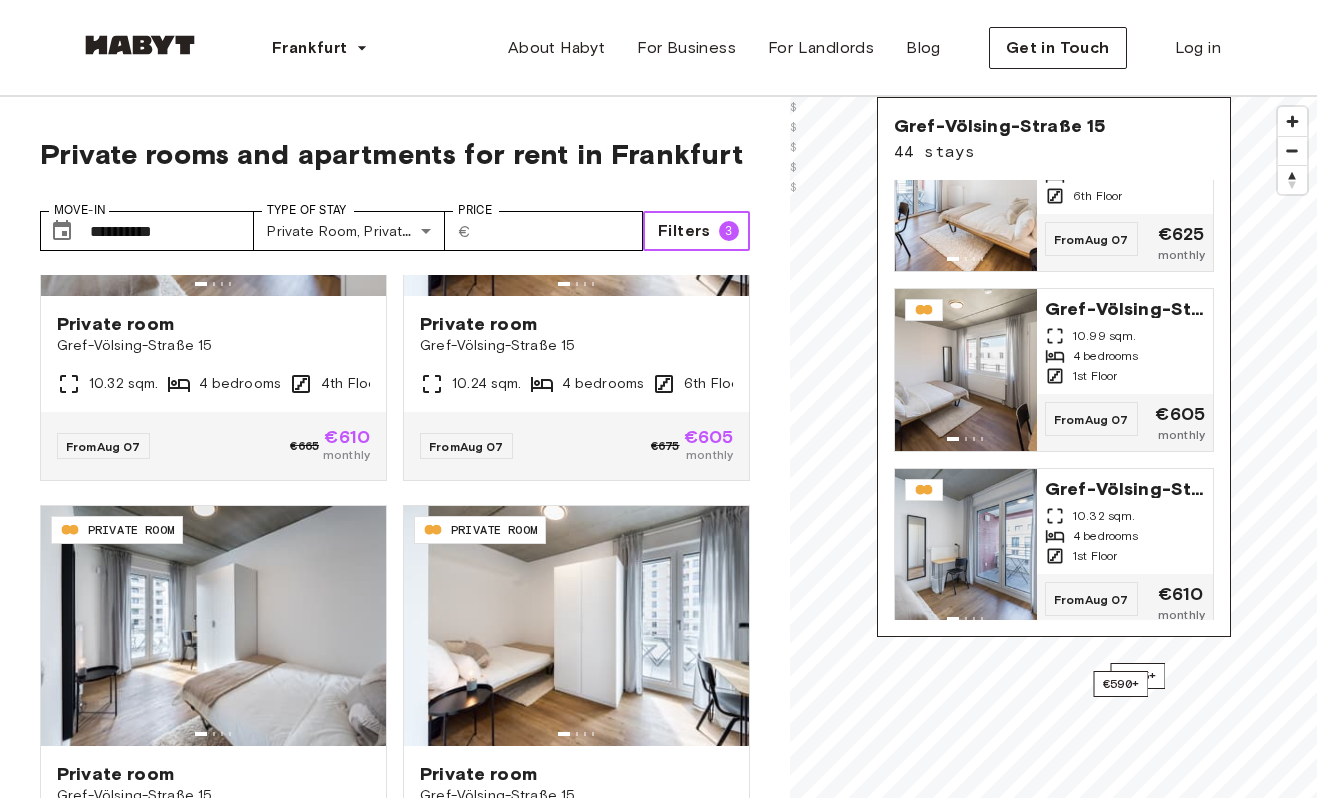 click on "Filters" at bounding box center (684, 231) 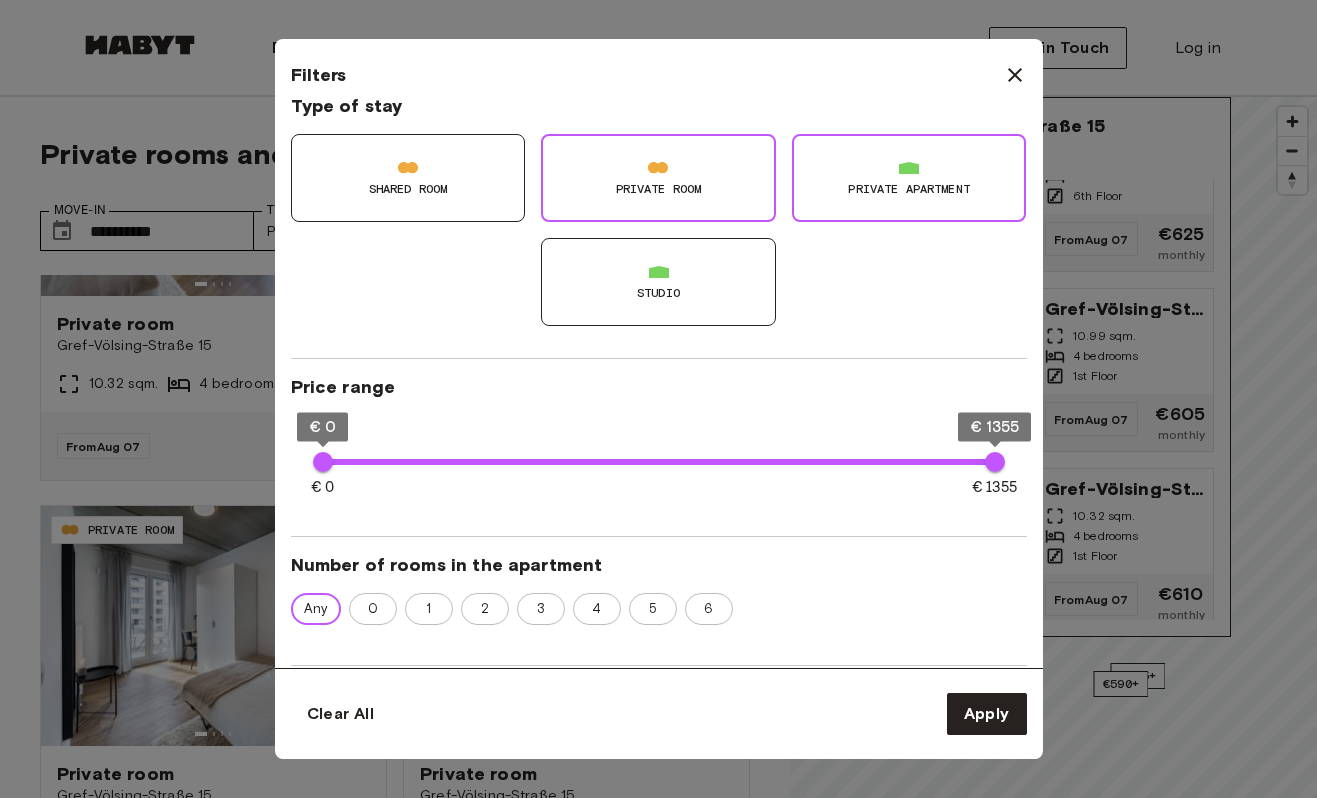 scroll, scrollTop: 297, scrollLeft: 0, axis: vertical 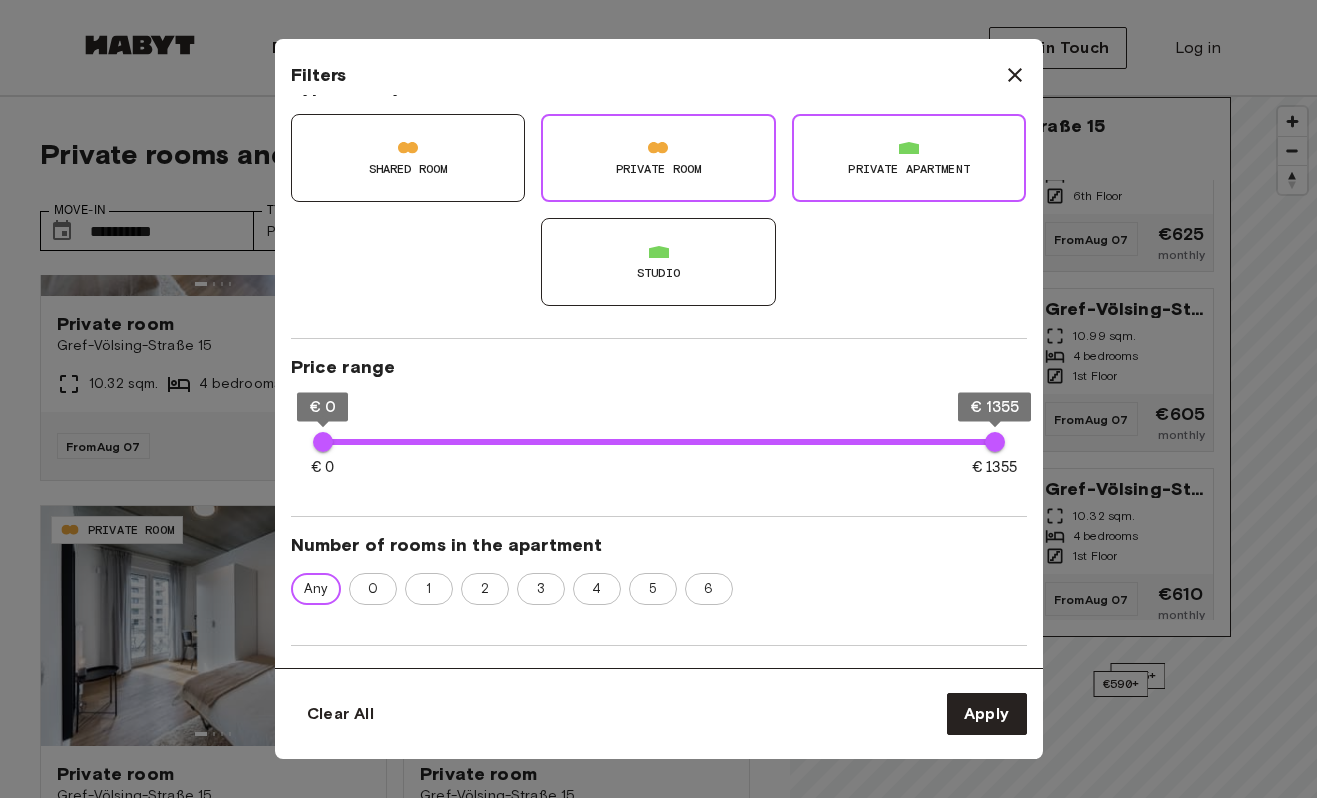 click on "Studio" at bounding box center [658, 273] 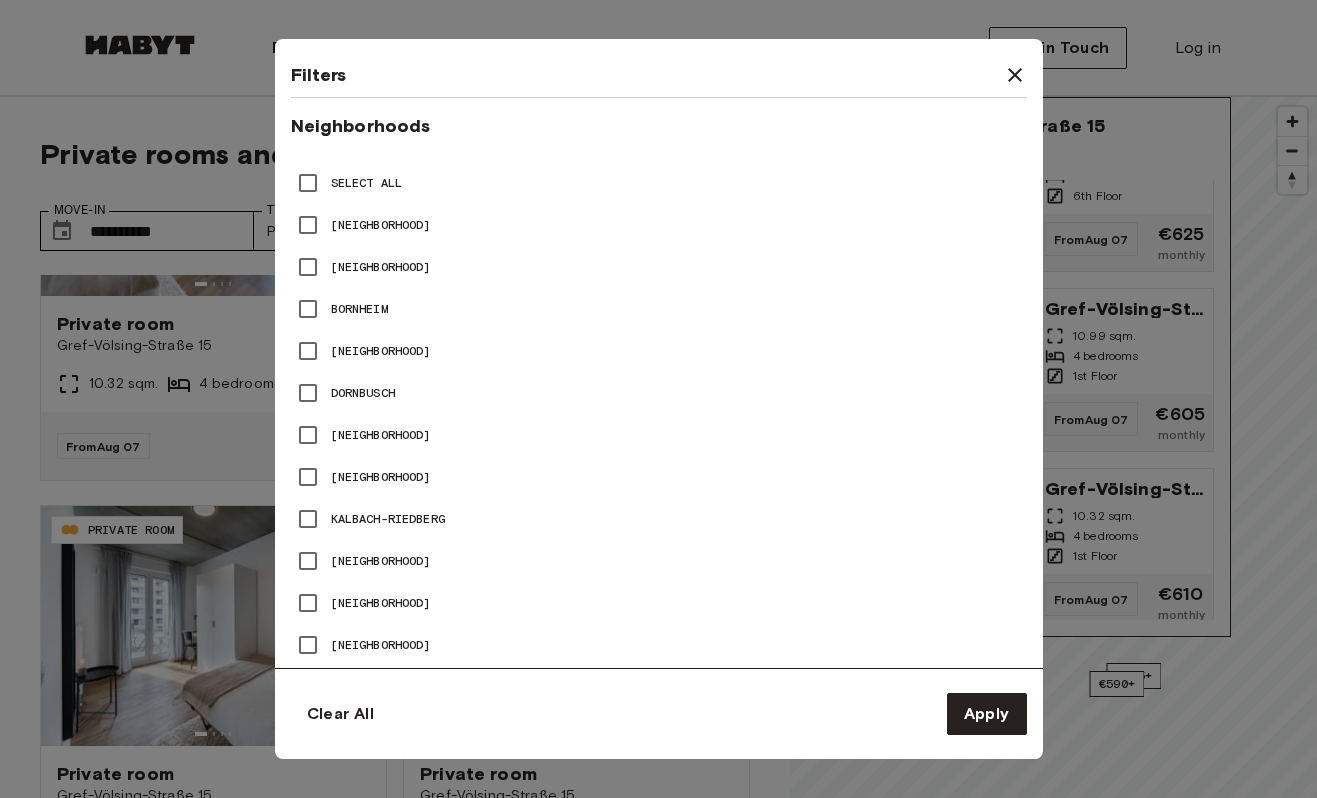 scroll, scrollTop: 1229, scrollLeft: 0, axis: vertical 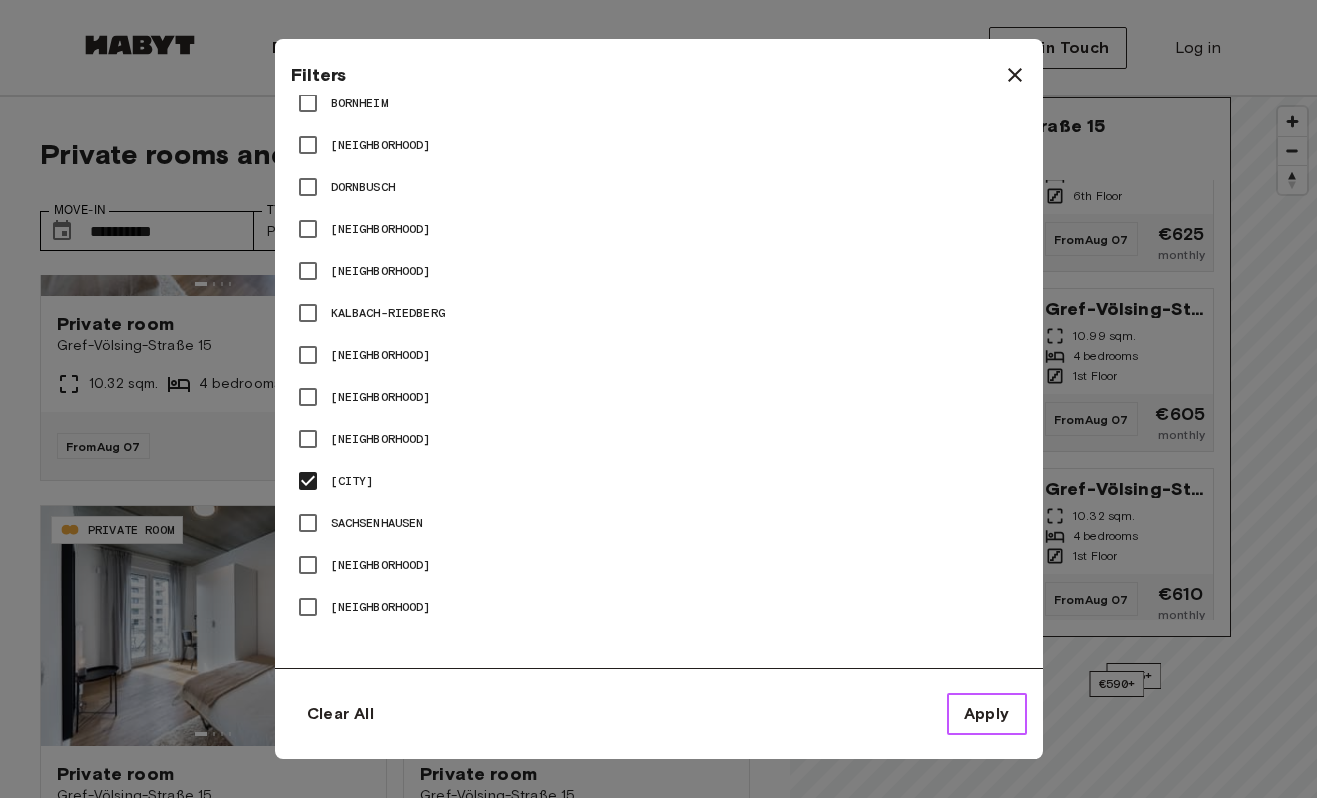 click on "Apply" at bounding box center (987, 714) 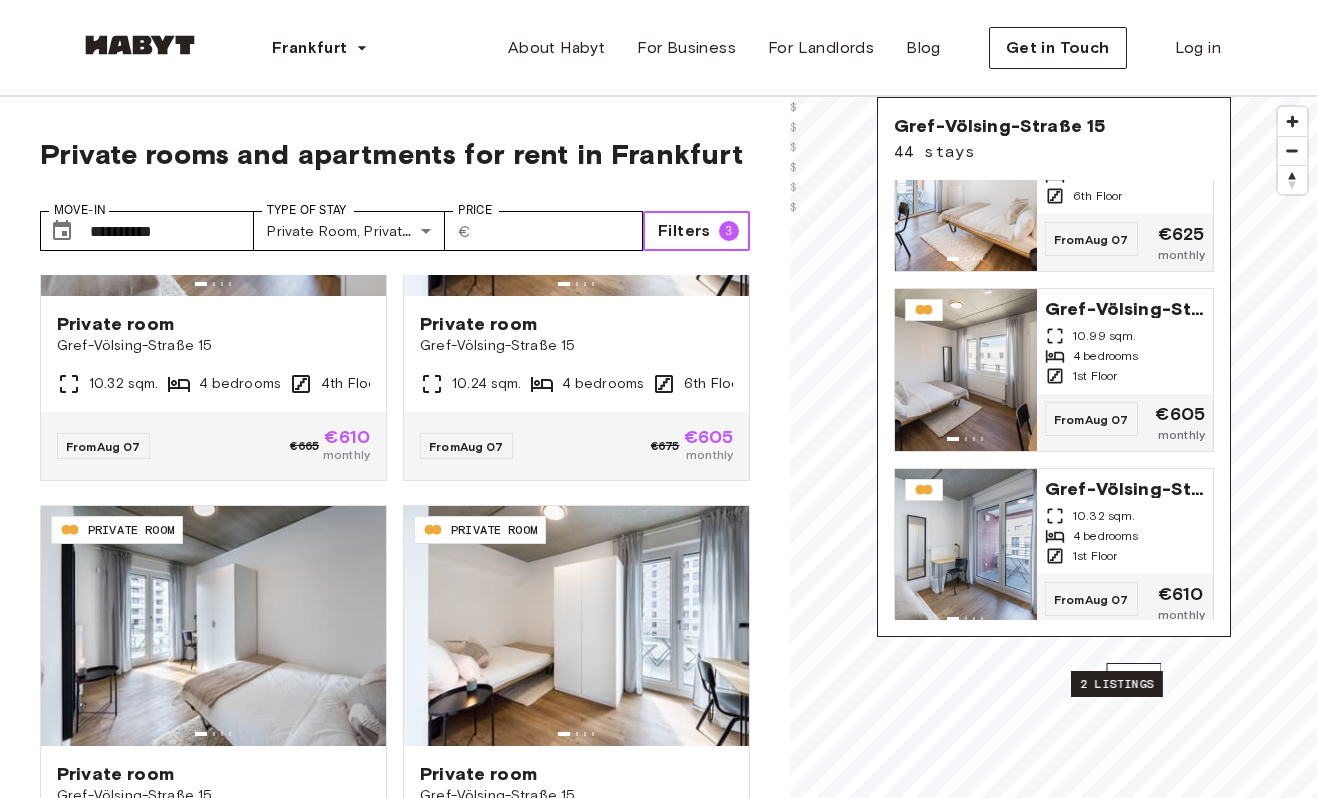 click on "2 listings" at bounding box center [1117, 684] 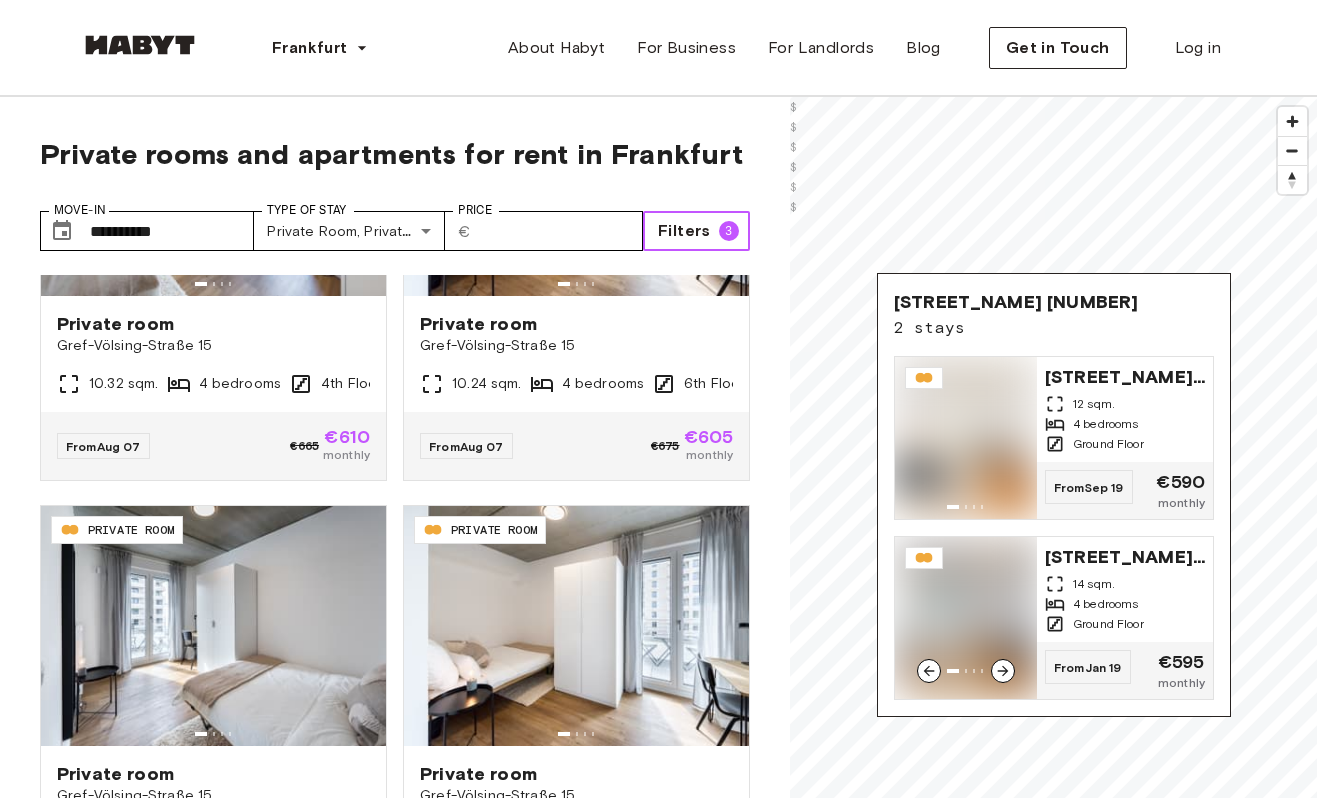 scroll, scrollTop: 0, scrollLeft: 0, axis: both 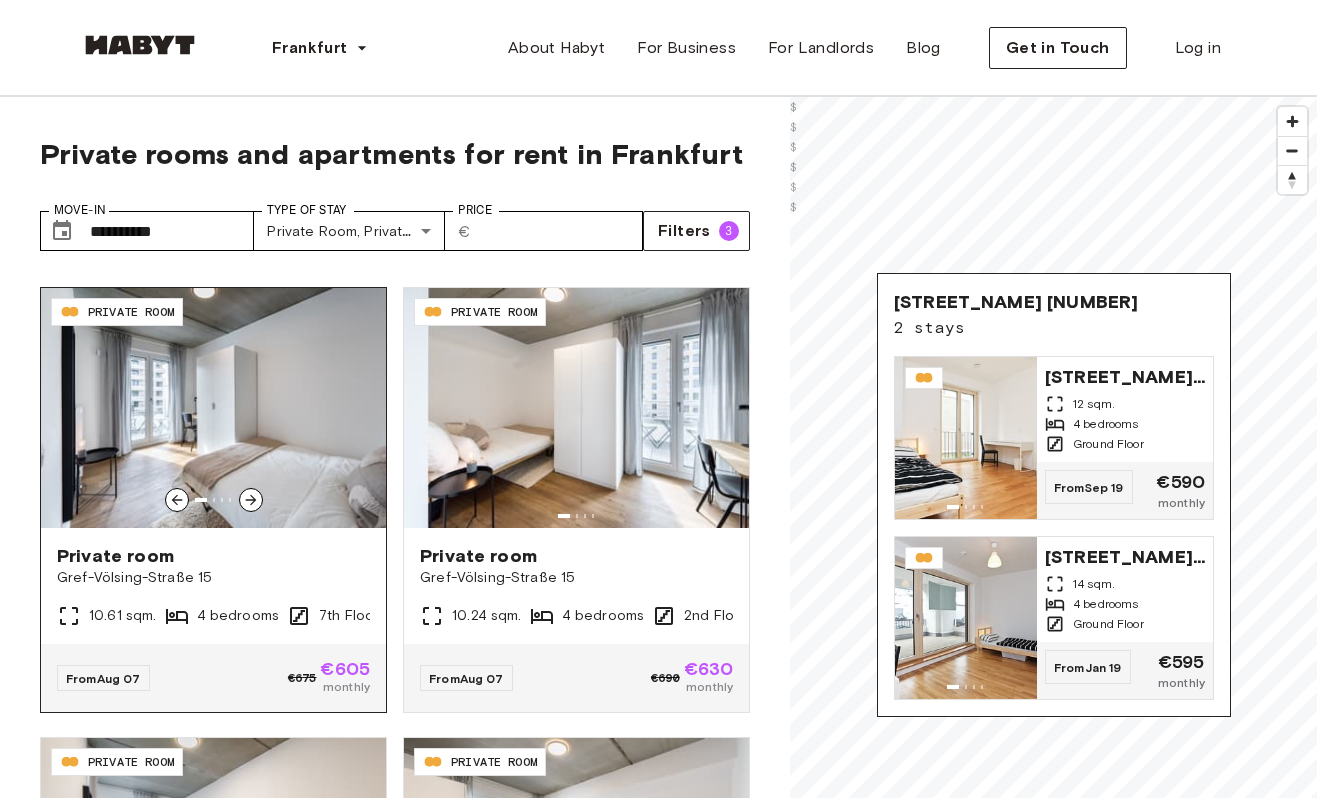 click 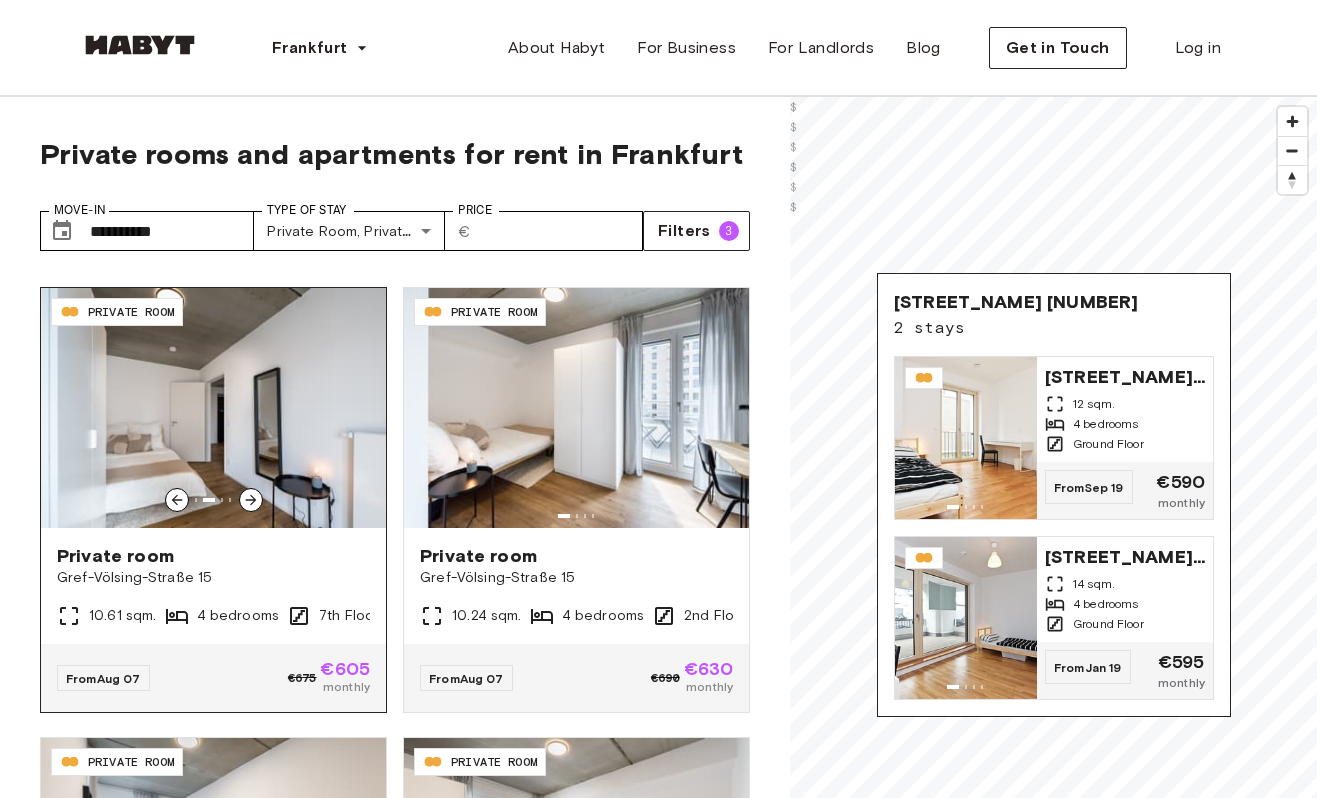 click 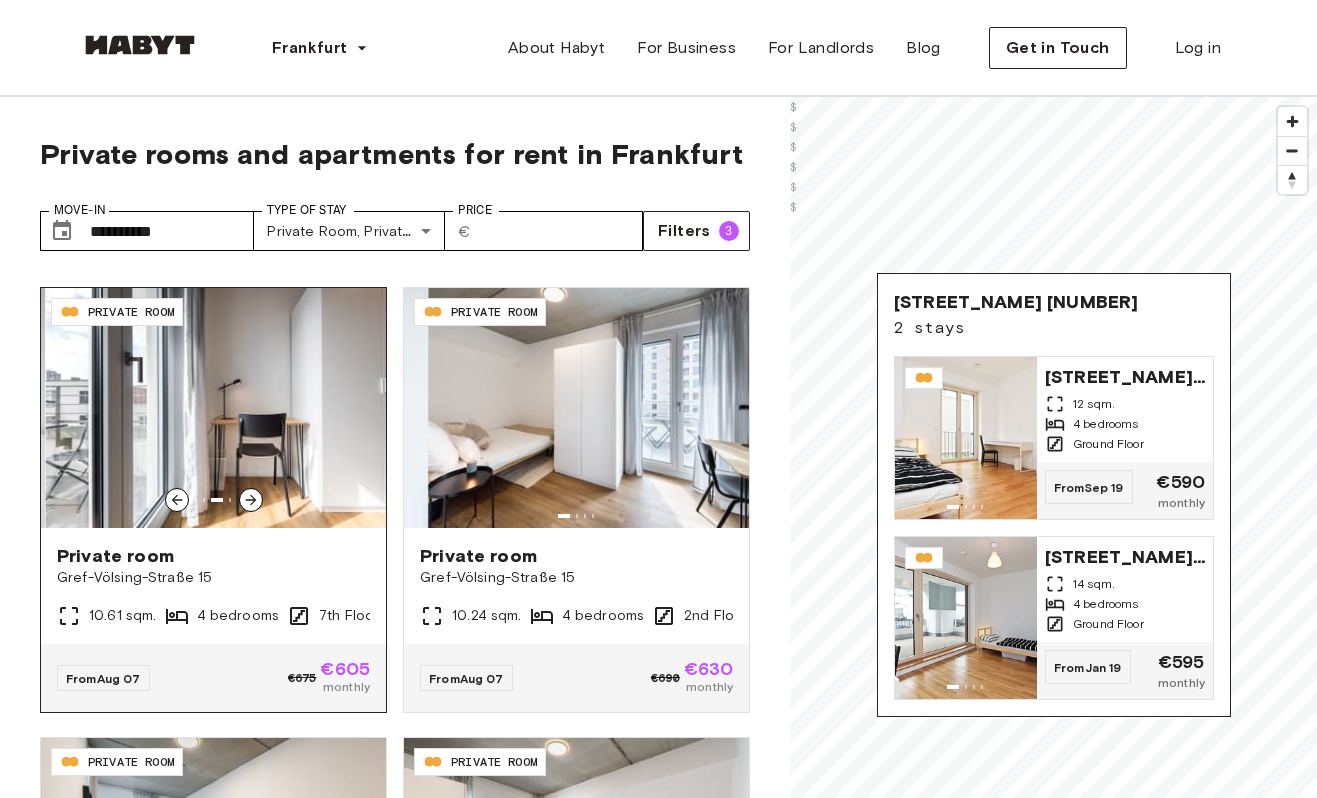 click 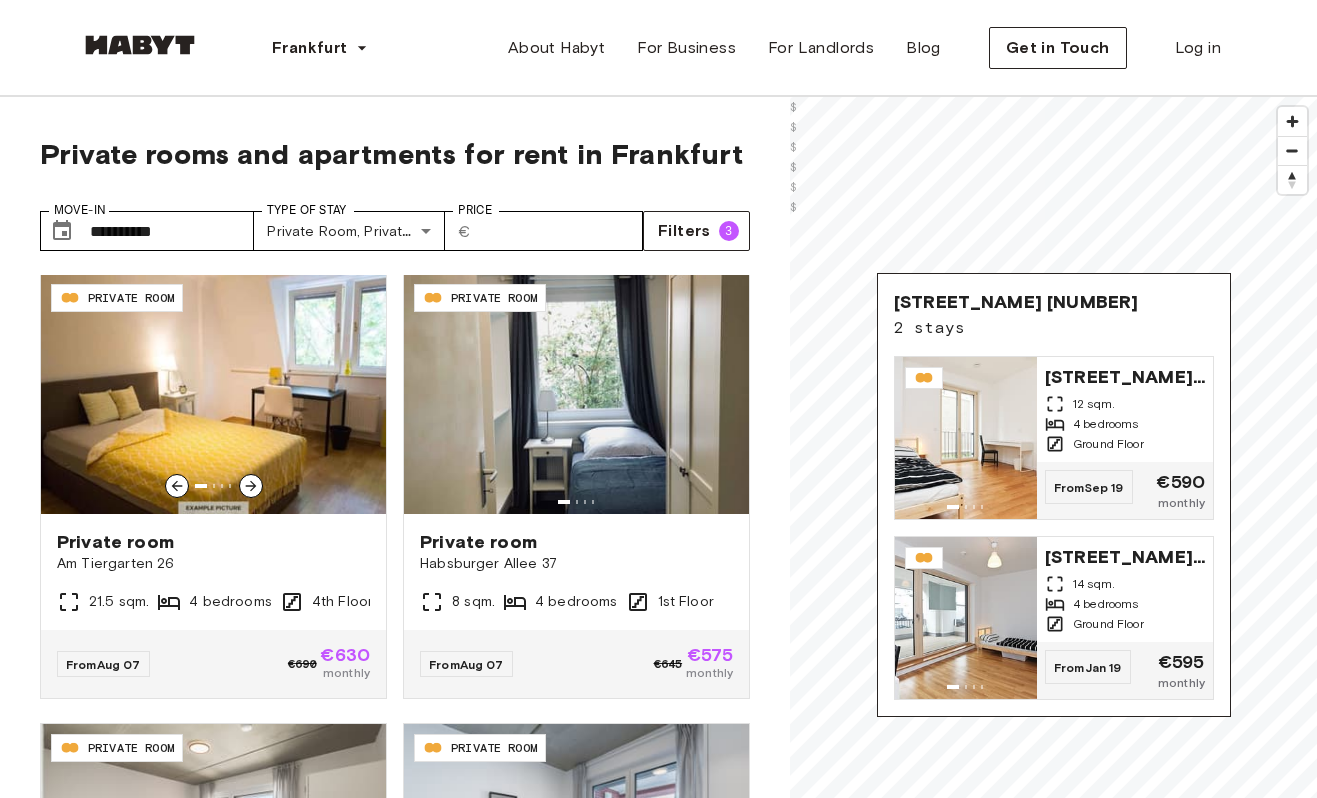 scroll, scrollTop: 1808, scrollLeft: 0, axis: vertical 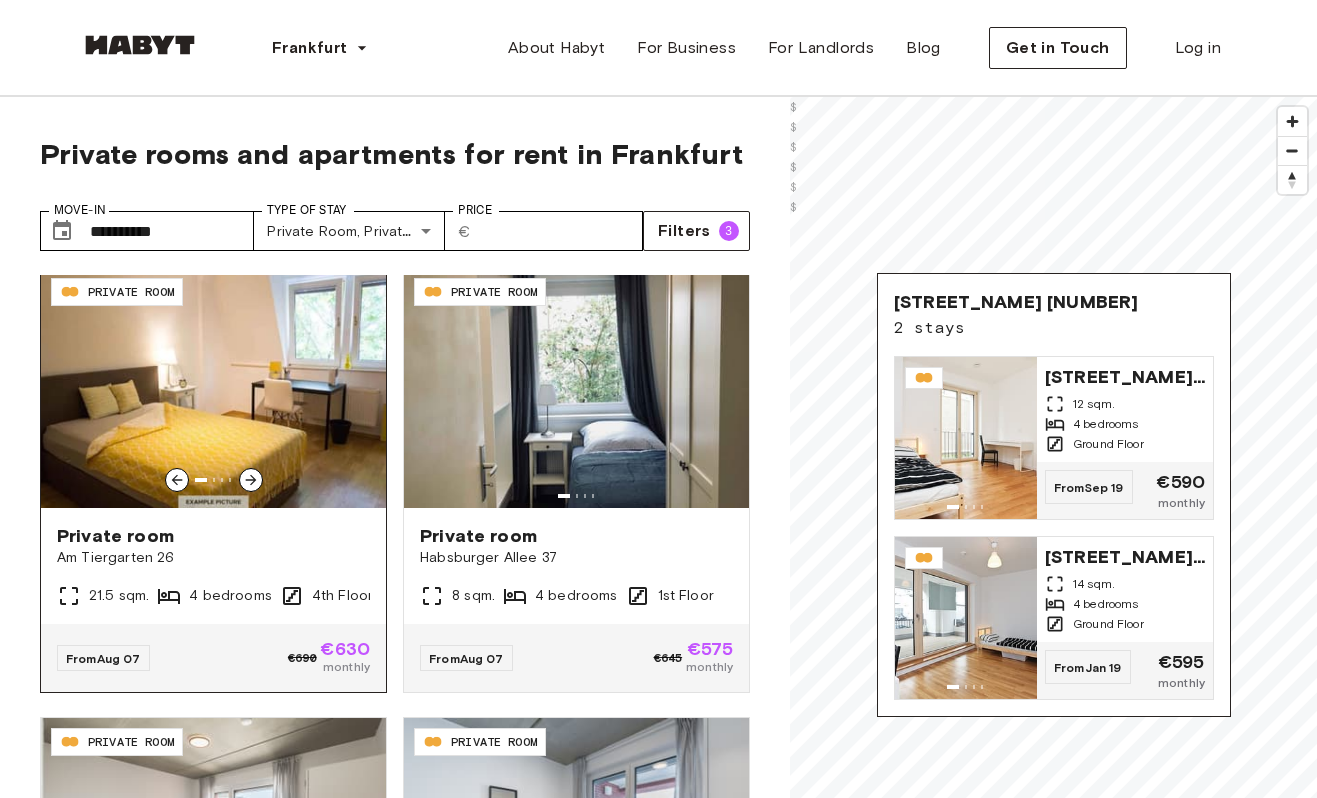 click 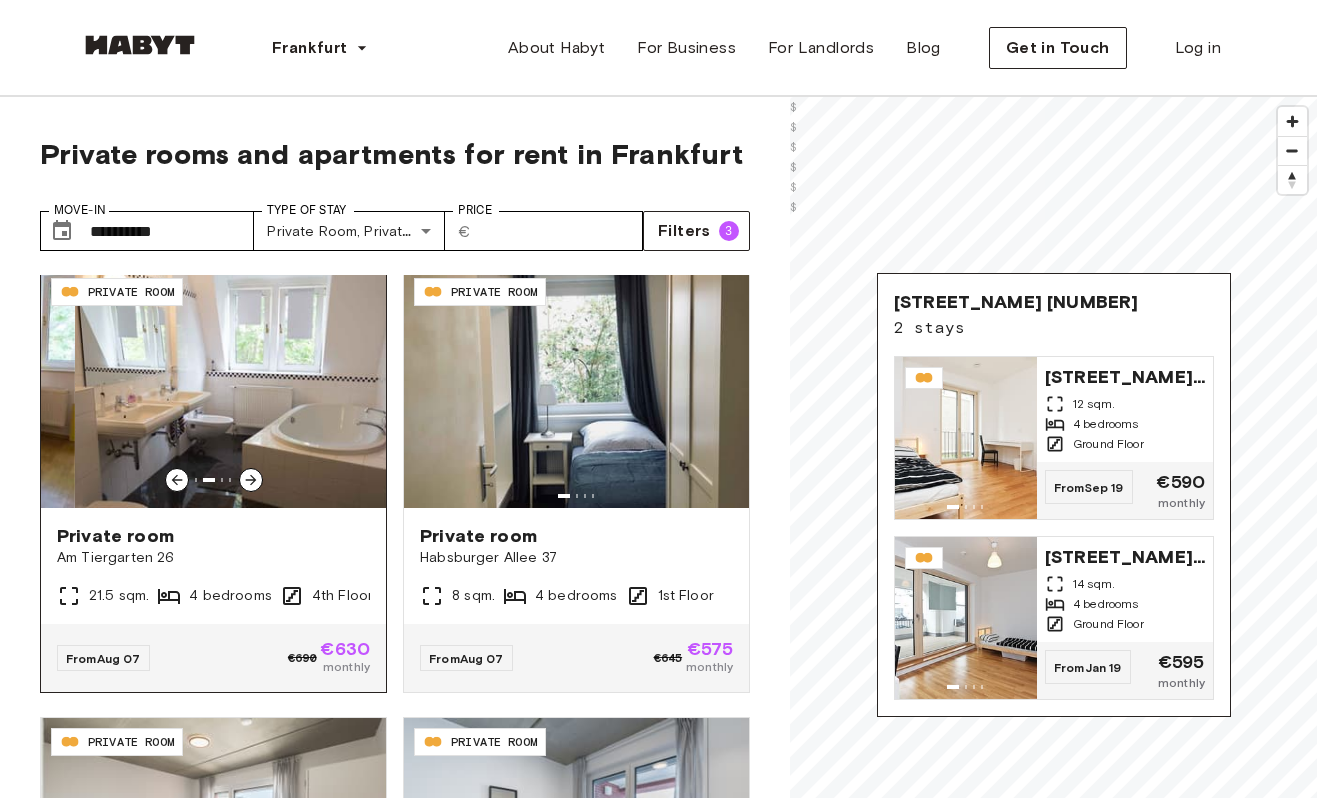 click 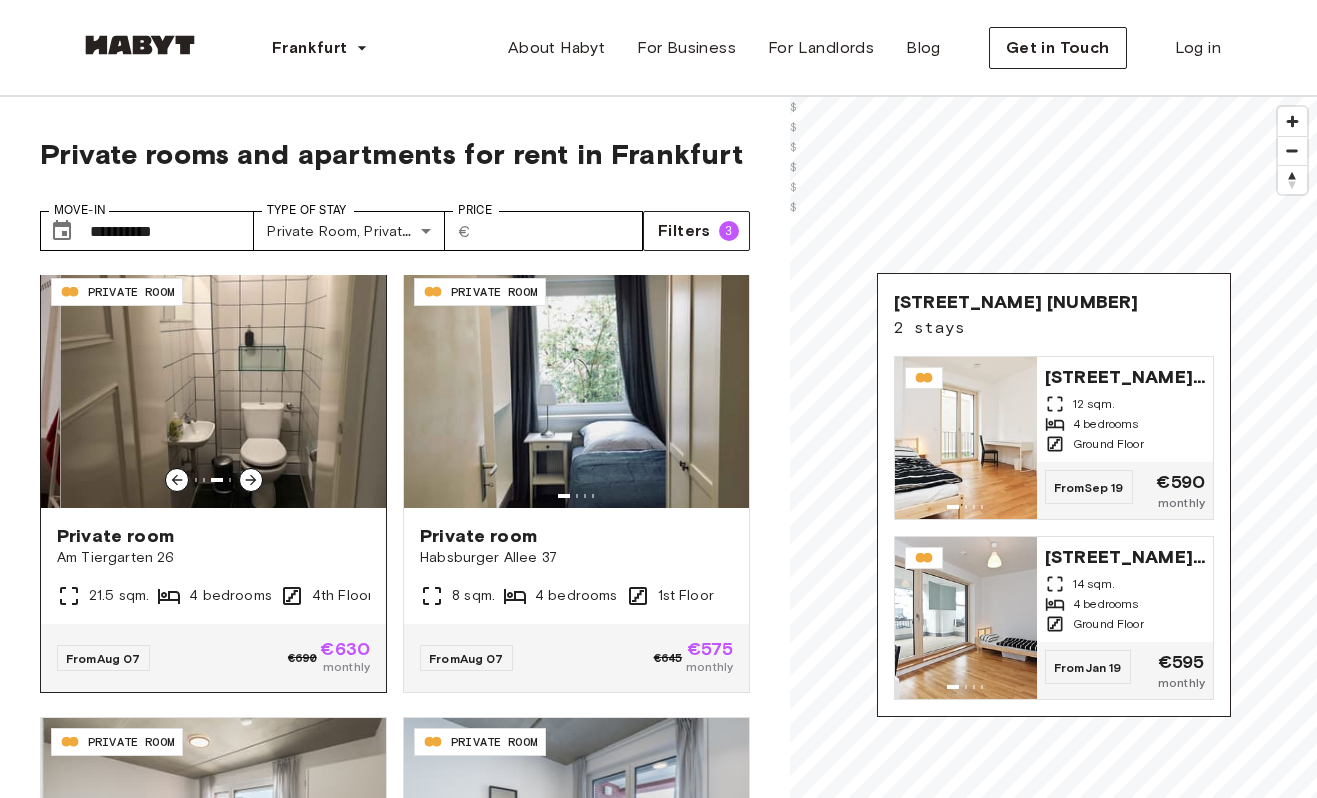 click 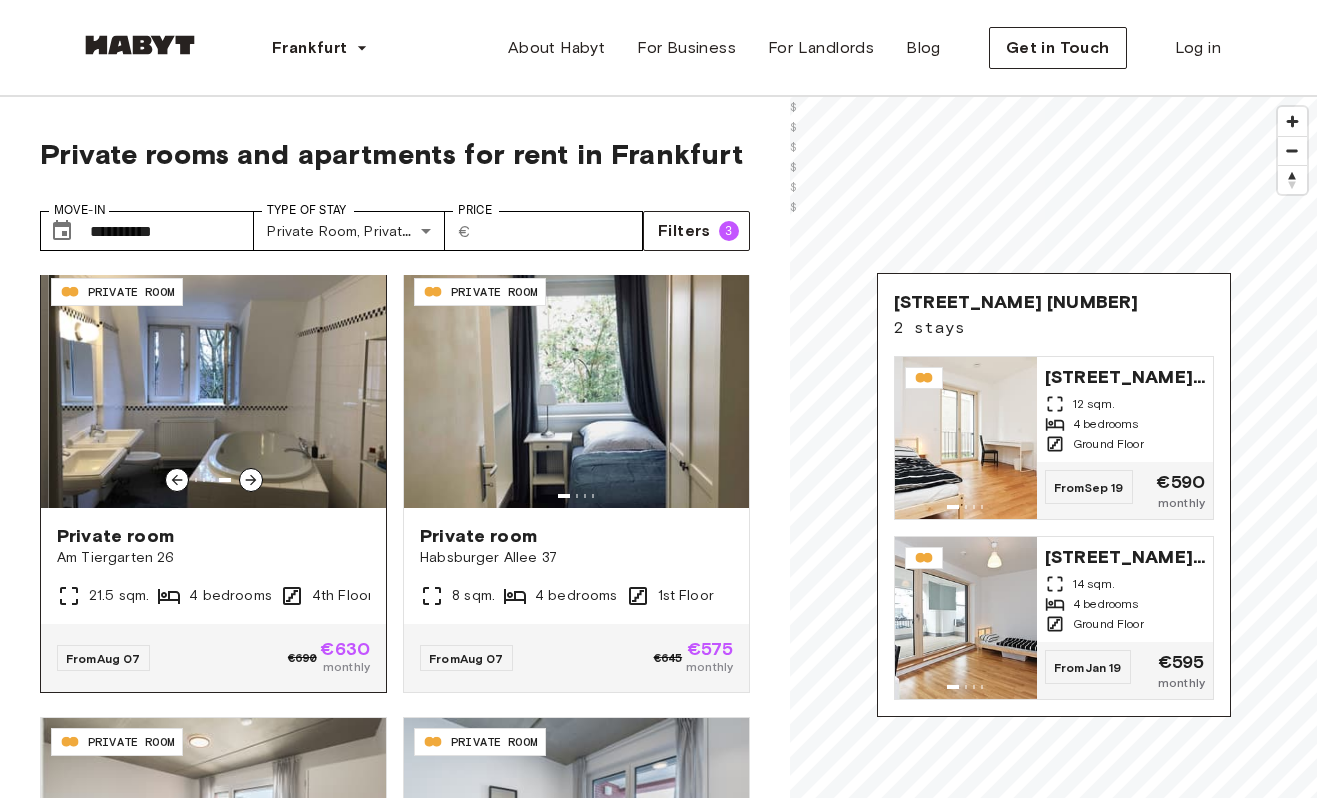 click 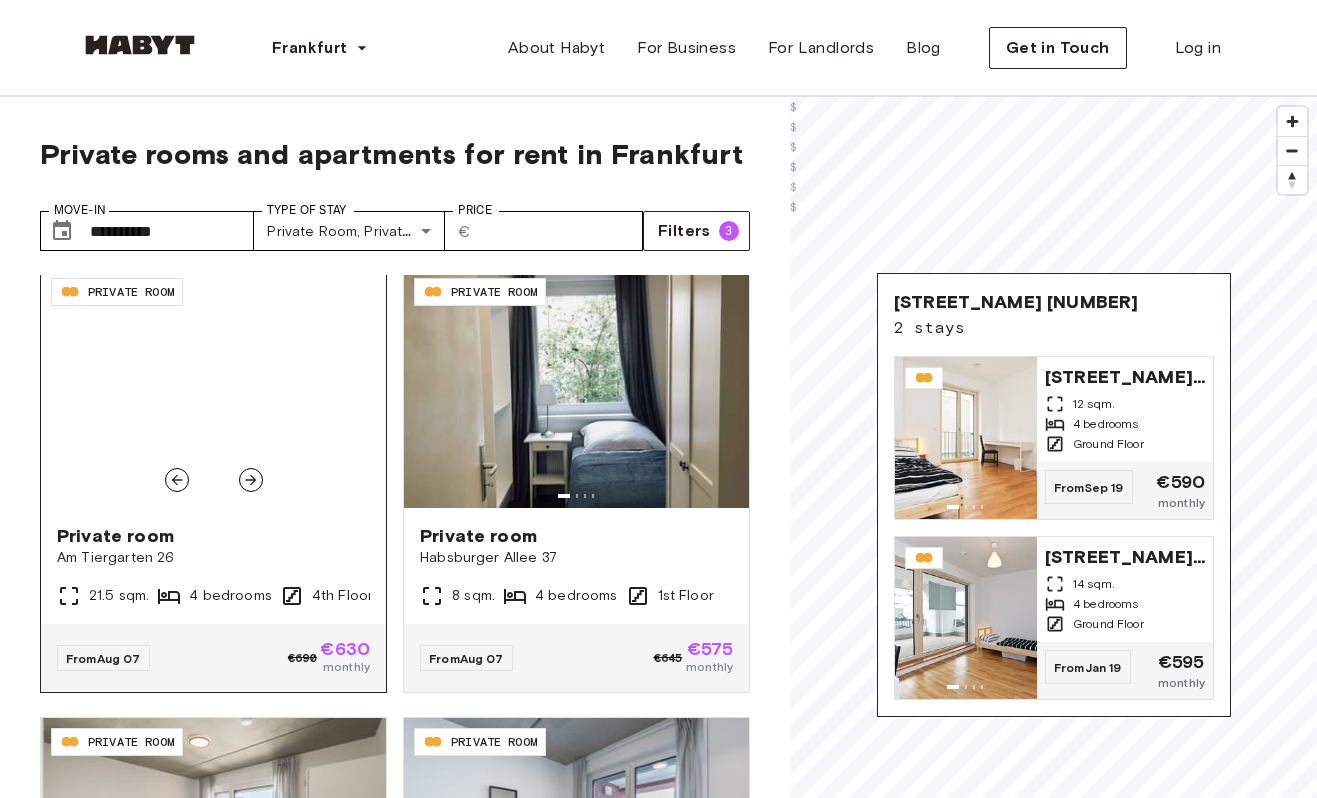 click 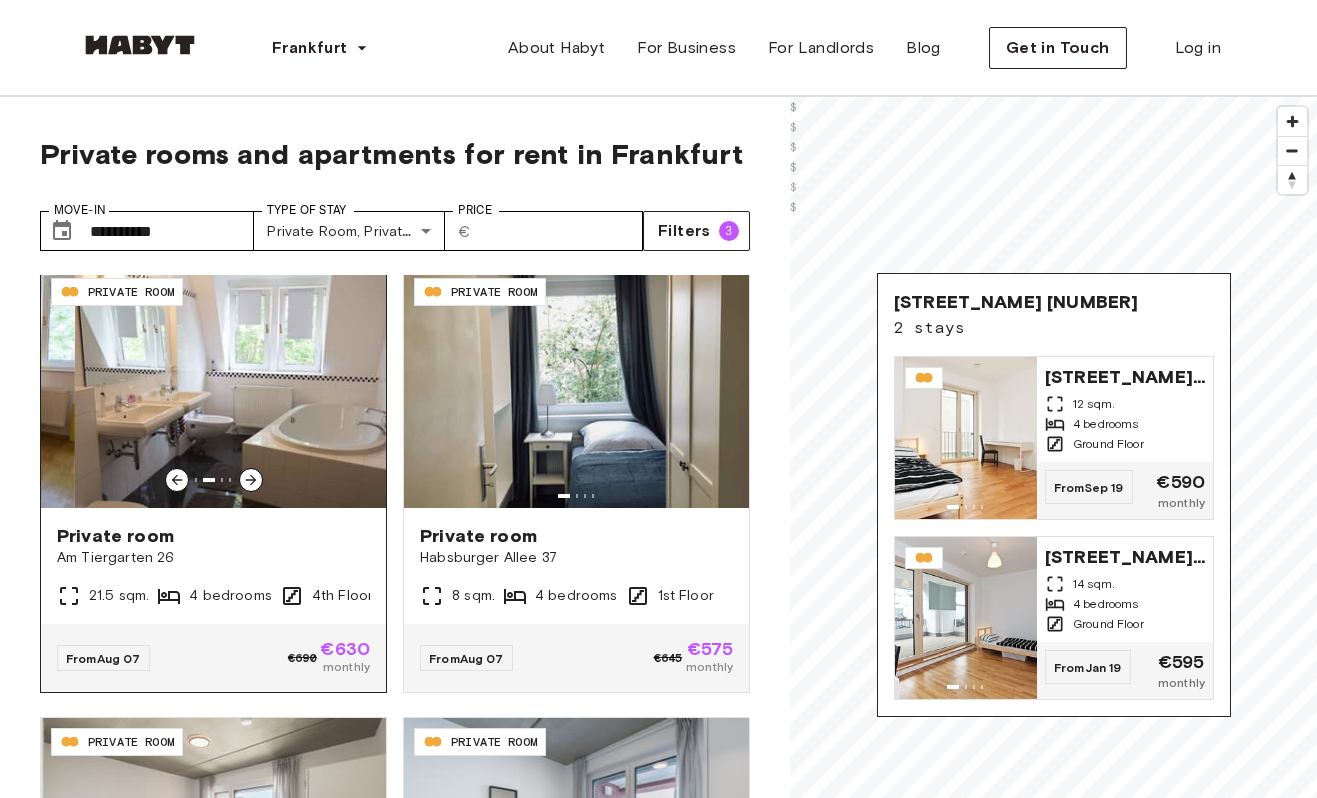 click 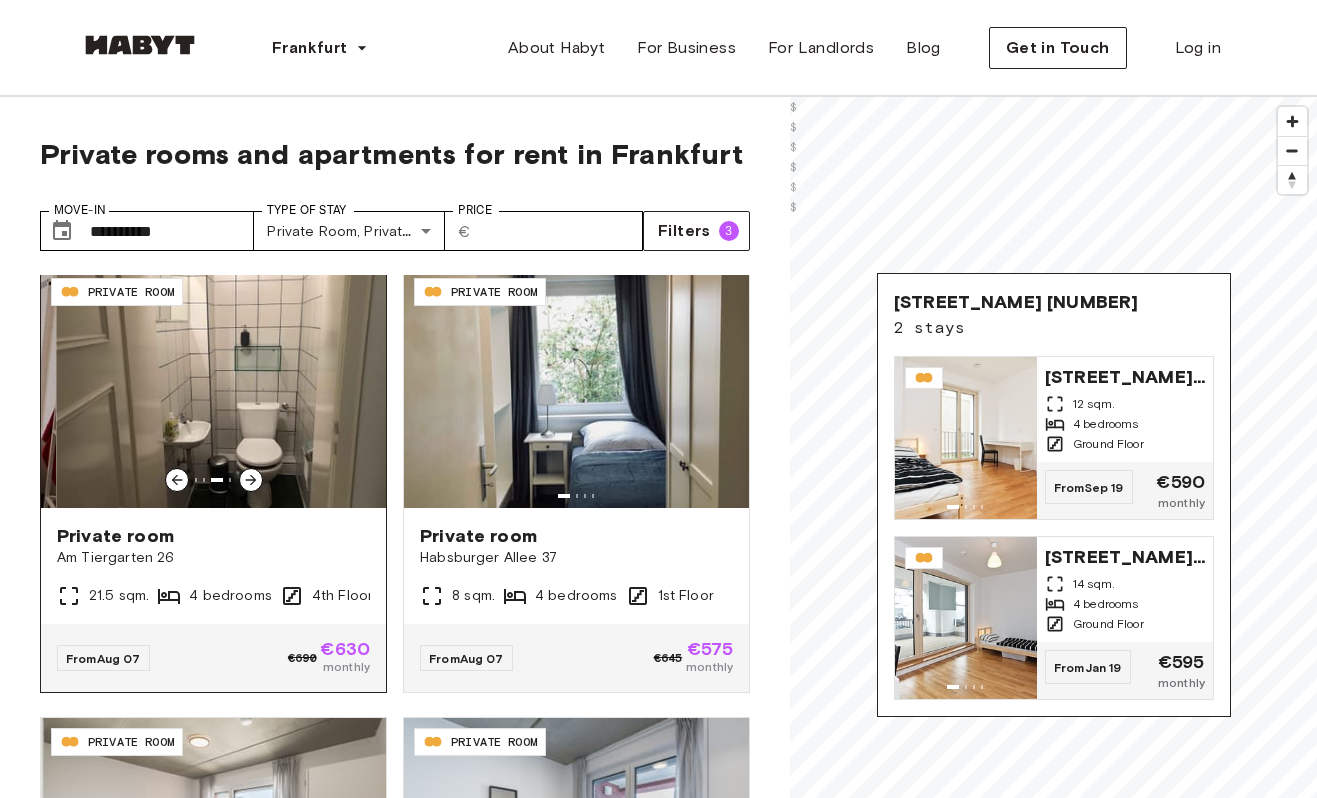 click 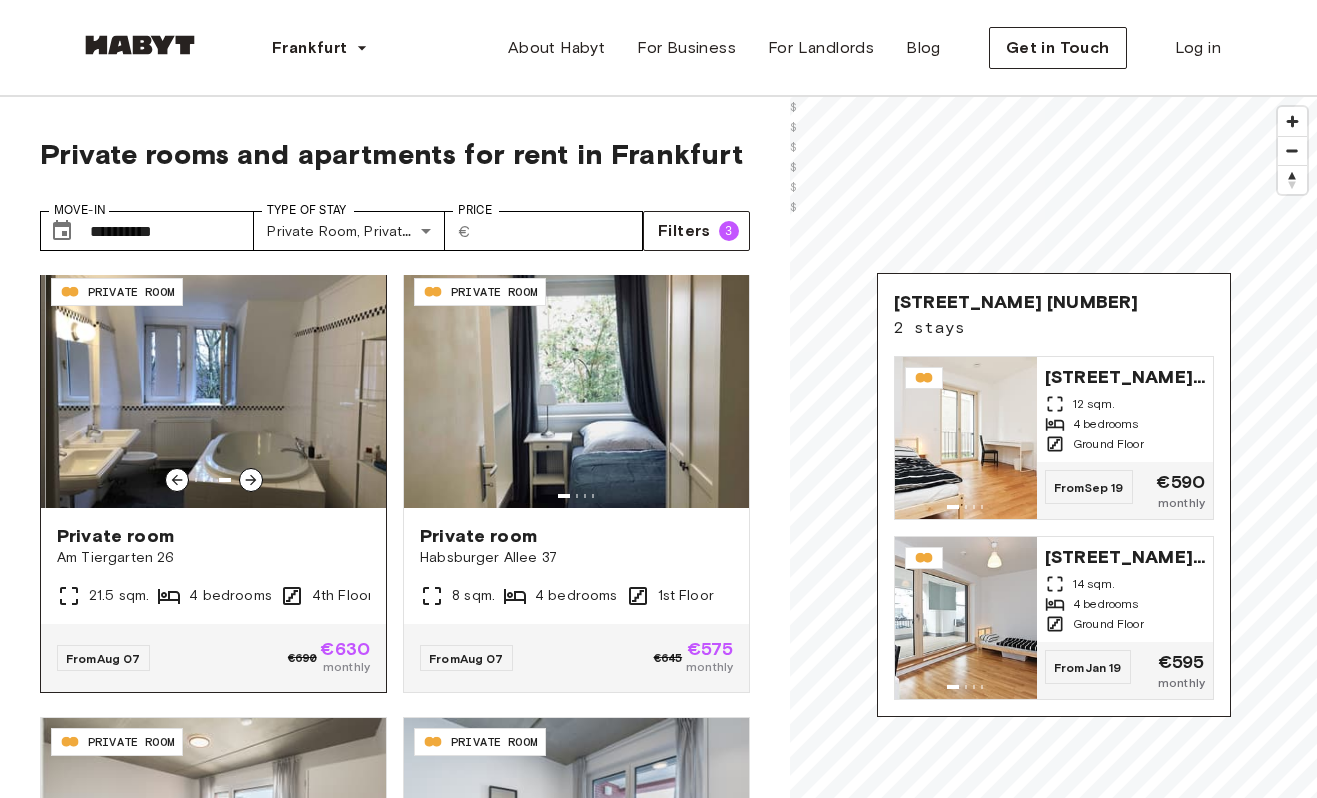 click 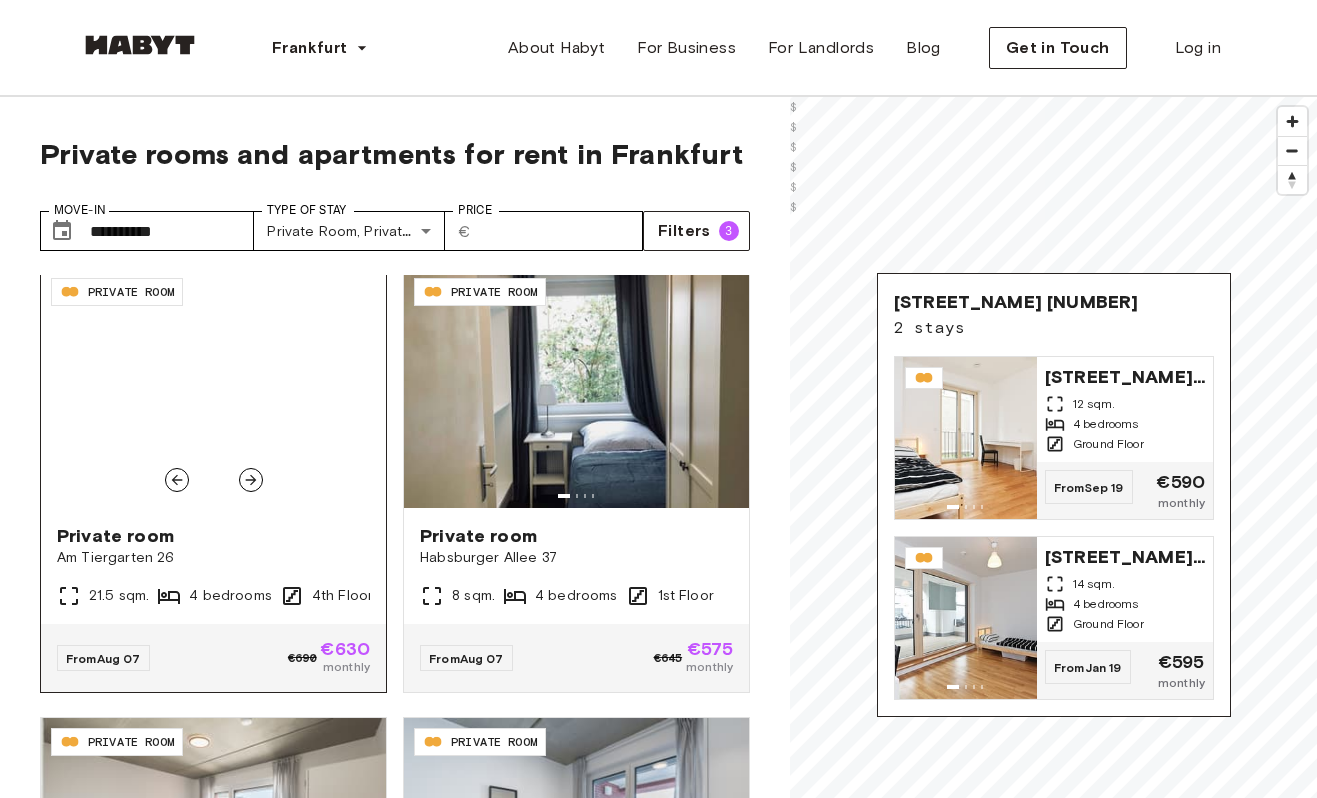 click 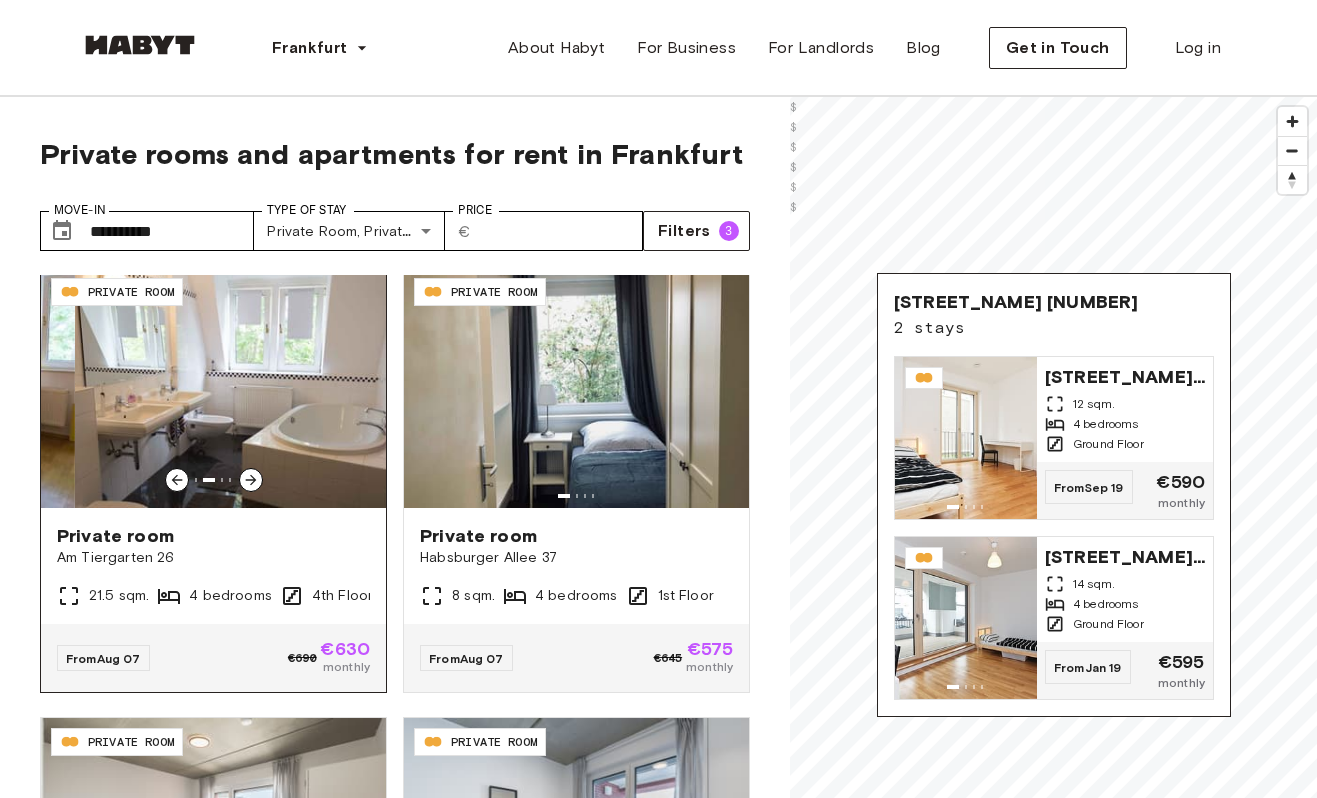 click 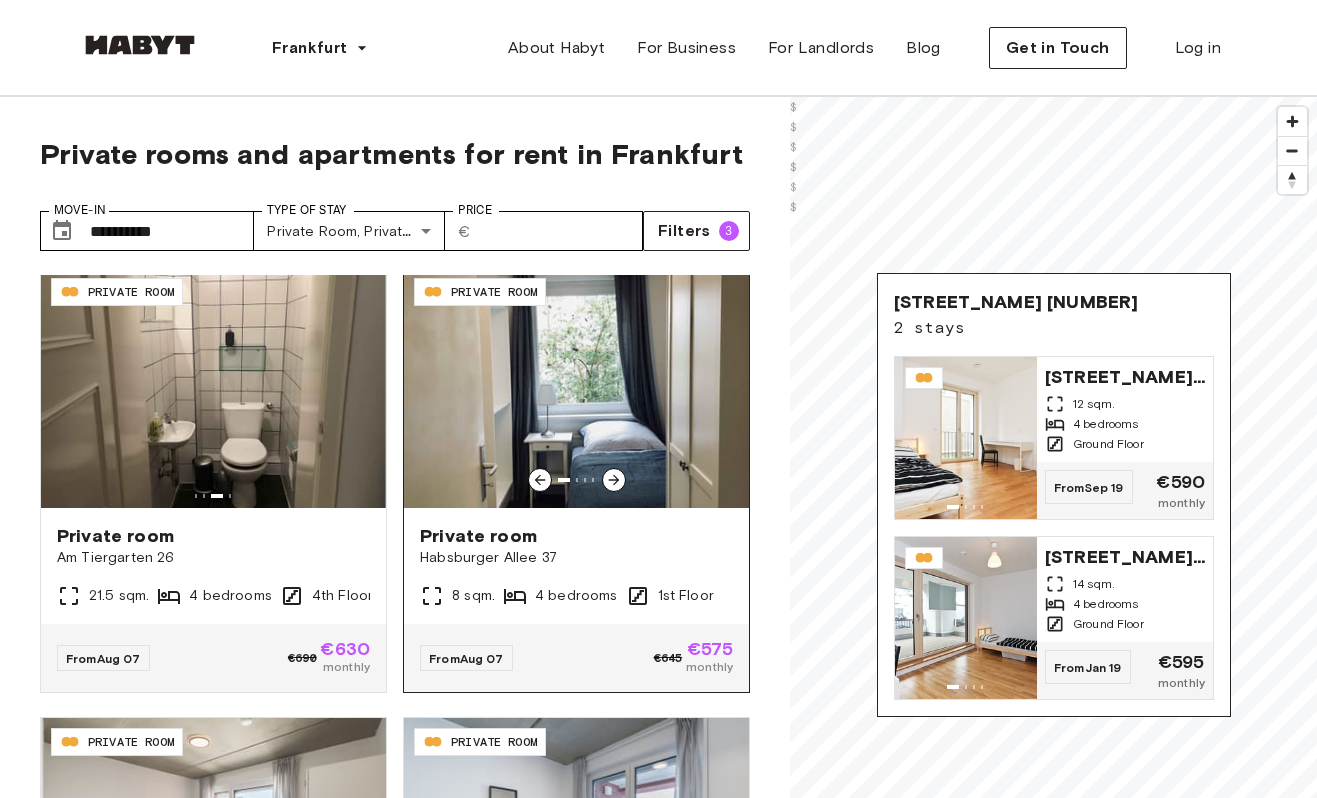click 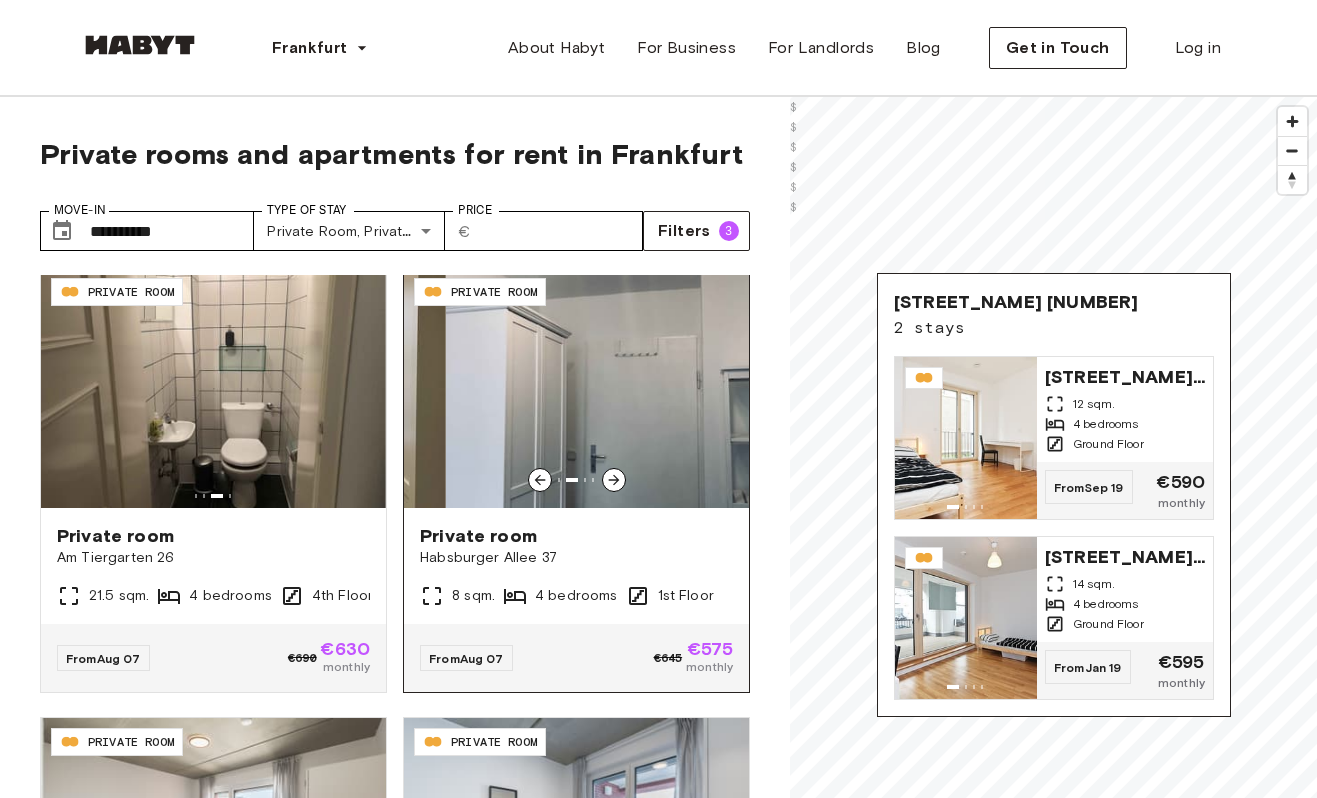 click 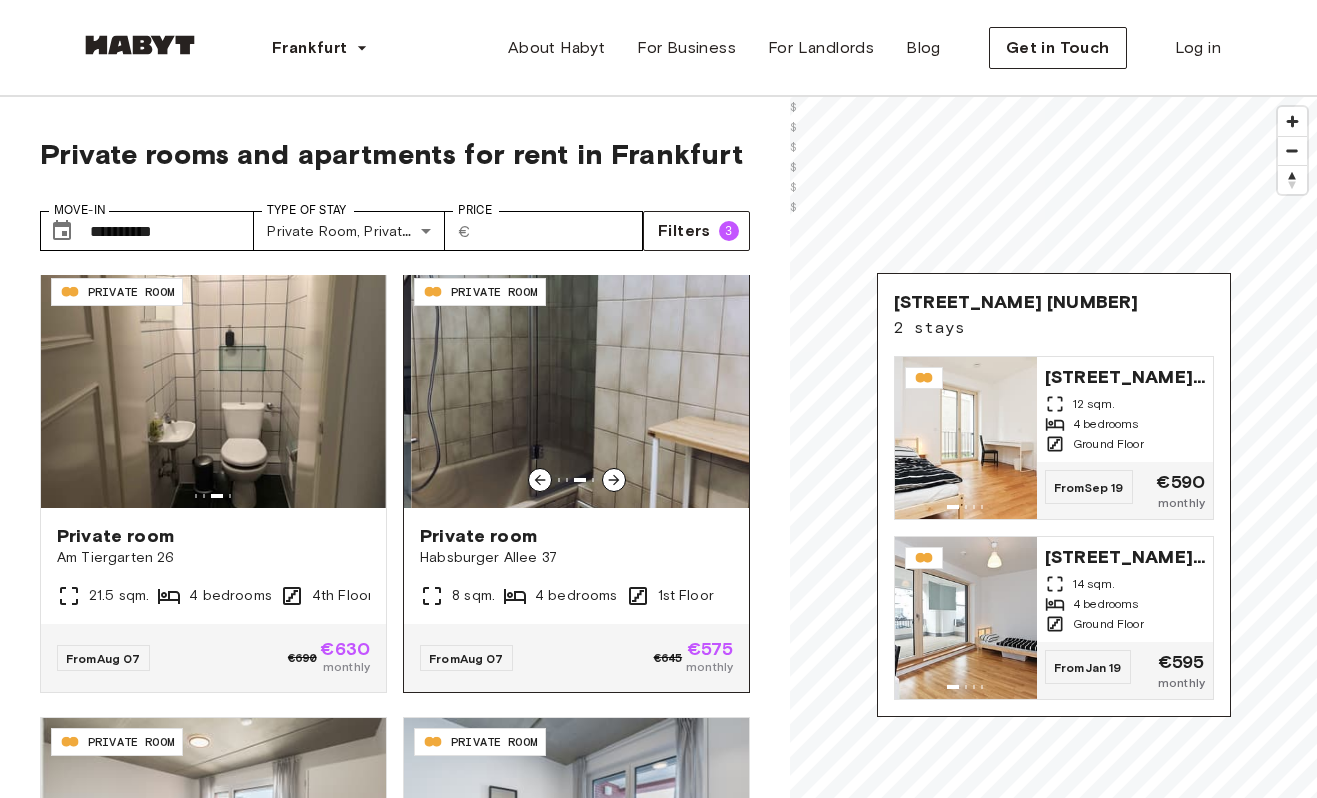 click 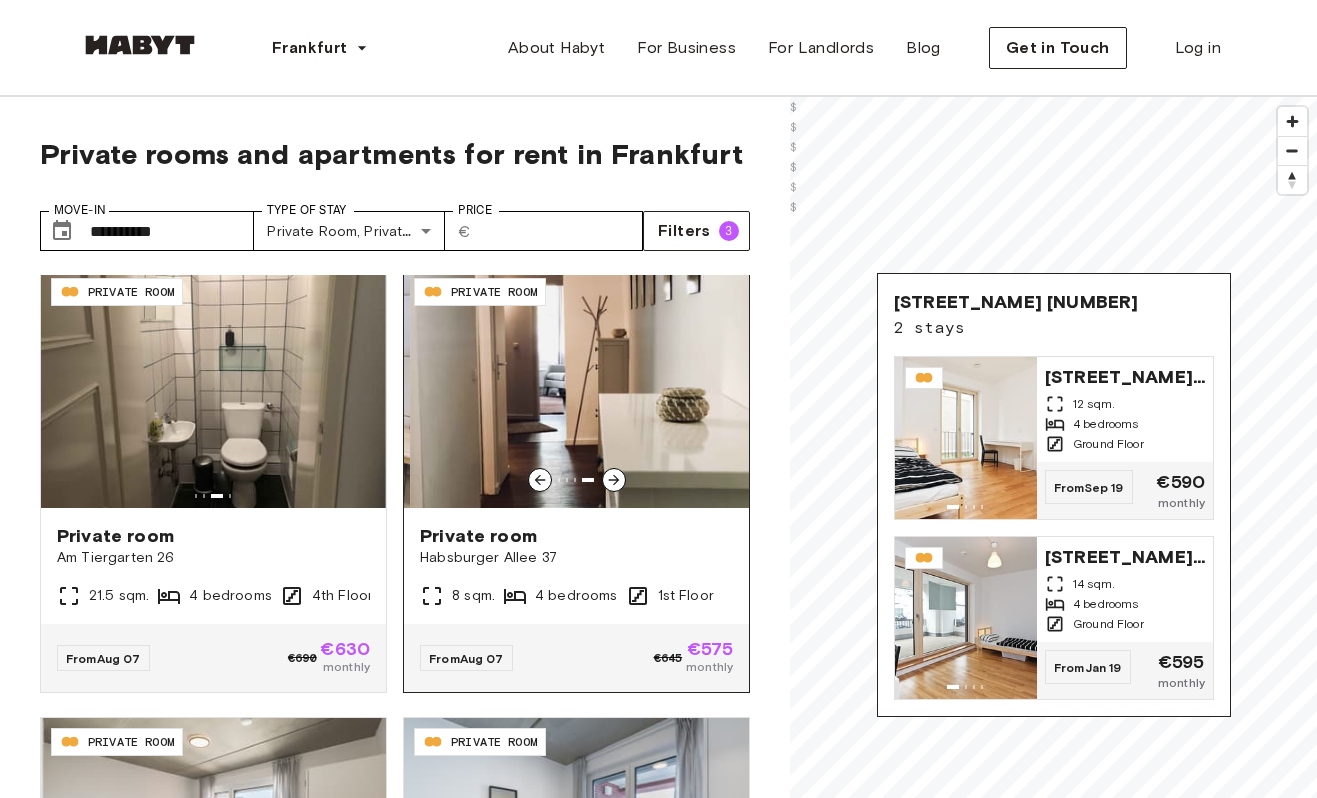 click 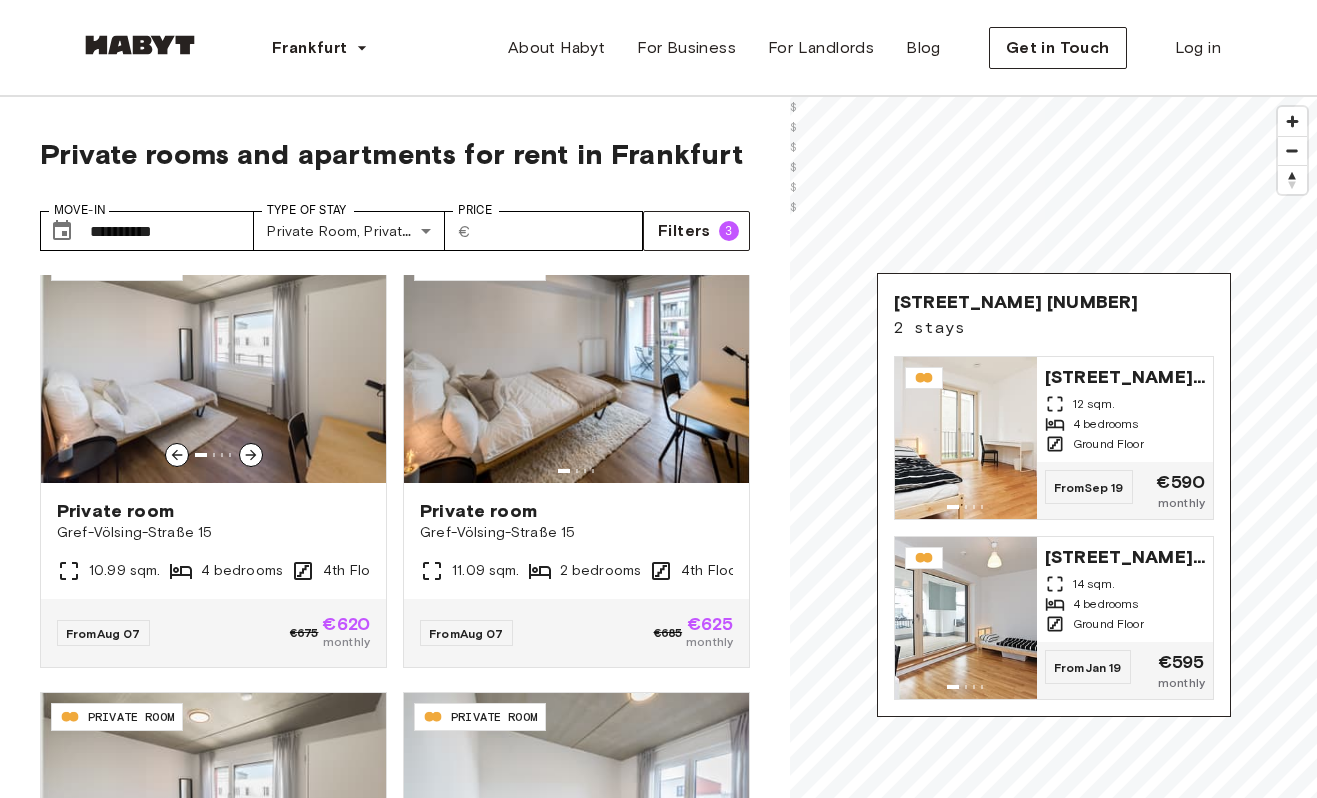 scroll, scrollTop: 3126, scrollLeft: 0, axis: vertical 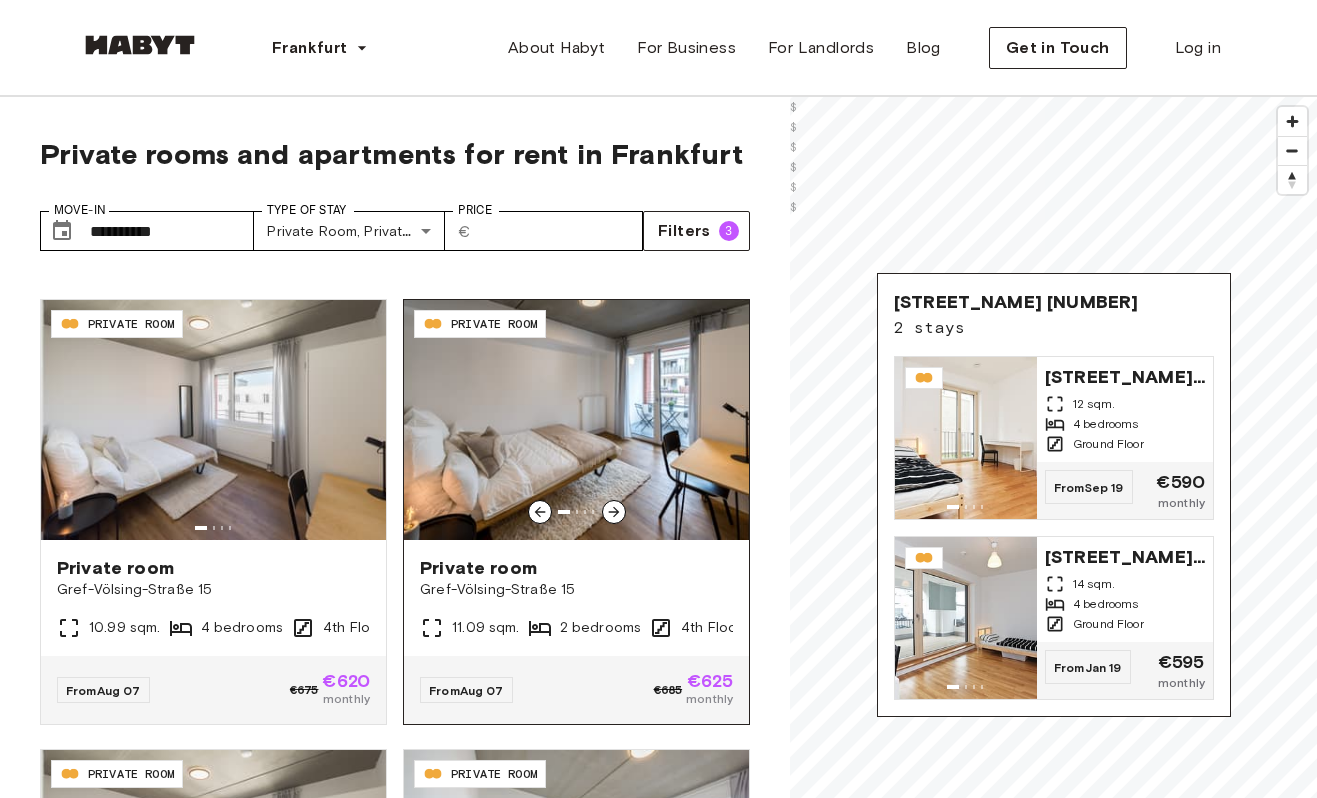 click 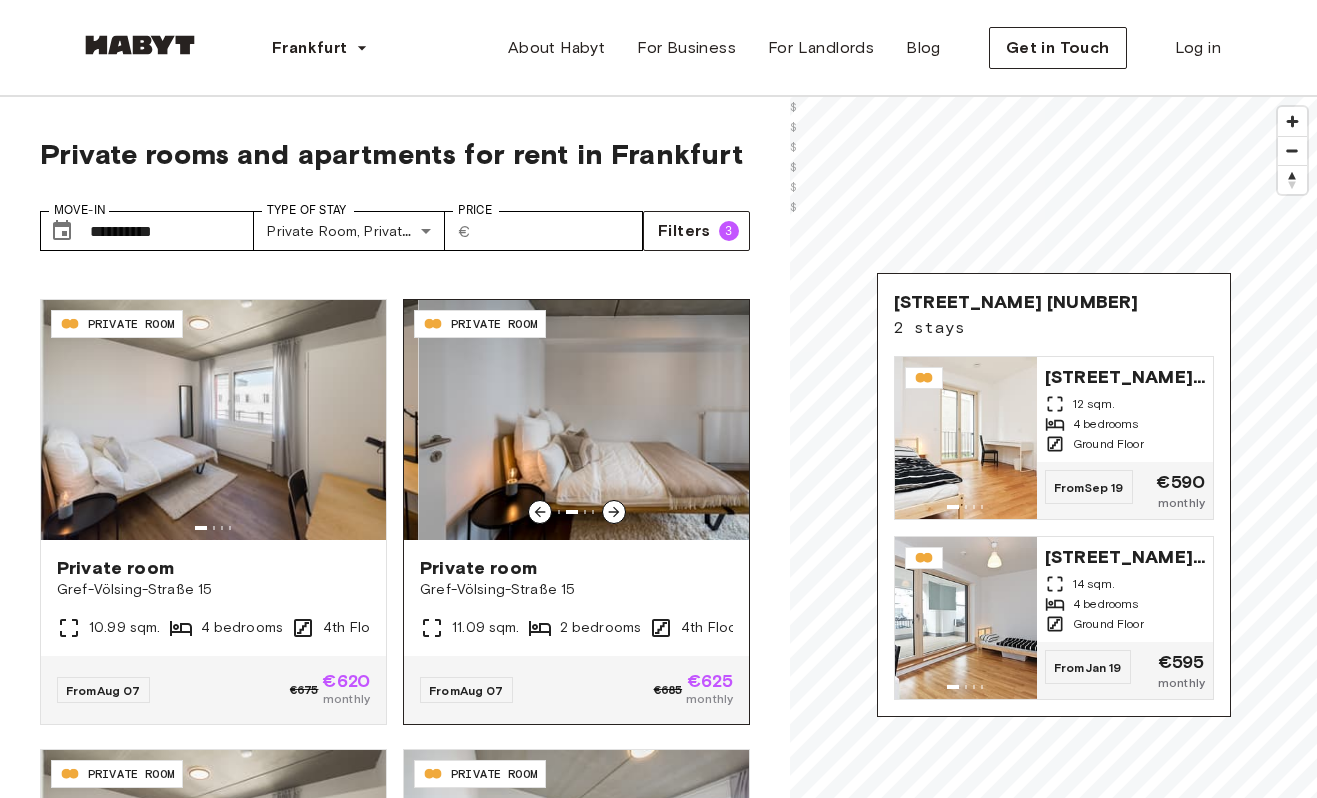 click 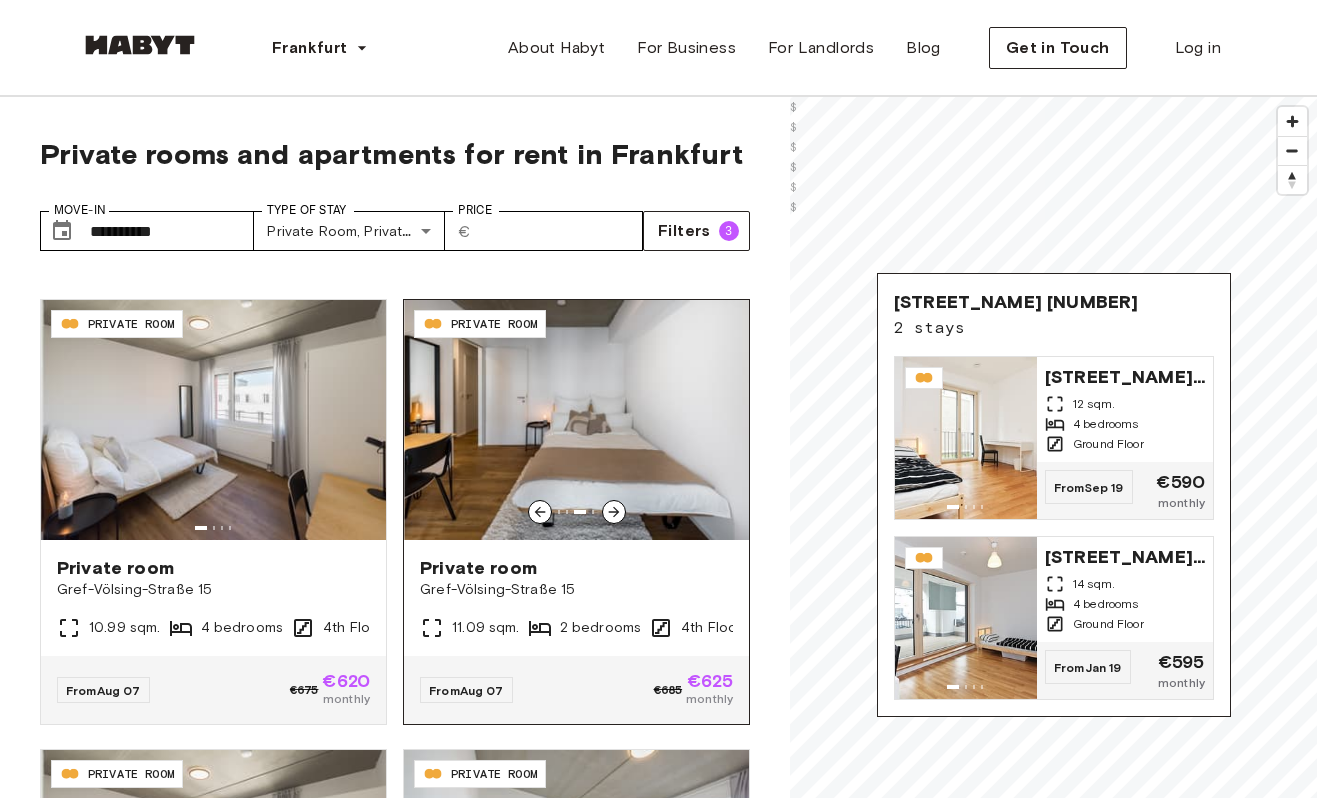 click 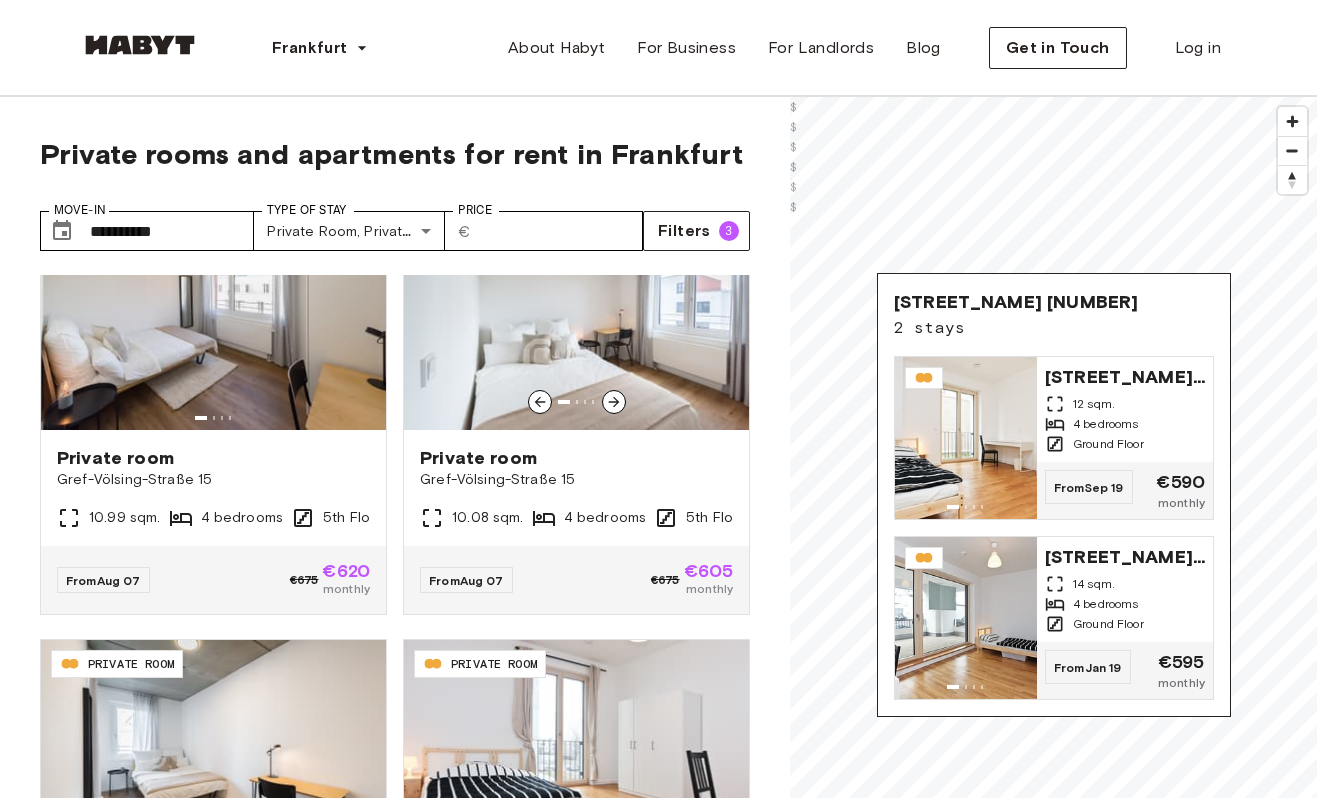 scroll, scrollTop: 3792, scrollLeft: 0, axis: vertical 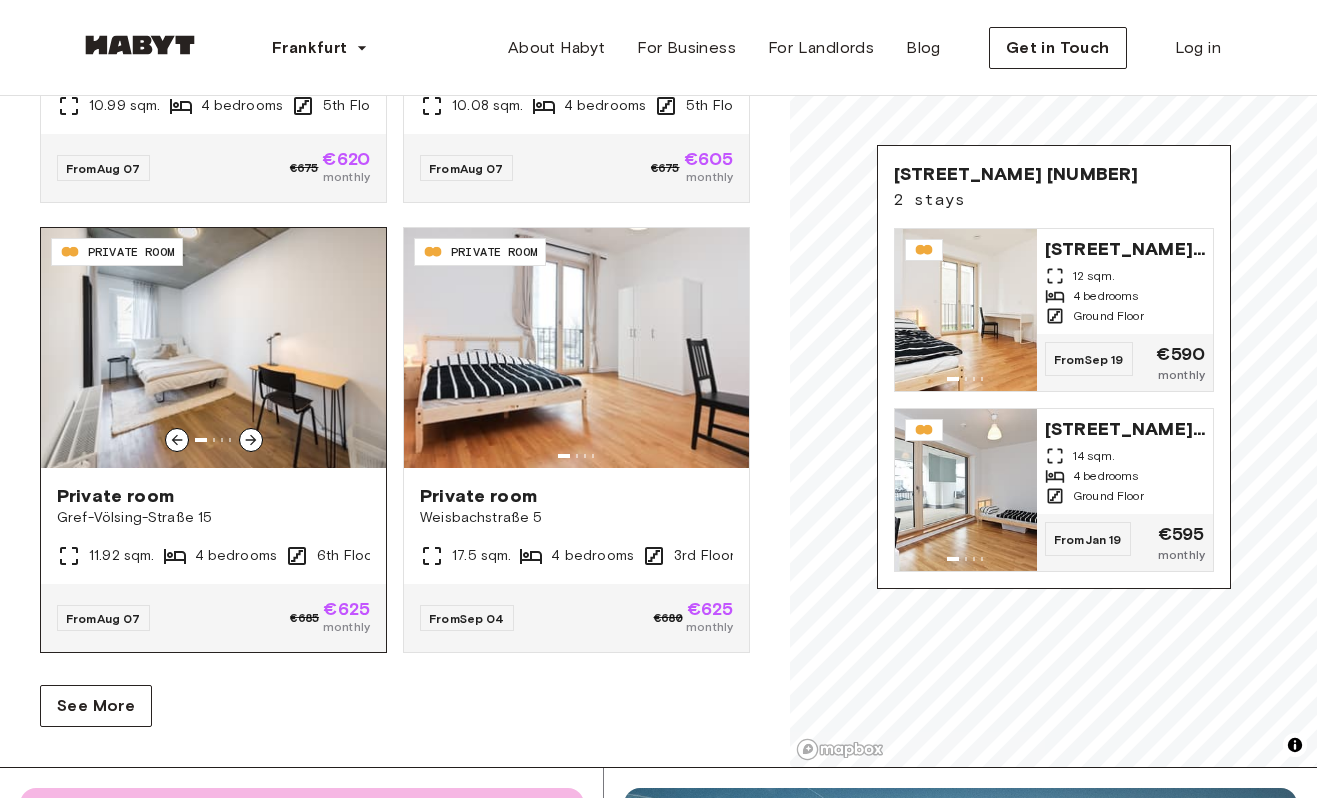 click 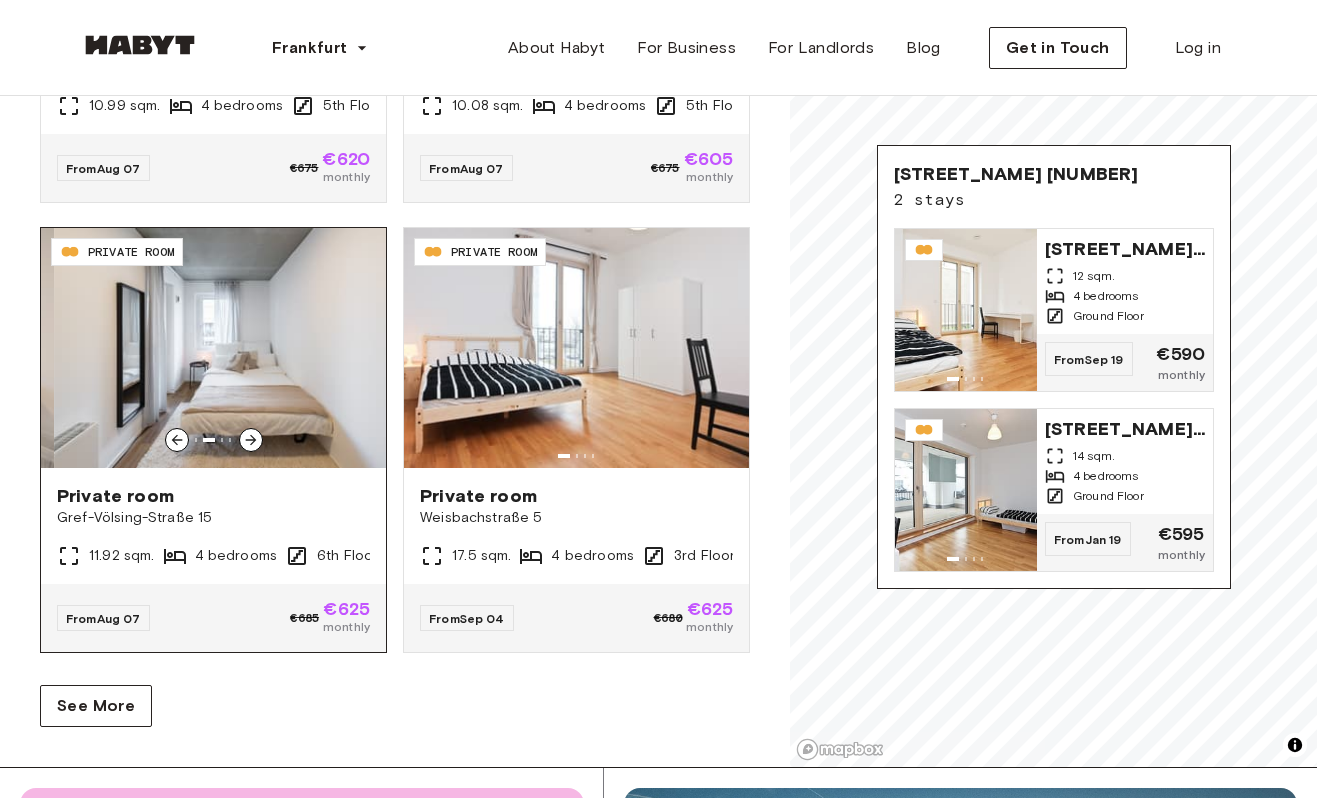 click 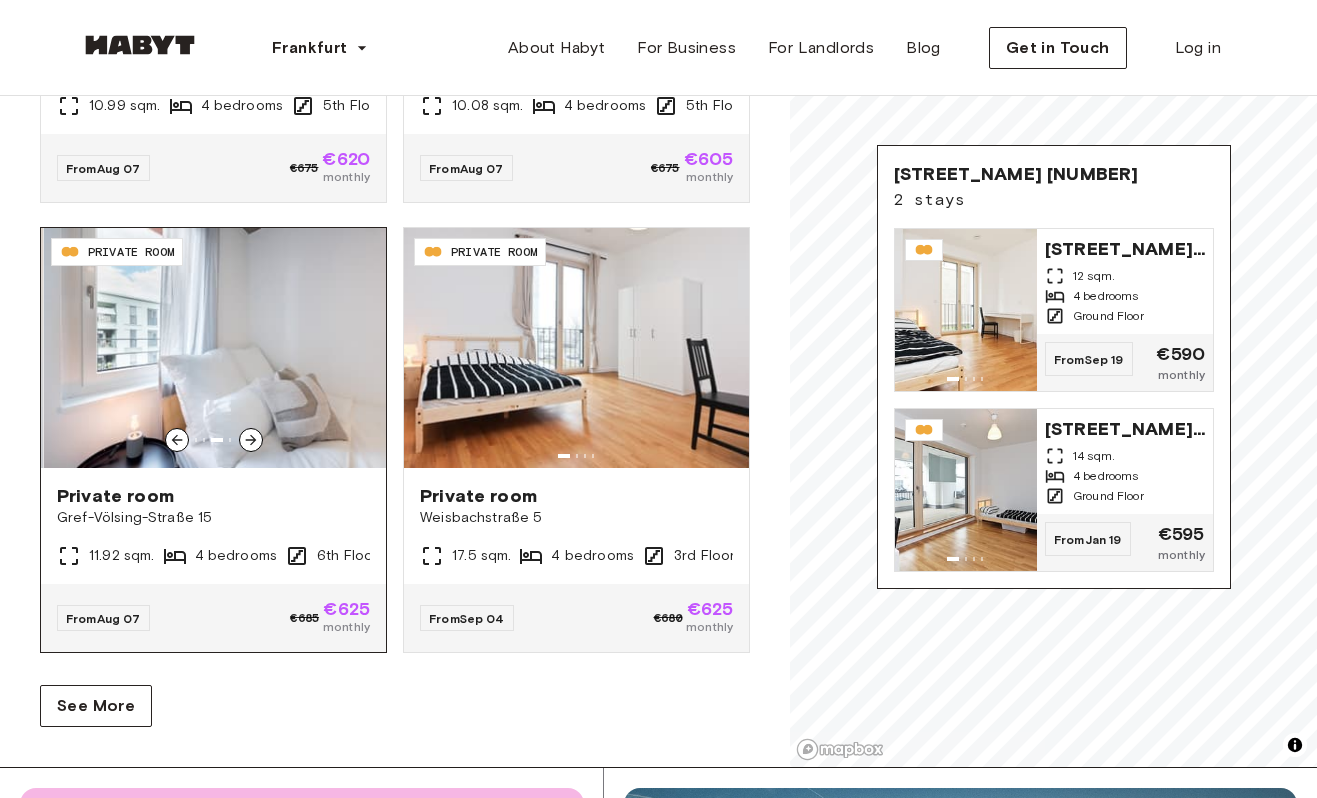 click 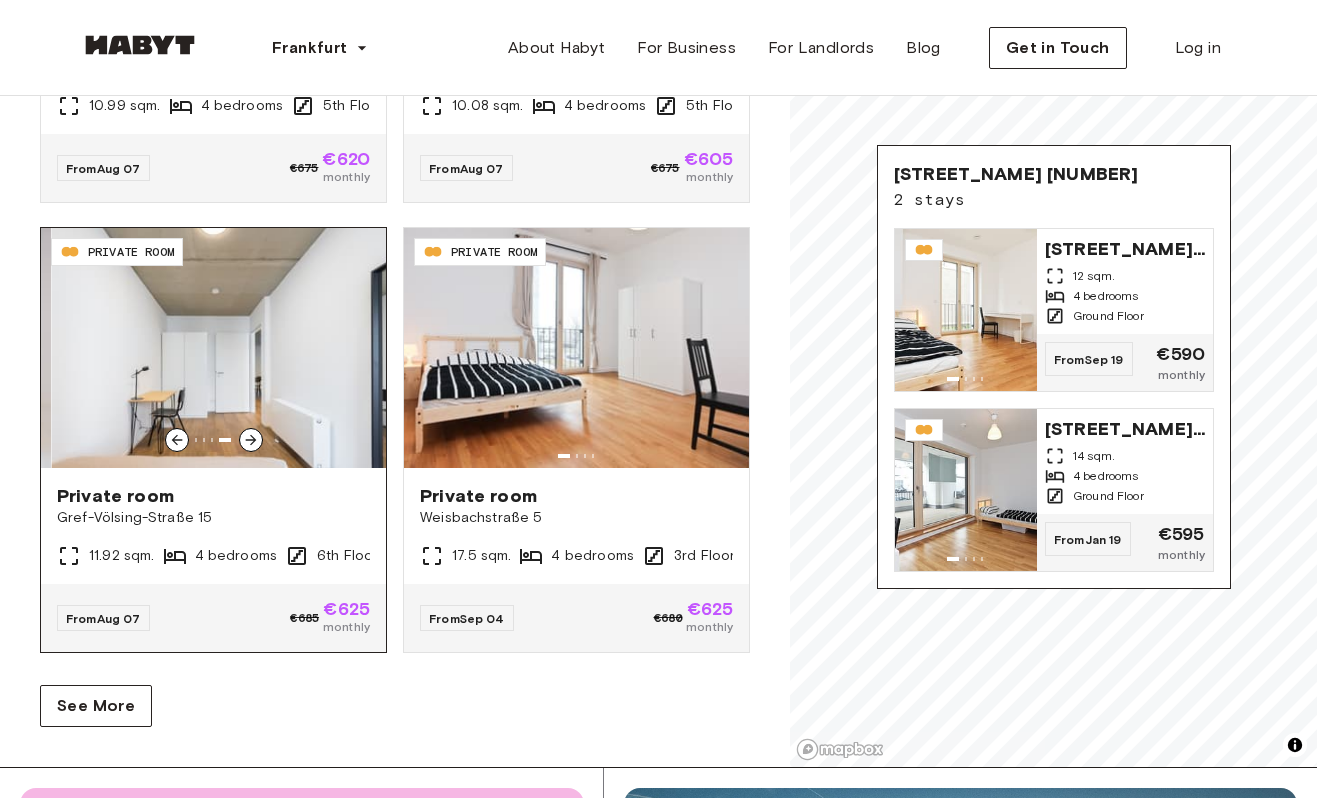 click 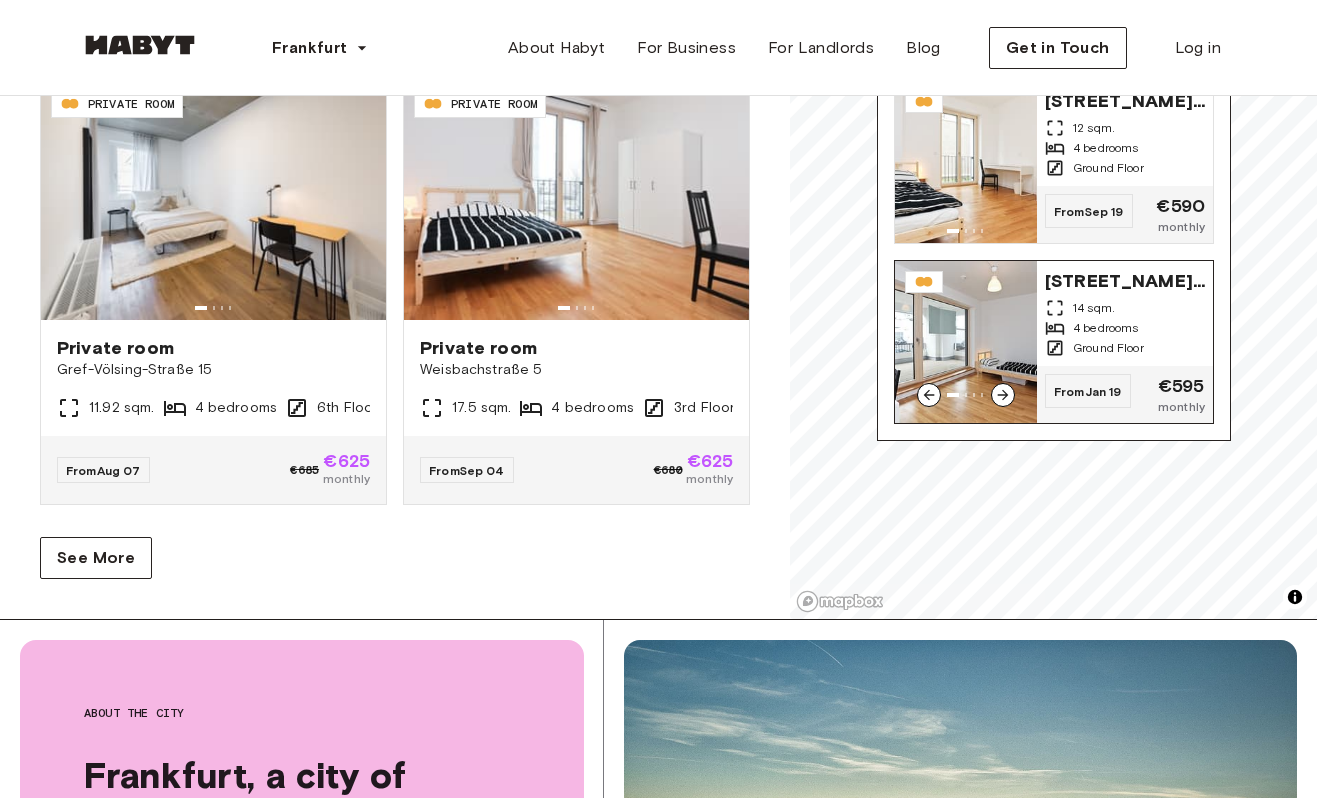 scroll, scrollTop: 456, scrollLeft: 0, axis: vertical 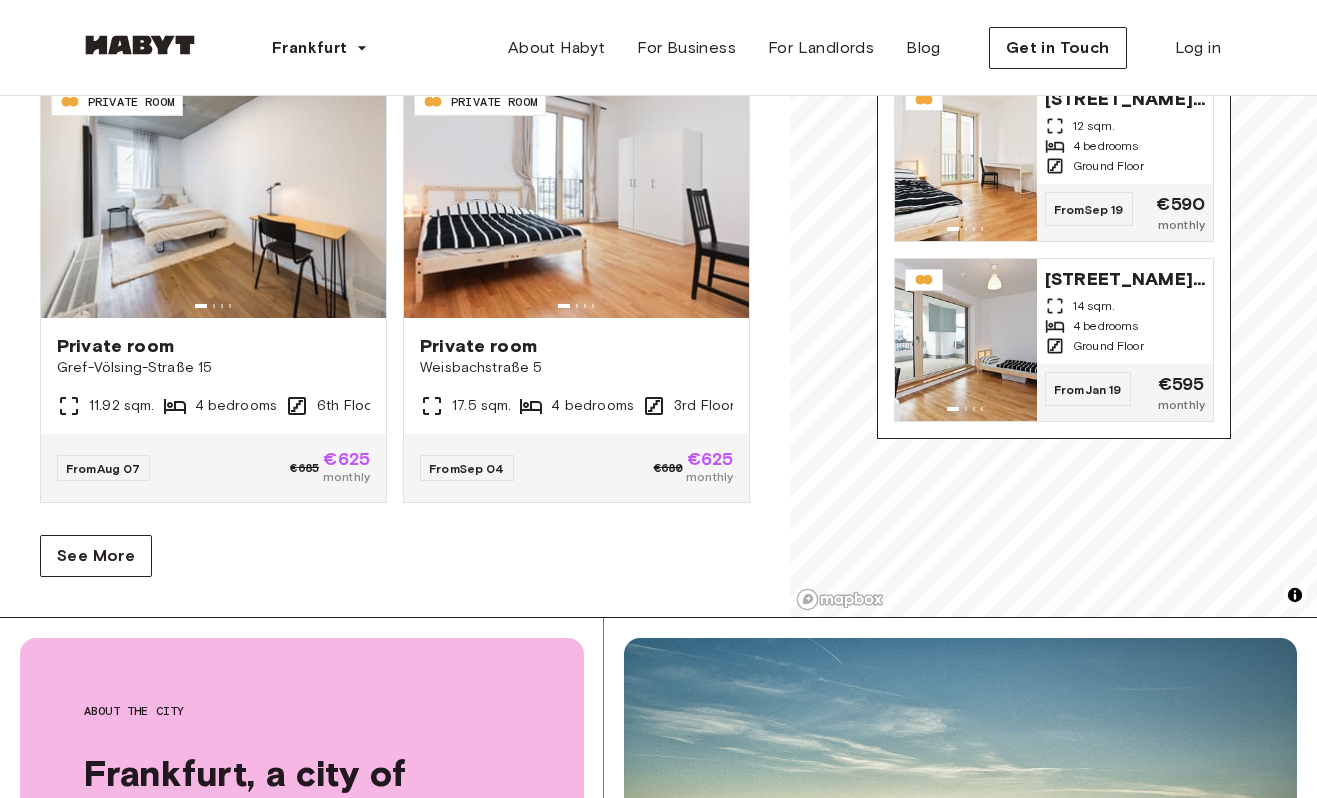 click on "DE-04-007-01M PRIVATE ROOM Private room Weisbachstraße 5 12 sqm. 4 bedrooms 3rd Floor From  Aug 07 €655 €585 monthly DE-04-037-011-03Q PRIVATE ROOM Private room Gref-Völsing-Straße 15 10.68 sqm. 4 bedrooms 2nd Floor From  Aug 07 €665 €595 monthly DE-04-037-021-01Q PRIVATE ROOM Private room Gref-Völsing-Straße 15 10.32 sqm. 4 bedrooms 4th Floor From  Aug 07 €665 €610 monthly DE-04-037-027-01Q PRIVATE ROOM Private room Gref-Völsing-Straße 15 10.24 sqm. 4 bedrooms 6th Floor From  Aug 07 €675 €605 monthly DE-04-037-032-02Q PRIVATE ROOM Private room Gref-Völsing-Straße 15 10.61 sqm. 4 bedrooms 7th Floor From  Aug 07 €675 €605 monthly DE-04-037-007-01Q PRIVATE ROOM Private room Gref-Völsing-Straße 15 10.24 sqm. 4 bedrooms 2nd Floor From  Aug 07 €690 €630 monthly DE-04-037-021-02Q PRIVATE ROOM Private room Gref-Völsing-Straße 15 11.92 sqm. 4 bedrooms 4th Floor From  Aug 07 €685 €615 monthly DE-04-037-029-02Q PRIVATE ROOM Private room Gref-Völsing-Straße 15 11.22 sqm. From" at bounding box center [395, 218] 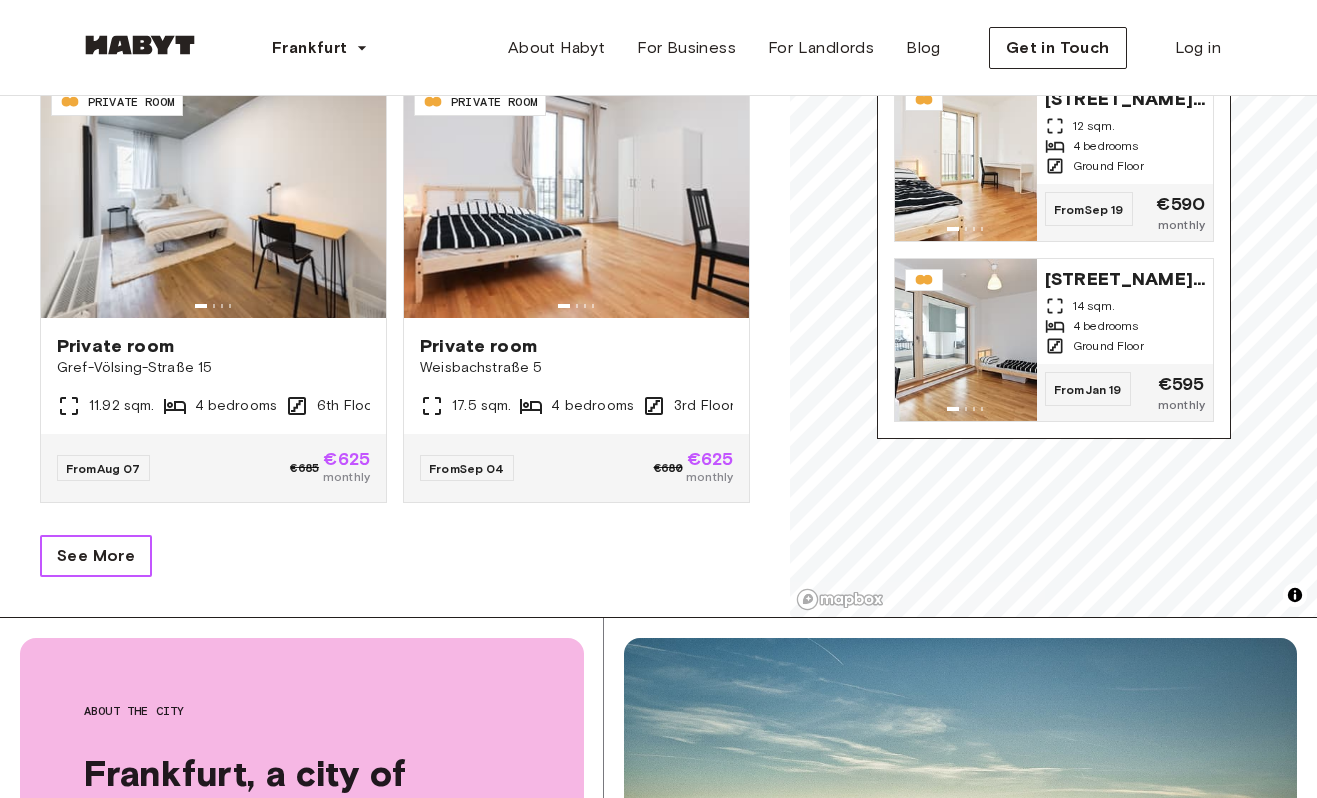 click on "See More" at bounding box center [96, 556] 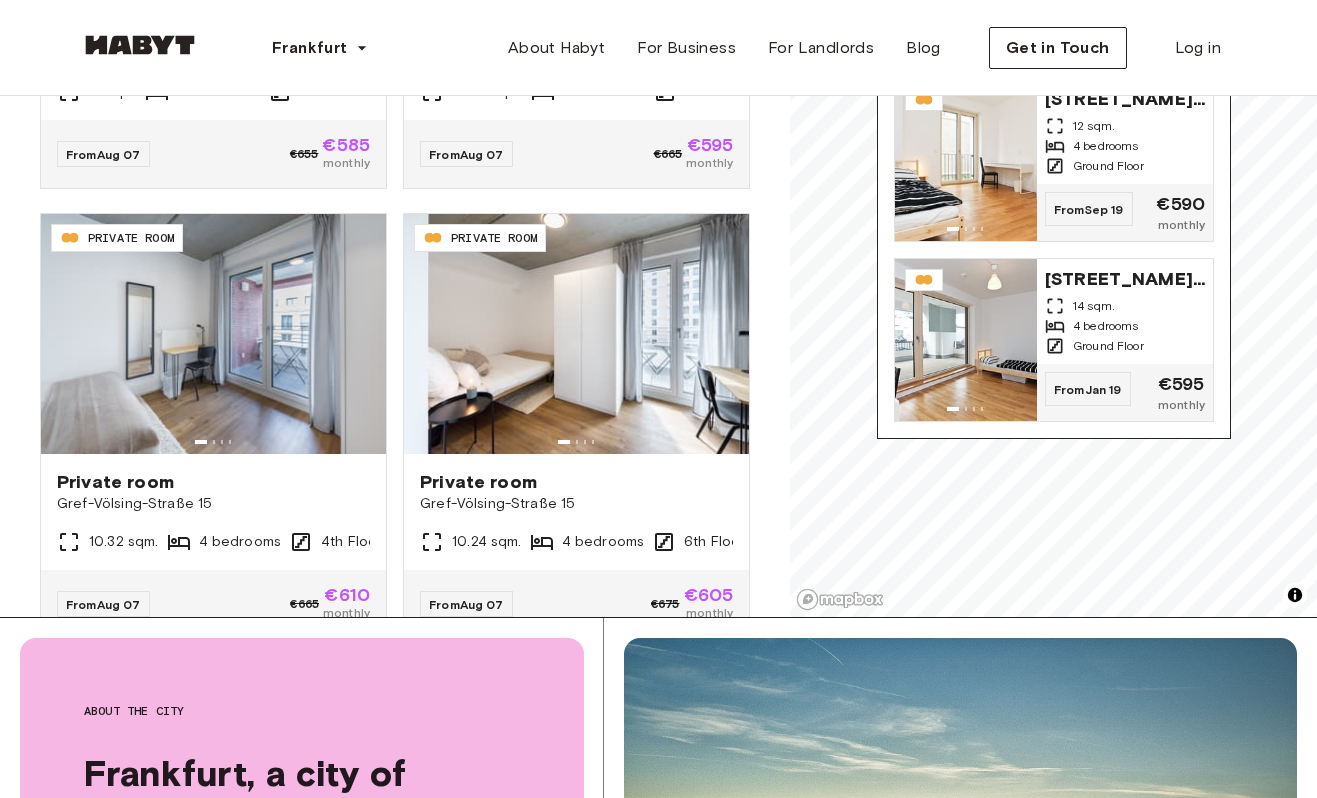 scroll, scrollTop: 0, scrollLeft: 0, axis: both 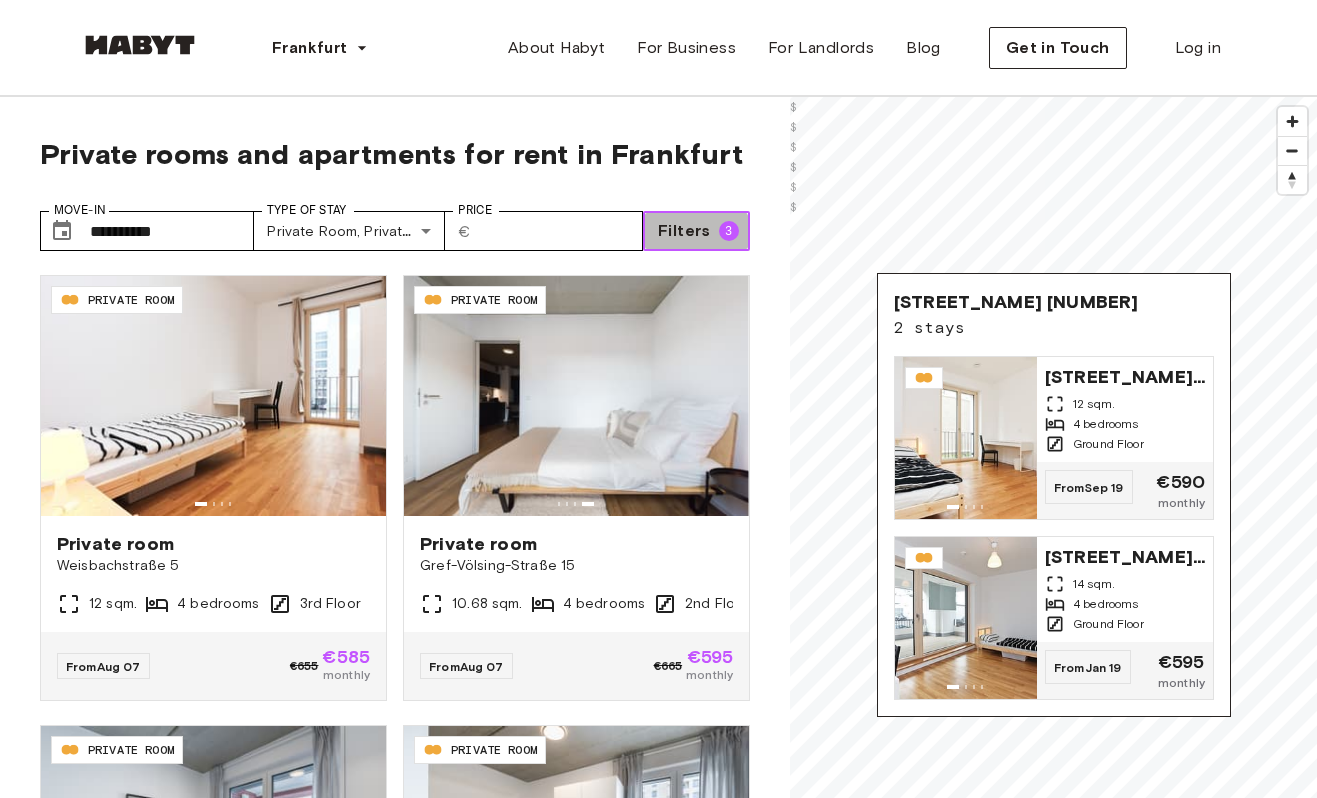 click on "Filters 3" at bounding box center (696, 231) 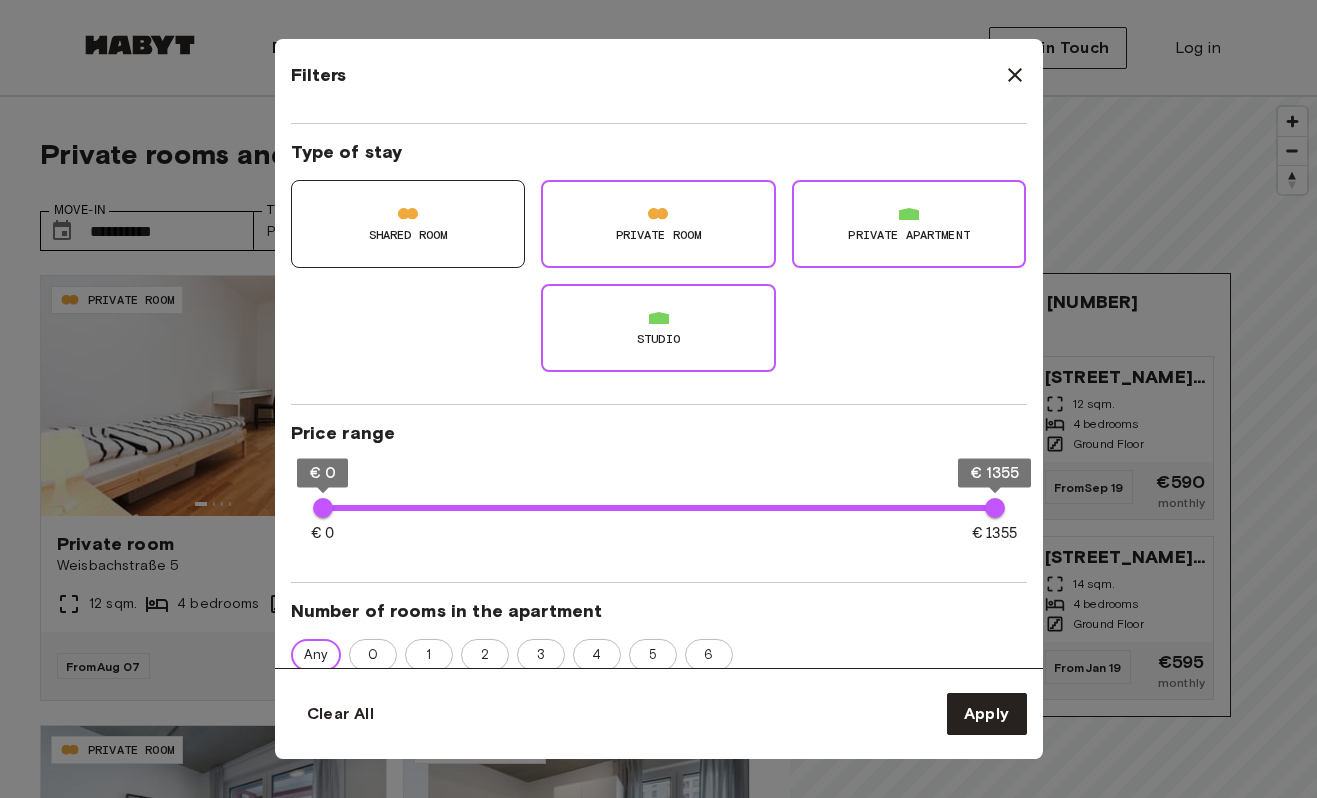 scroll, scrollTop: 397, scrollLeft: 0, axis: vertical 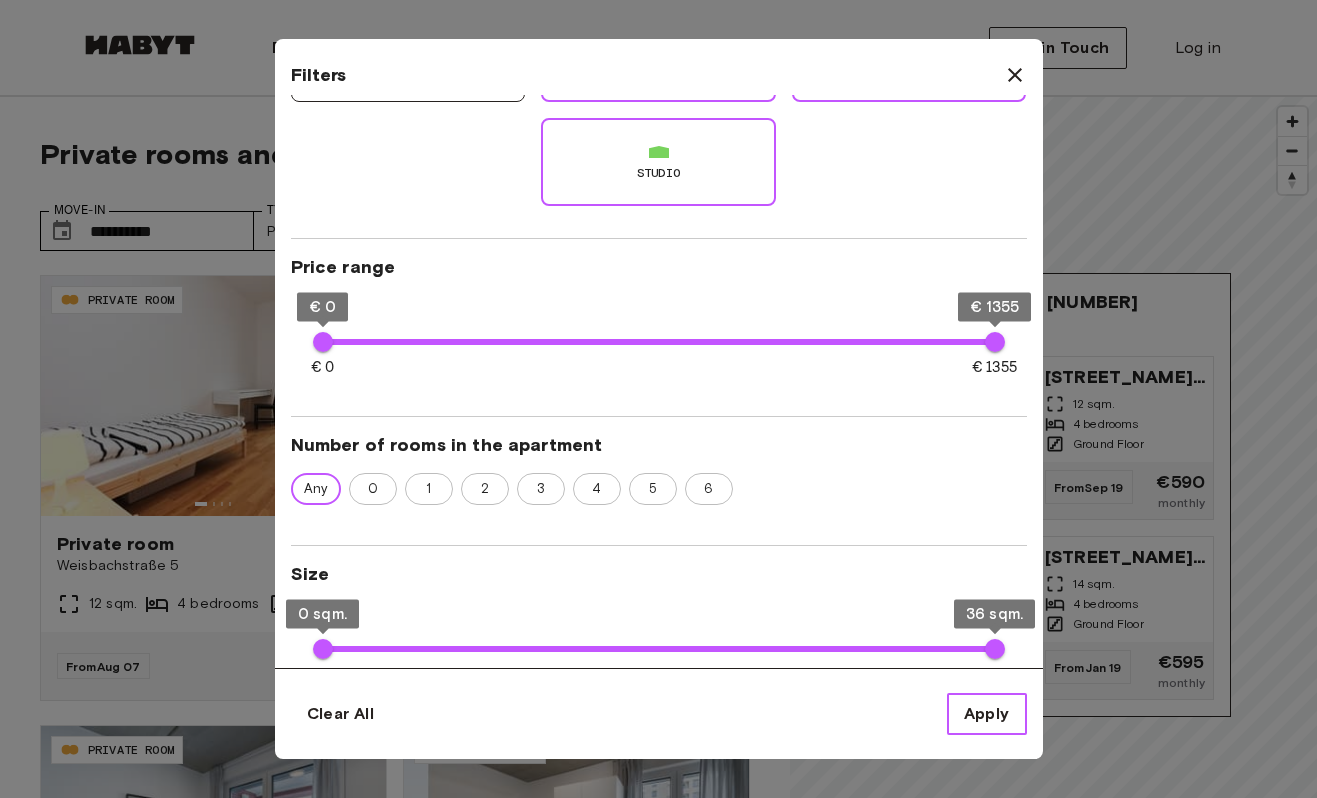 click on "Apply" at bounding box center [987, 714] 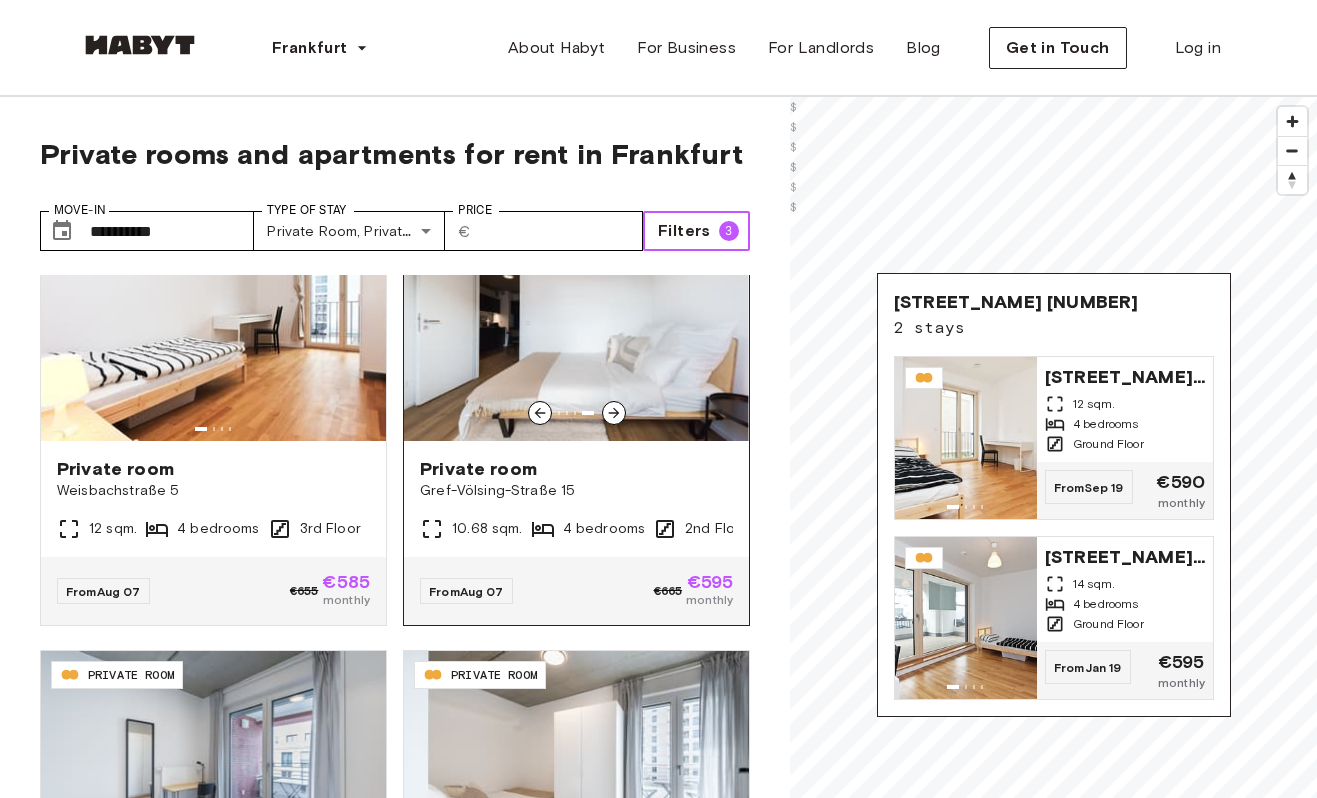 scroll, scrollTop: 0, scrollLeft: 0, axis: both 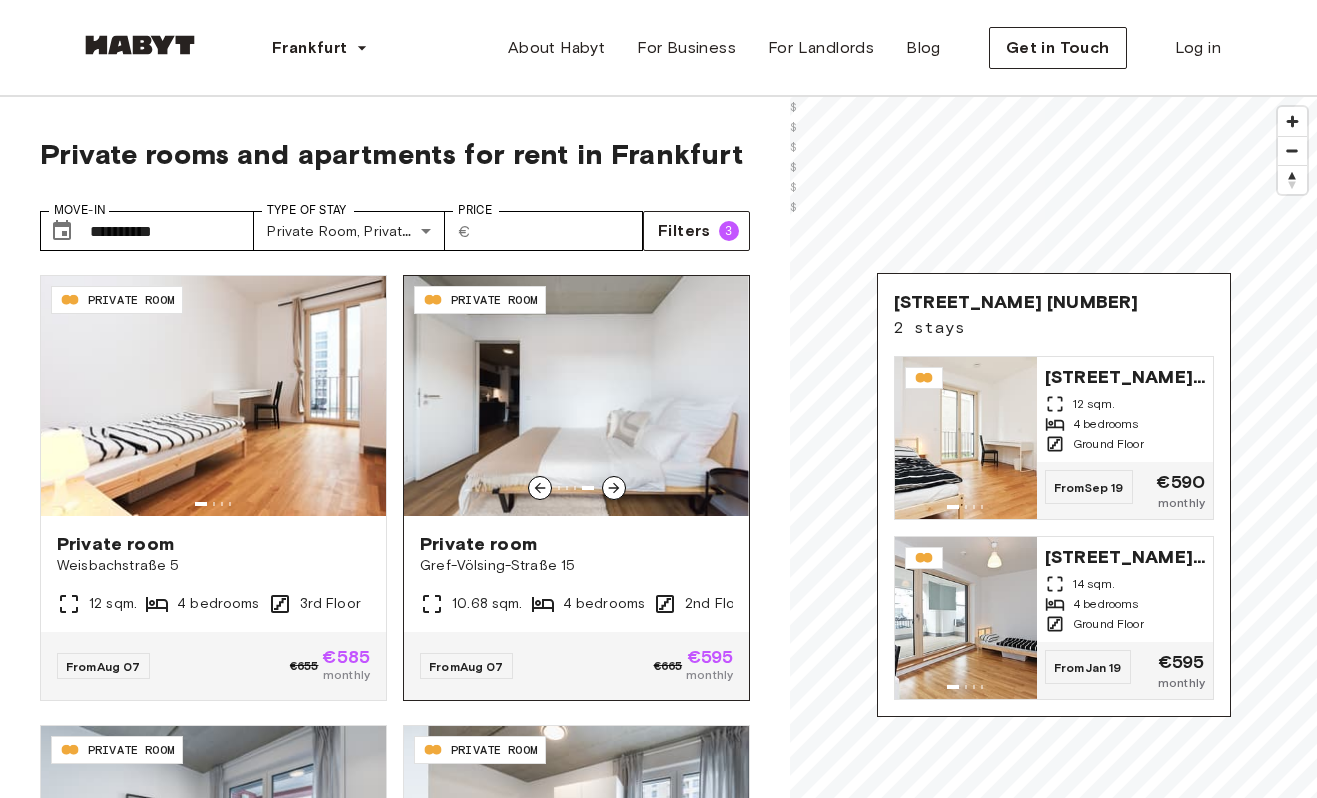 click 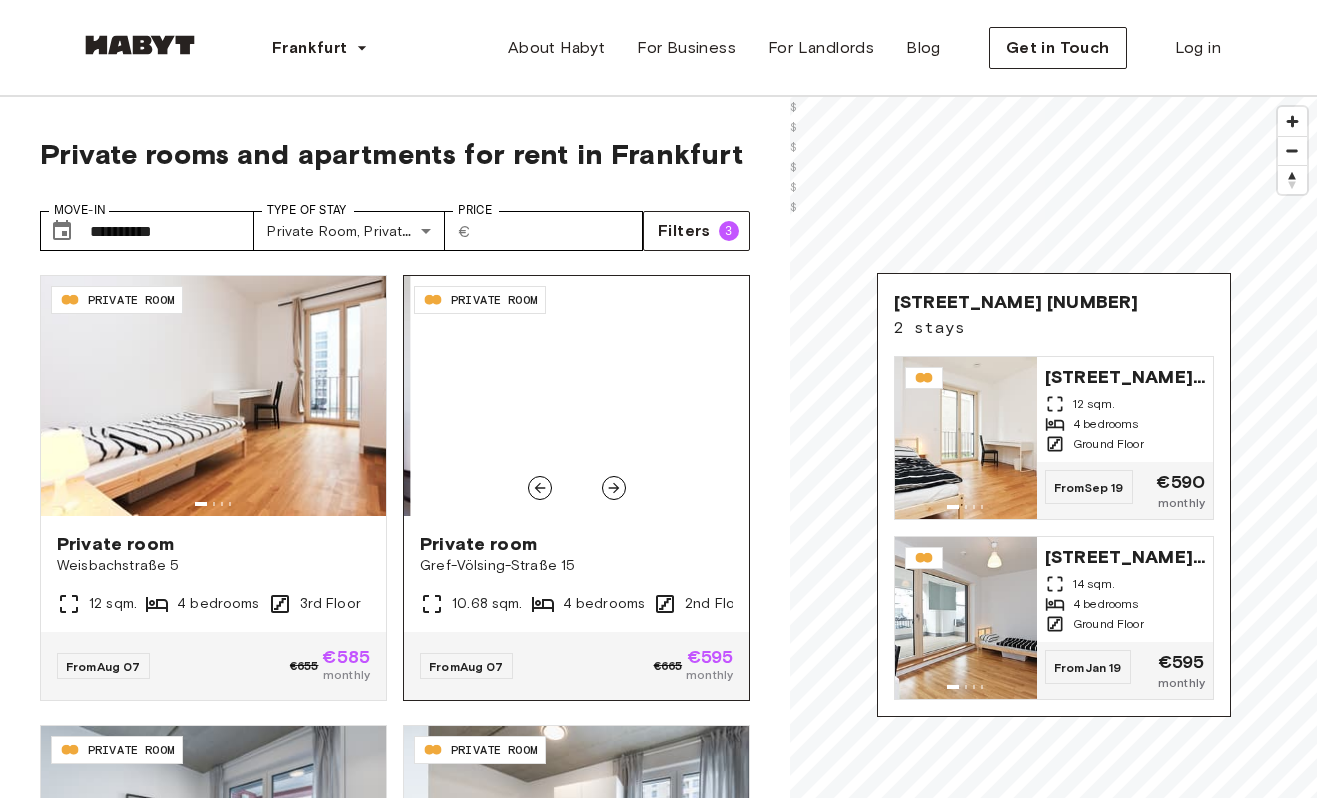 click at bounding box center (540, 488) 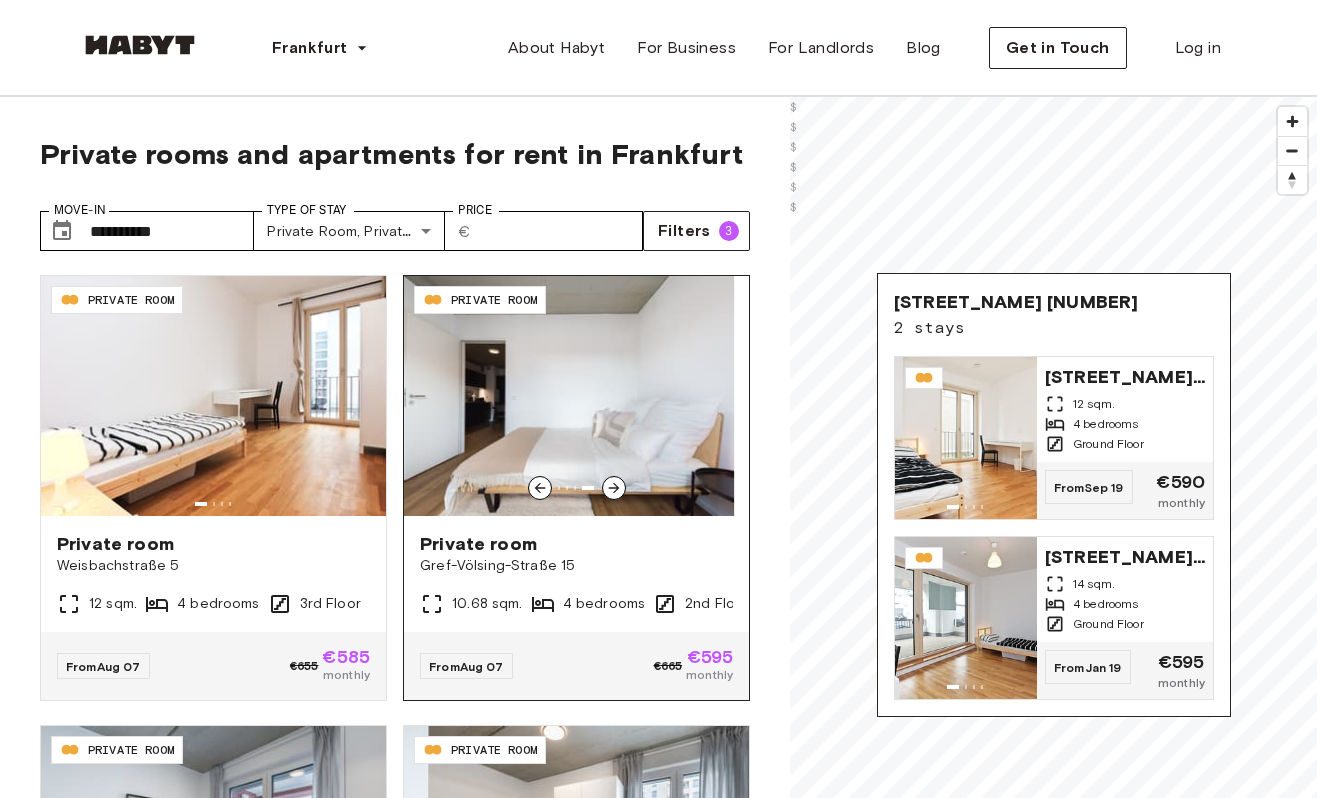 click at bounding box center [562, 396] 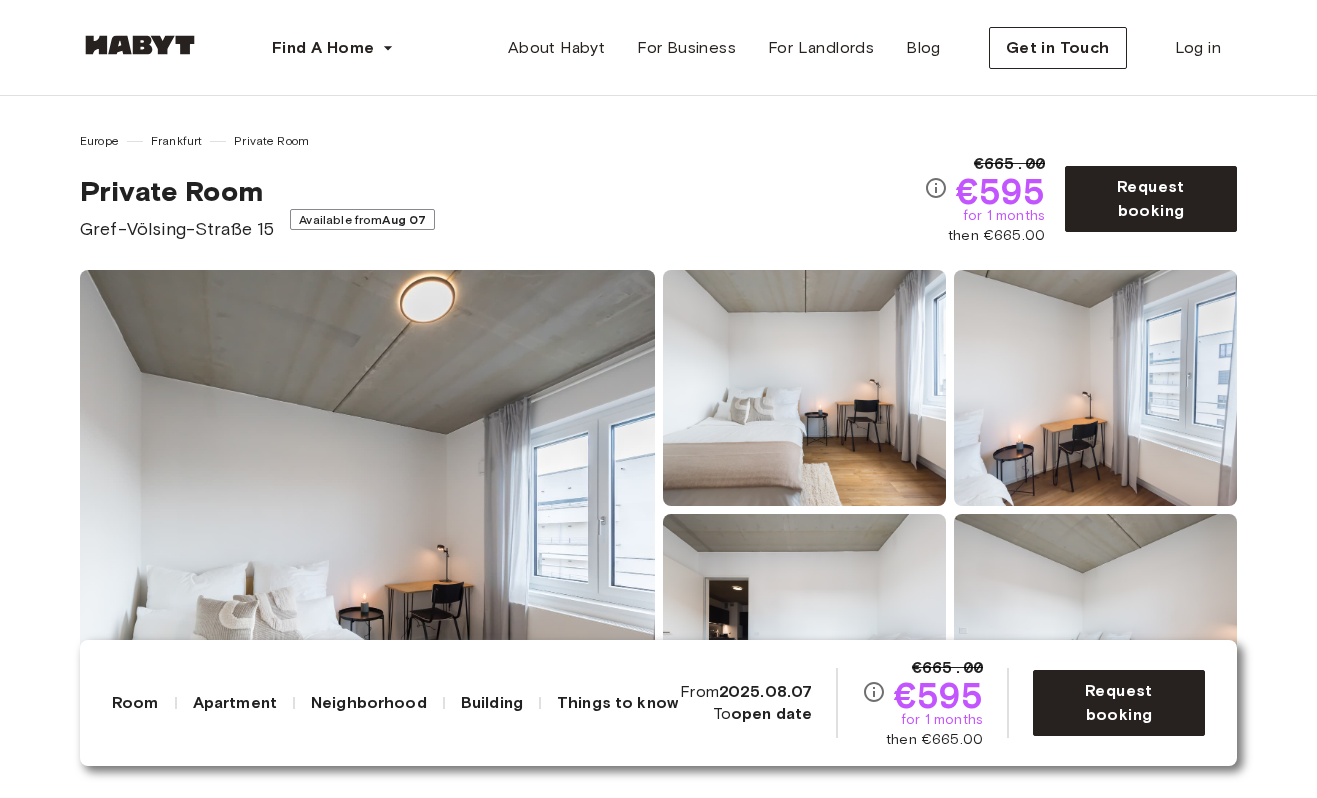 scroll, scrollTop: 0, scrollLeft: 0, axis: both 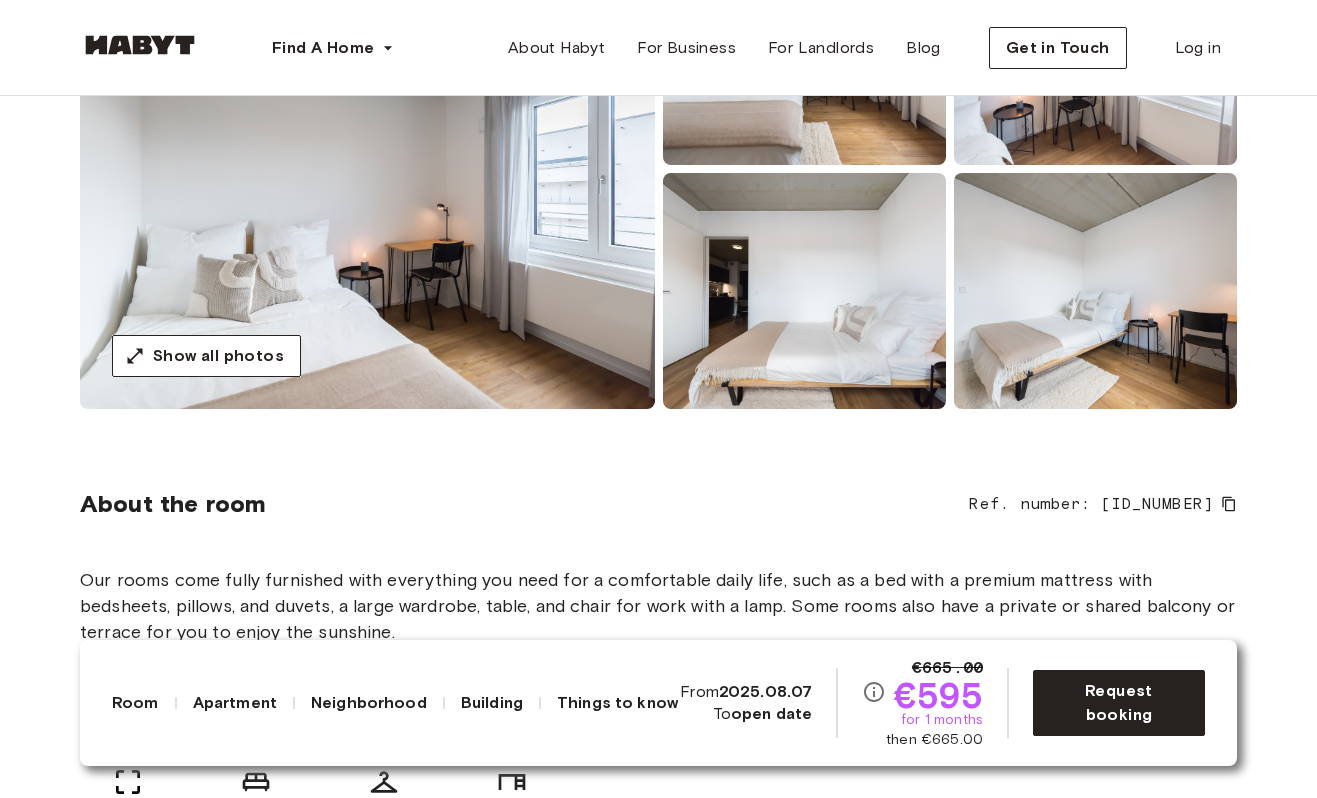 click at bounding box center (367, 169) 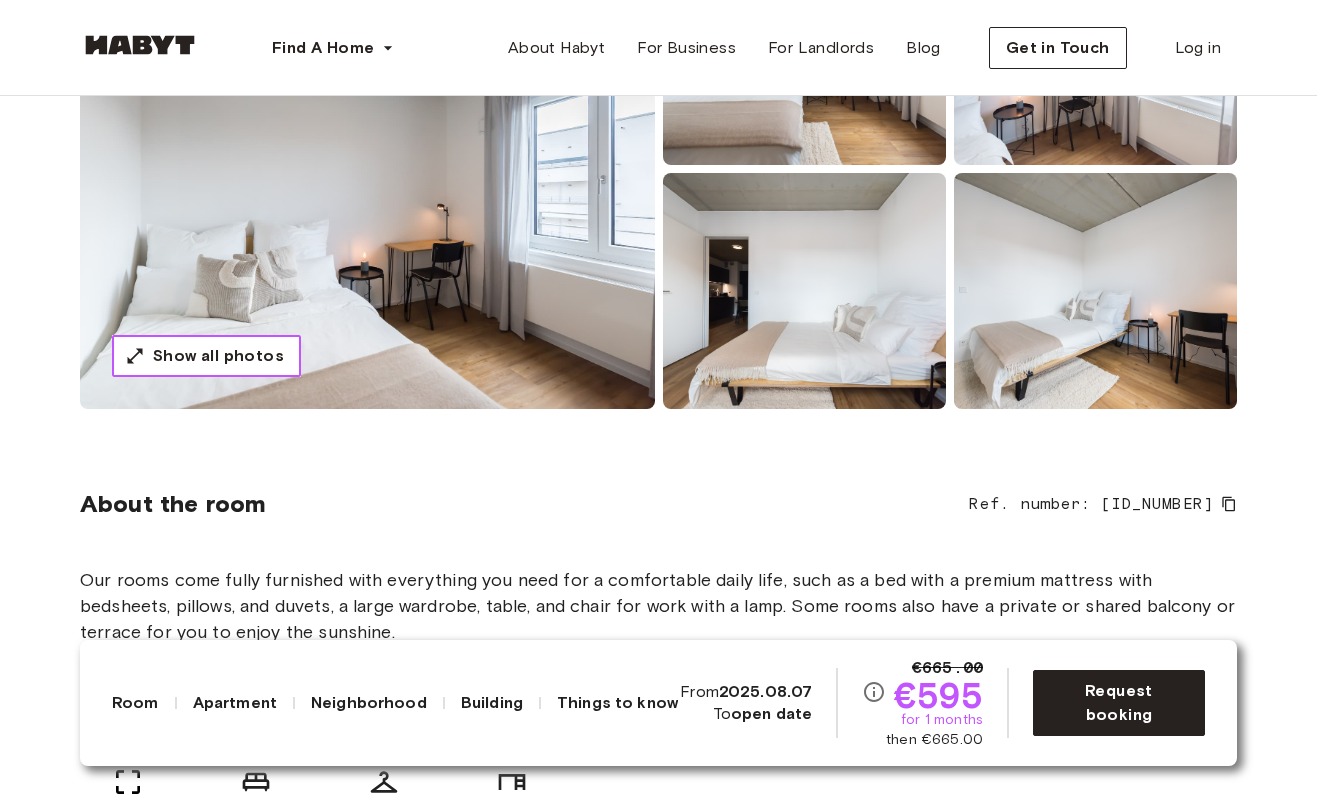 click on "Show all photos" at bounding box center [206, 356] 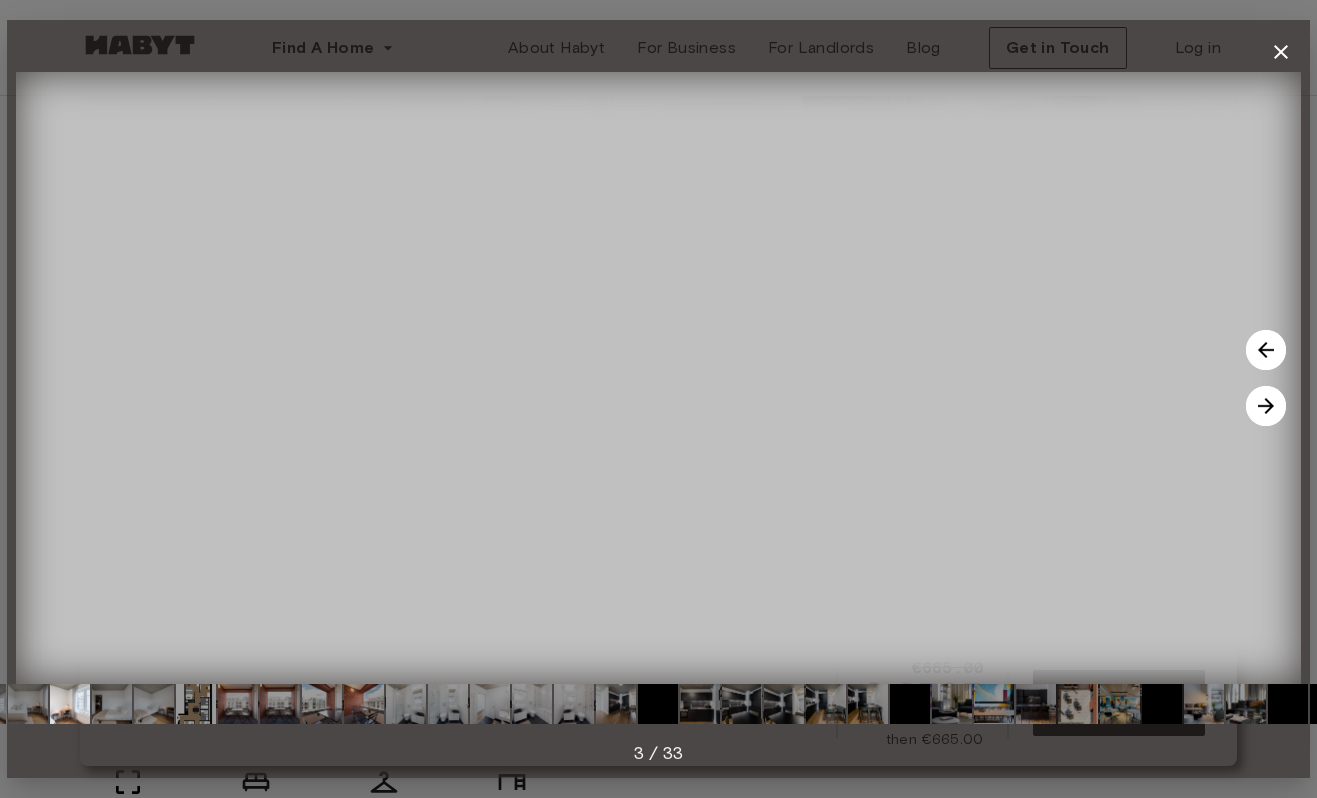 click at bounding box center (1266, 406) 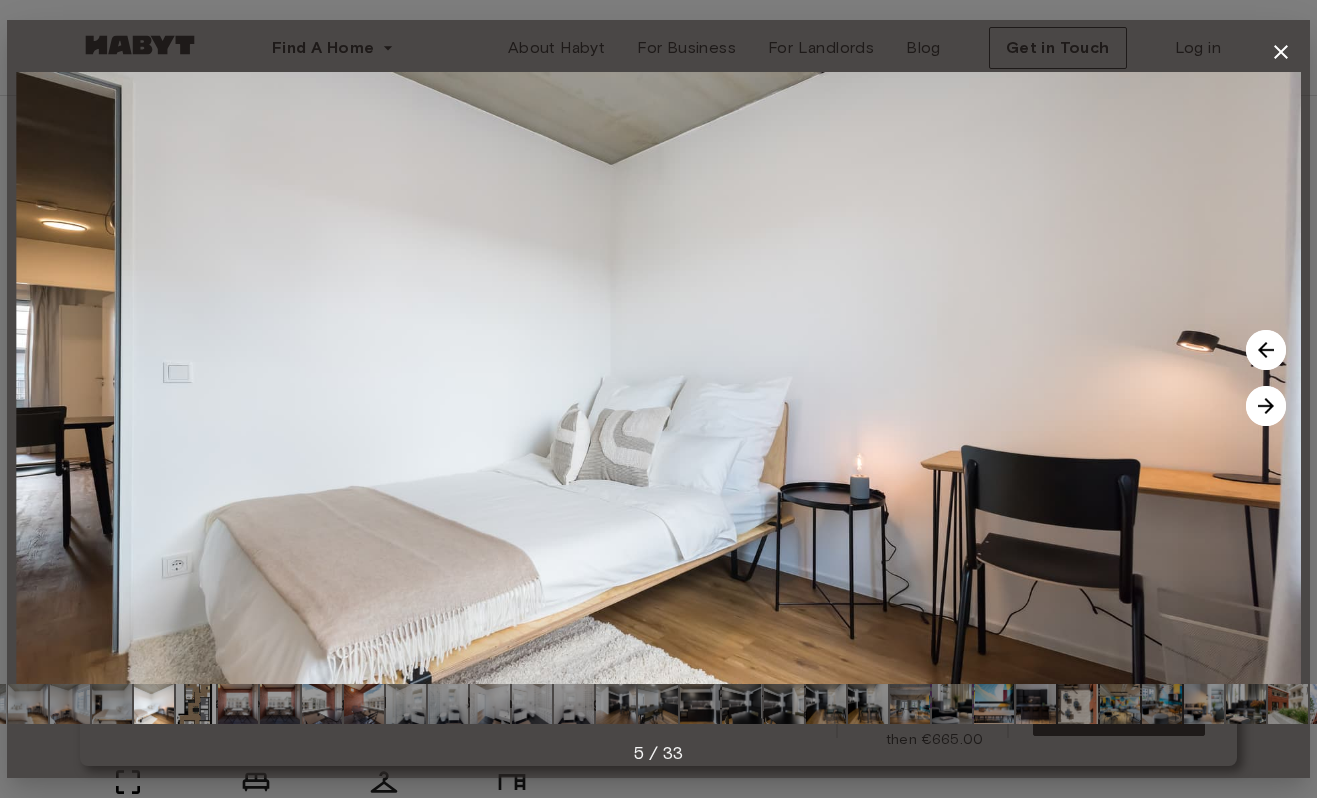click at bounding box center (1266, 406) 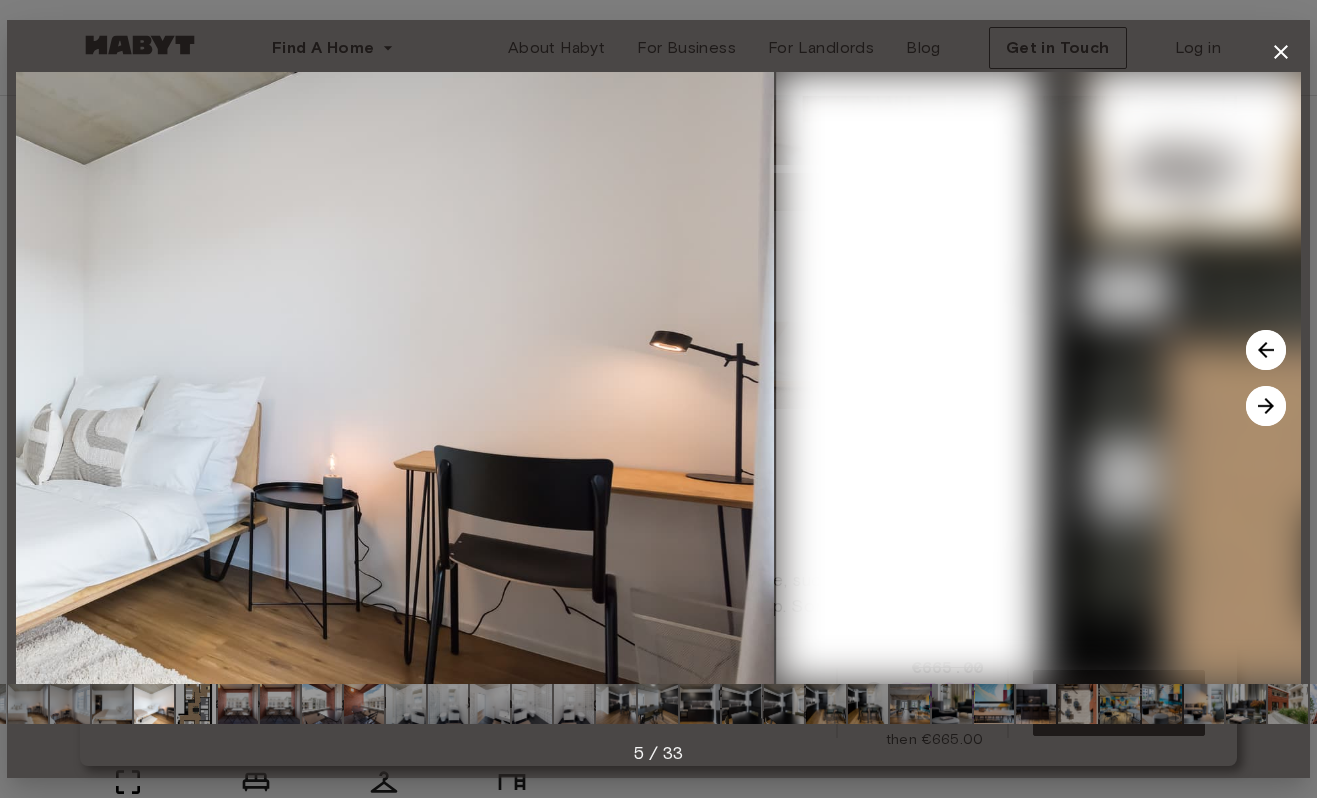 click at bounding box center (1266, 406) 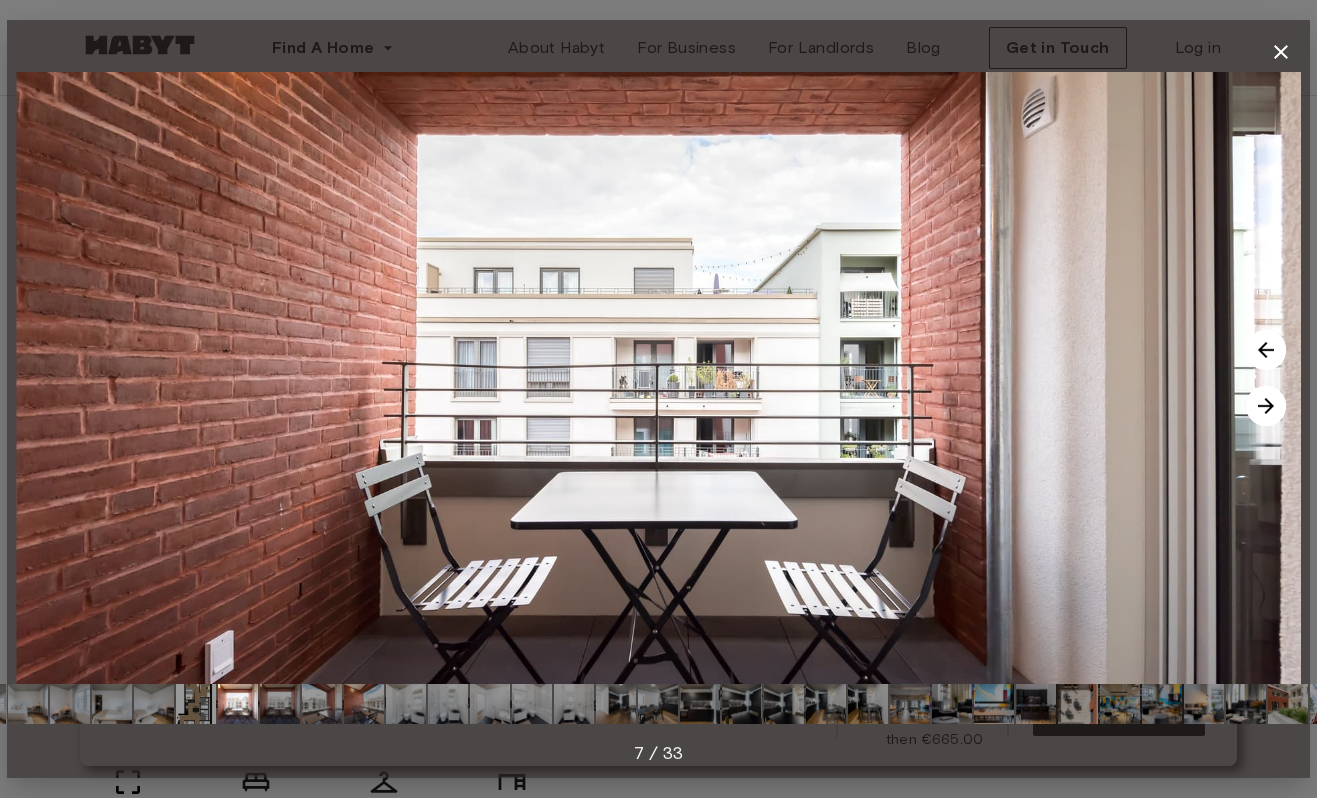 click at bounding box center (1266, 350) 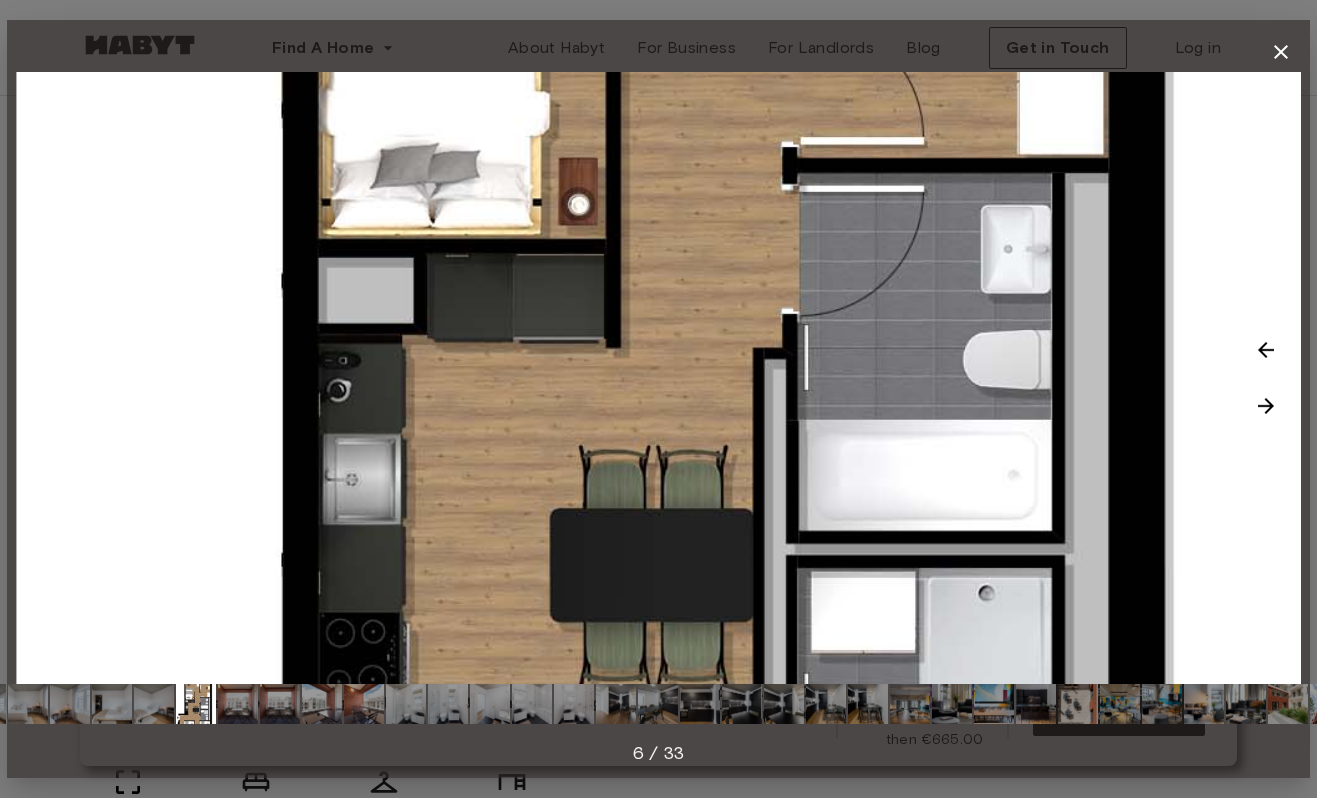 drag, startPoint x: 871, startPoint y: 377, endPoint x: 897, endPoint y: 419, distance: 49.396355 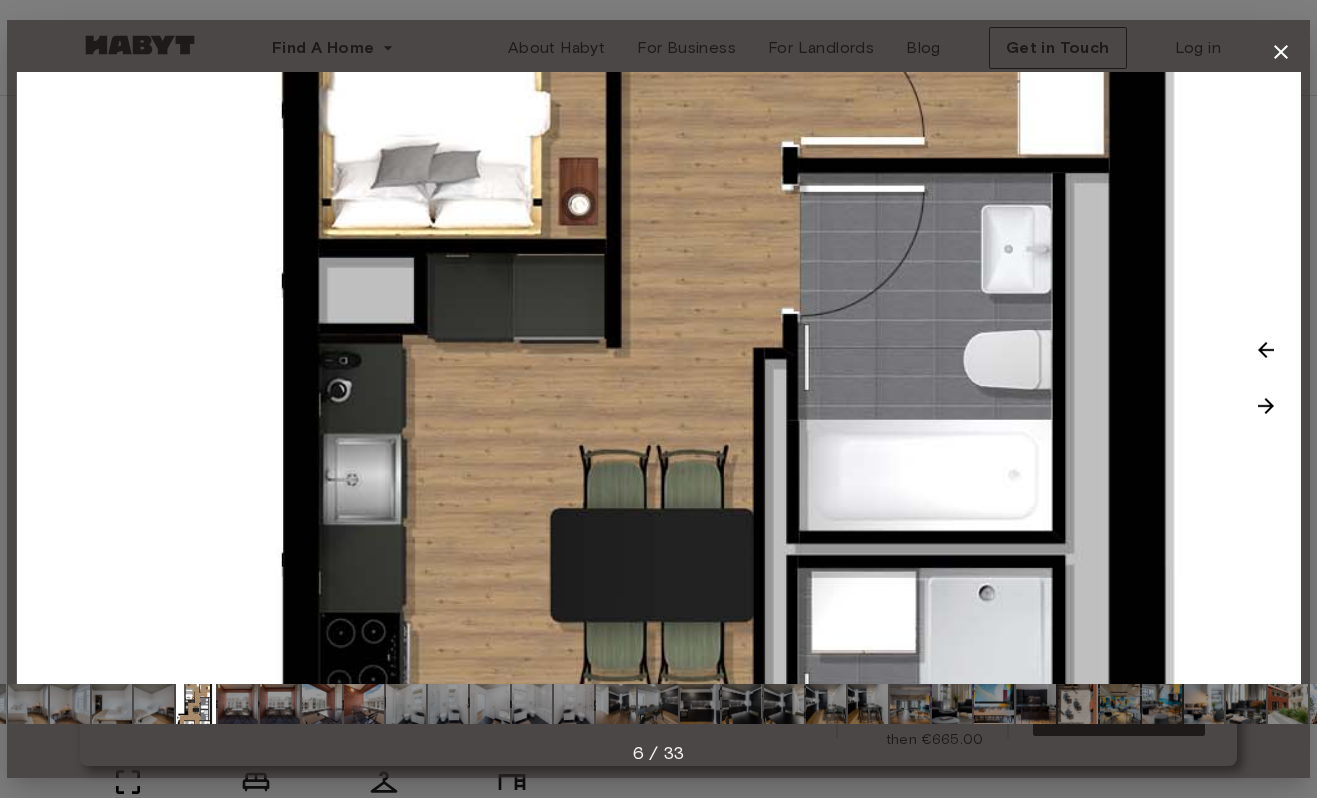 click 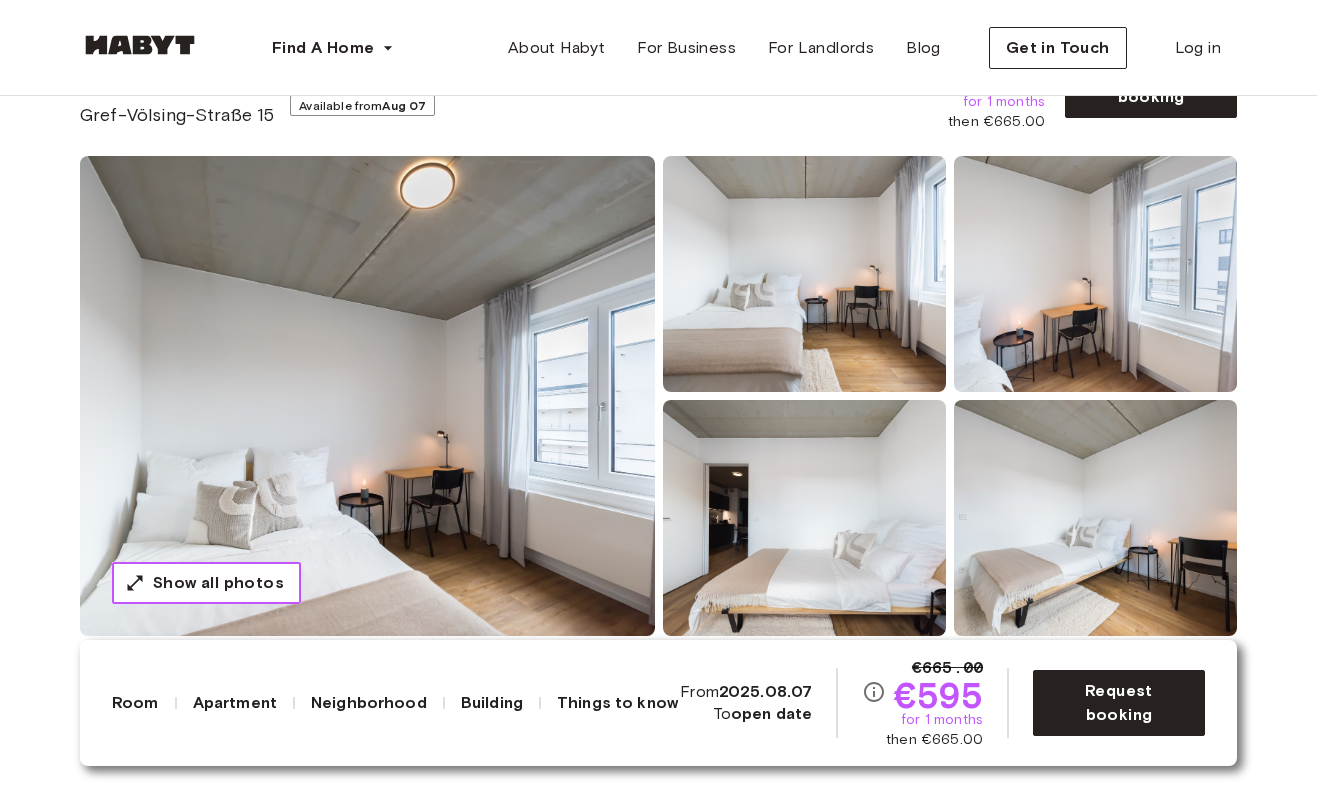 scroll, scrollTop: 311, scrollLeft: 0, axis: vertical 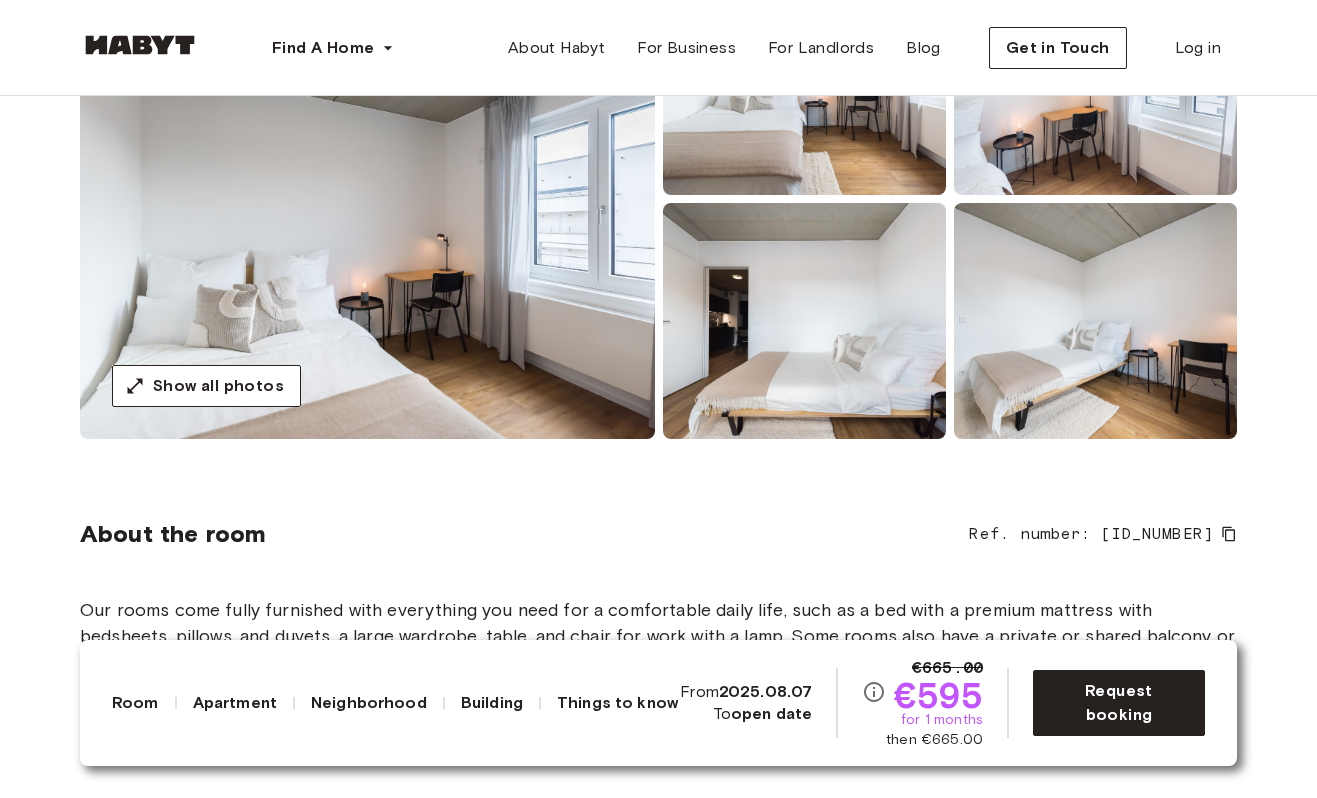 click at bounding box center [804, 321] 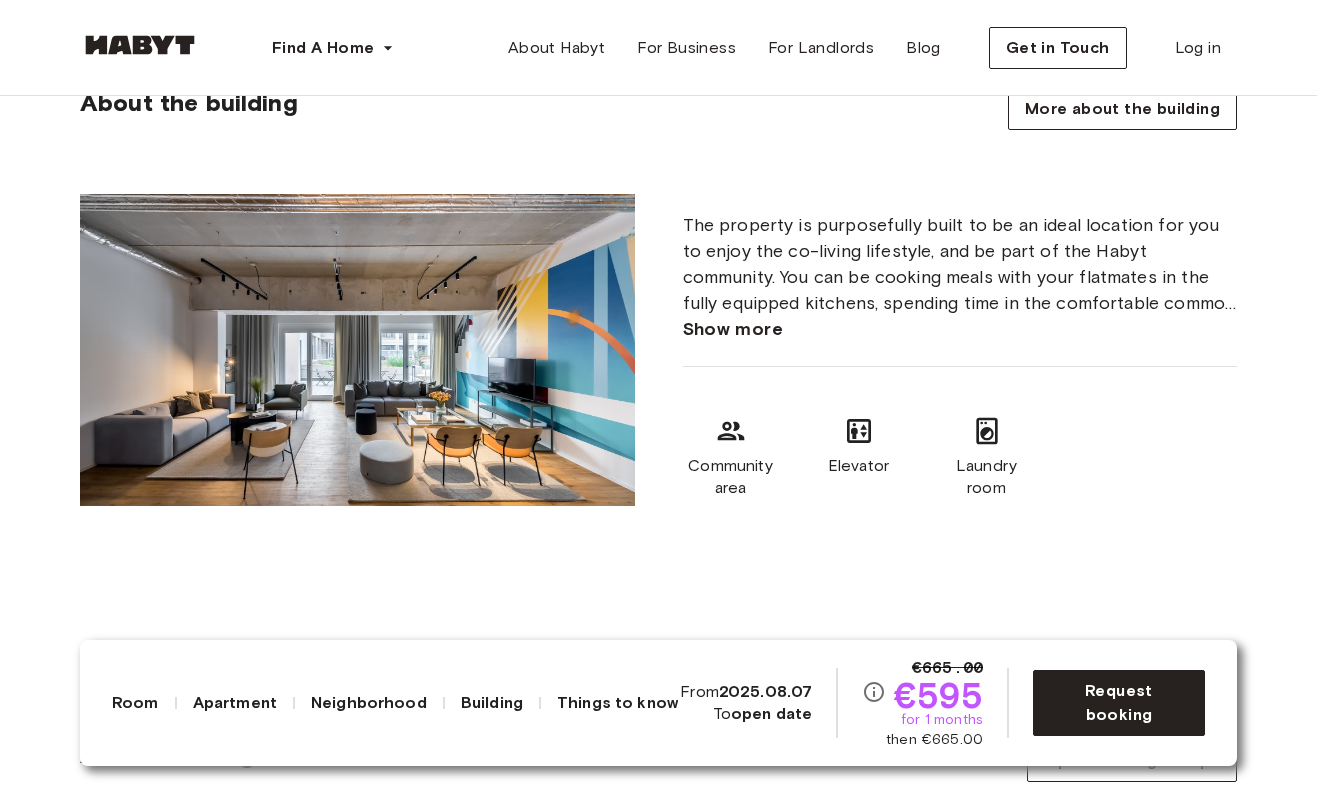 scroll, scrollTop: 2075, scrollLeft: 0, axis: vertical 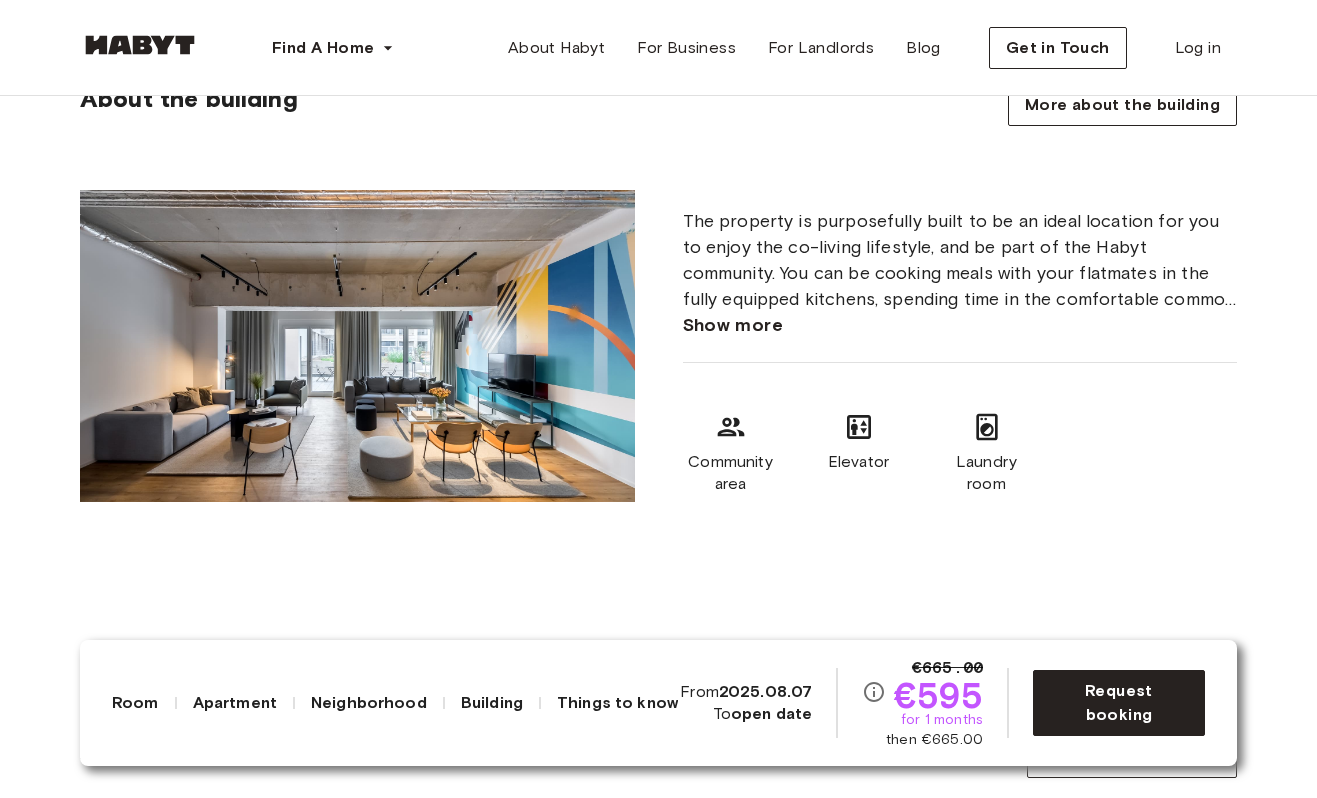 click on "Show more" at bounding box center [733, 325] 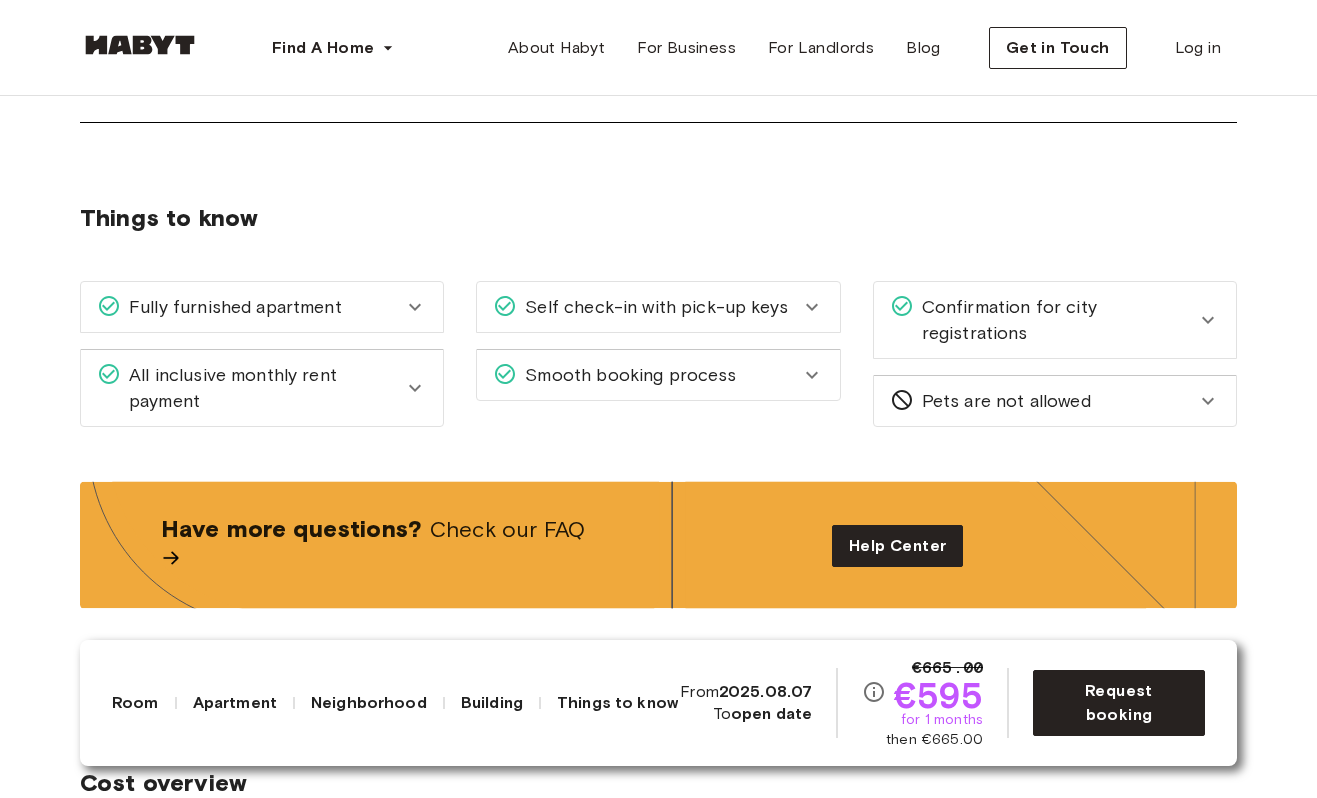 scroll, scrollTop: 3411, scrollLeft: 0, axis: vertical 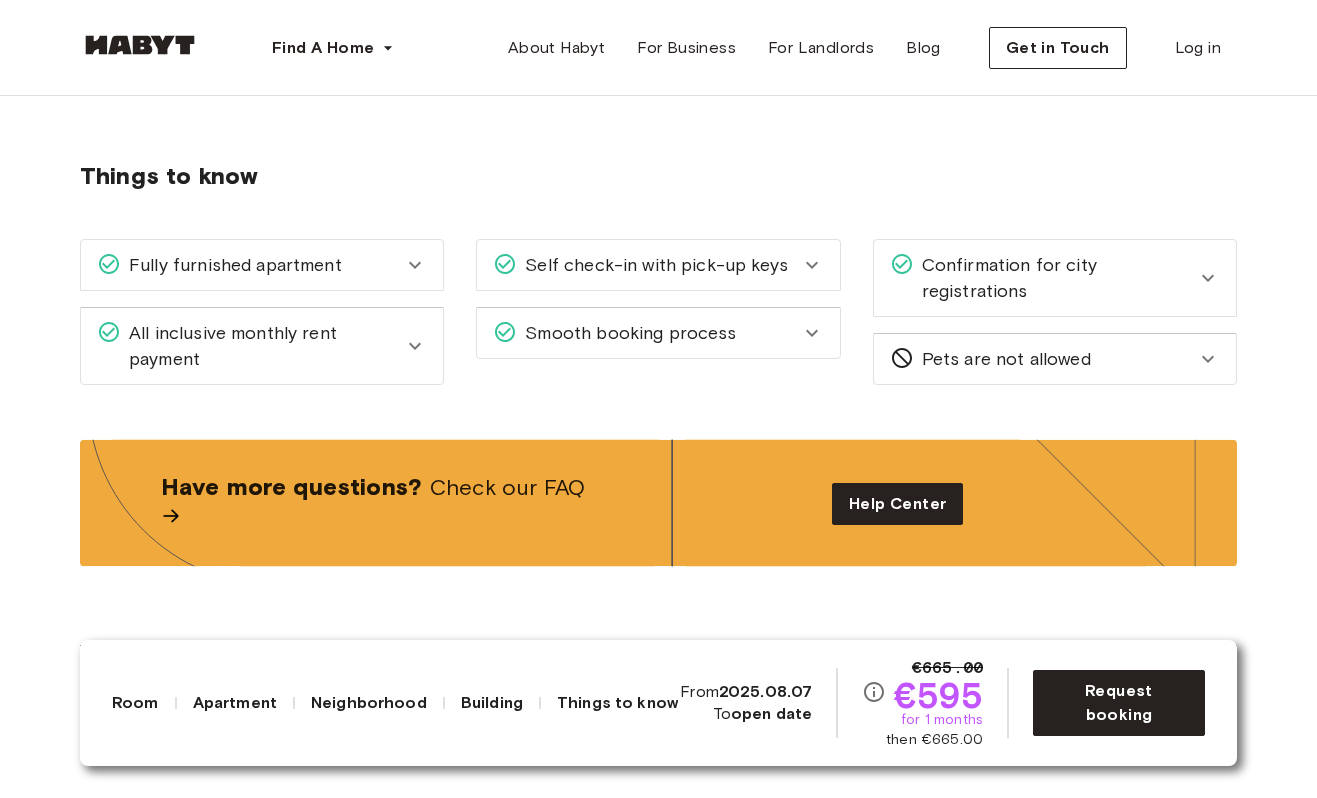 click on "Self check-in with pick-up keys" at bounding box center [658, 265] 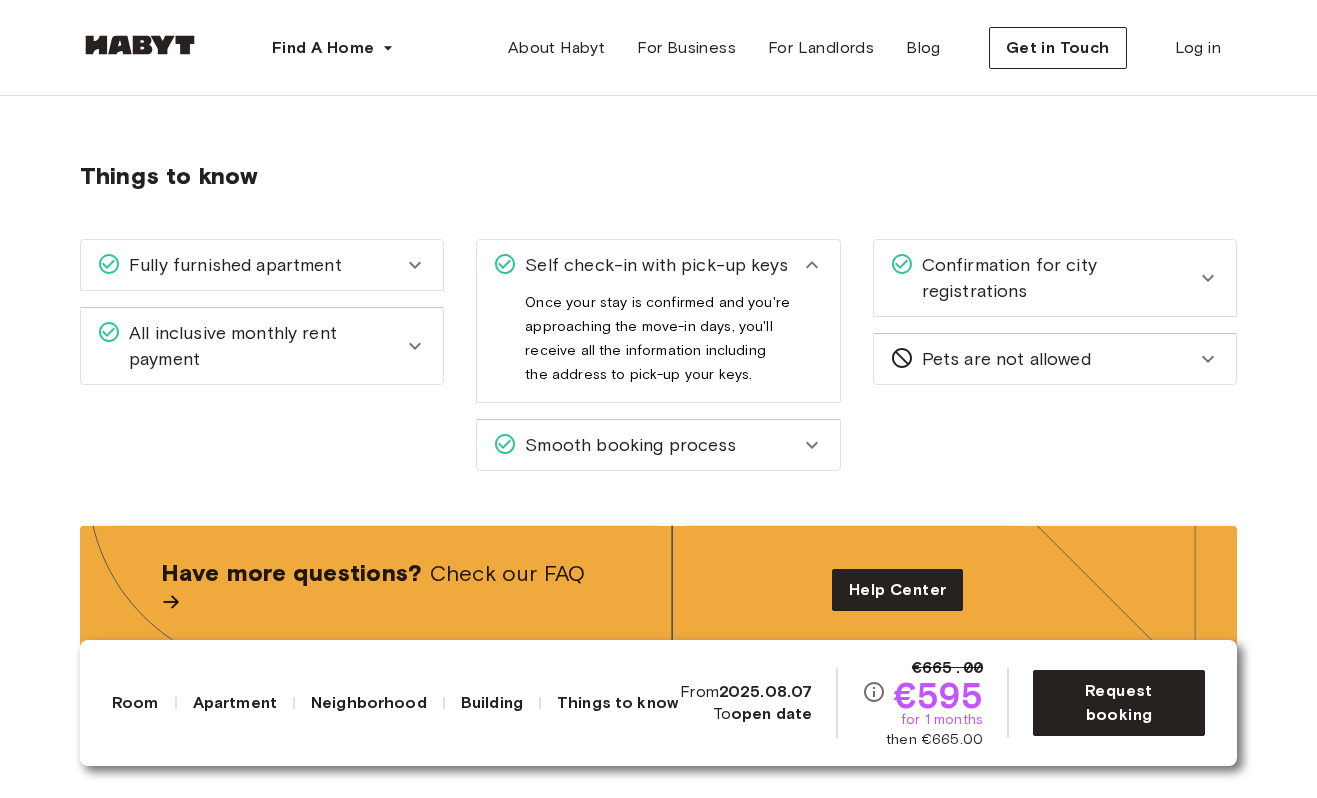 click on "Self check-in with pick-up keys" at bounding box center [658, 265] 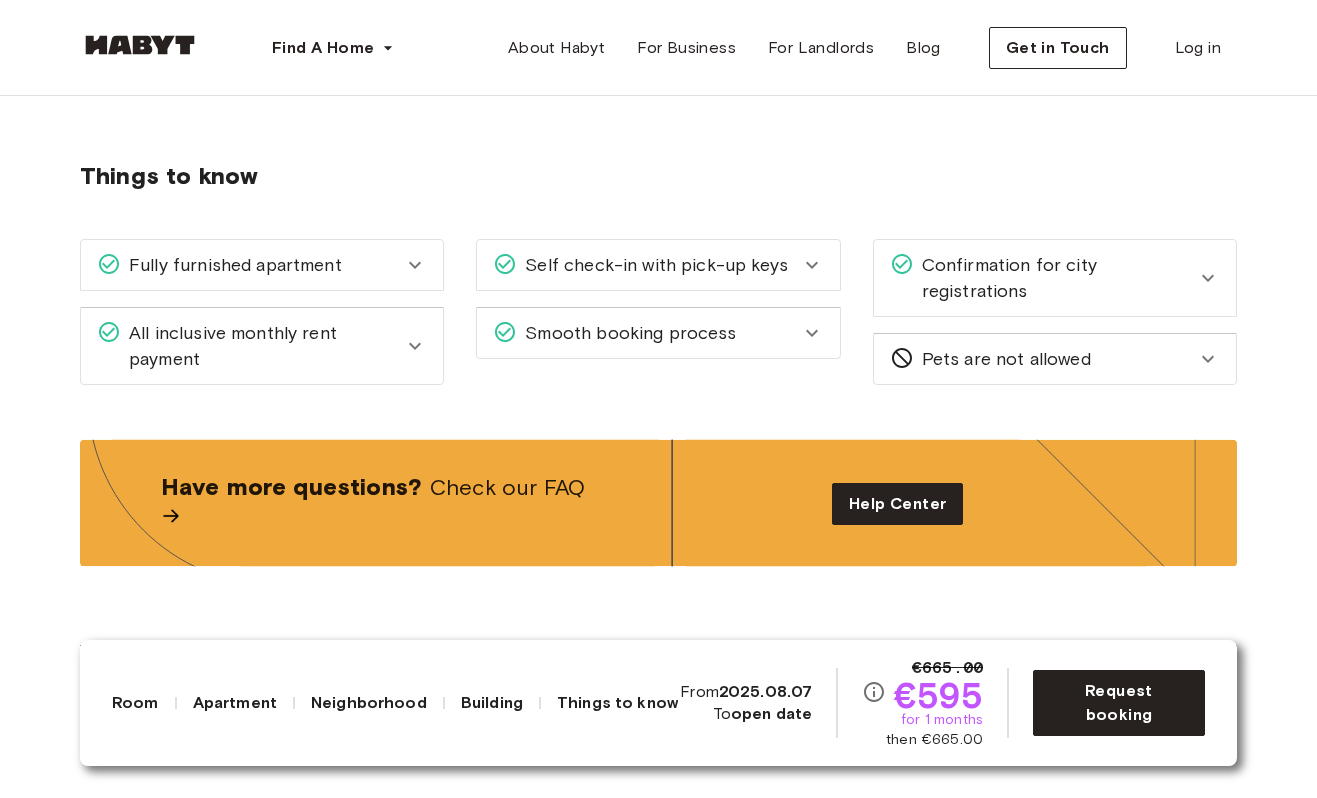 click on "Confirmation for city registrations" at bounding box center (1055, 278) 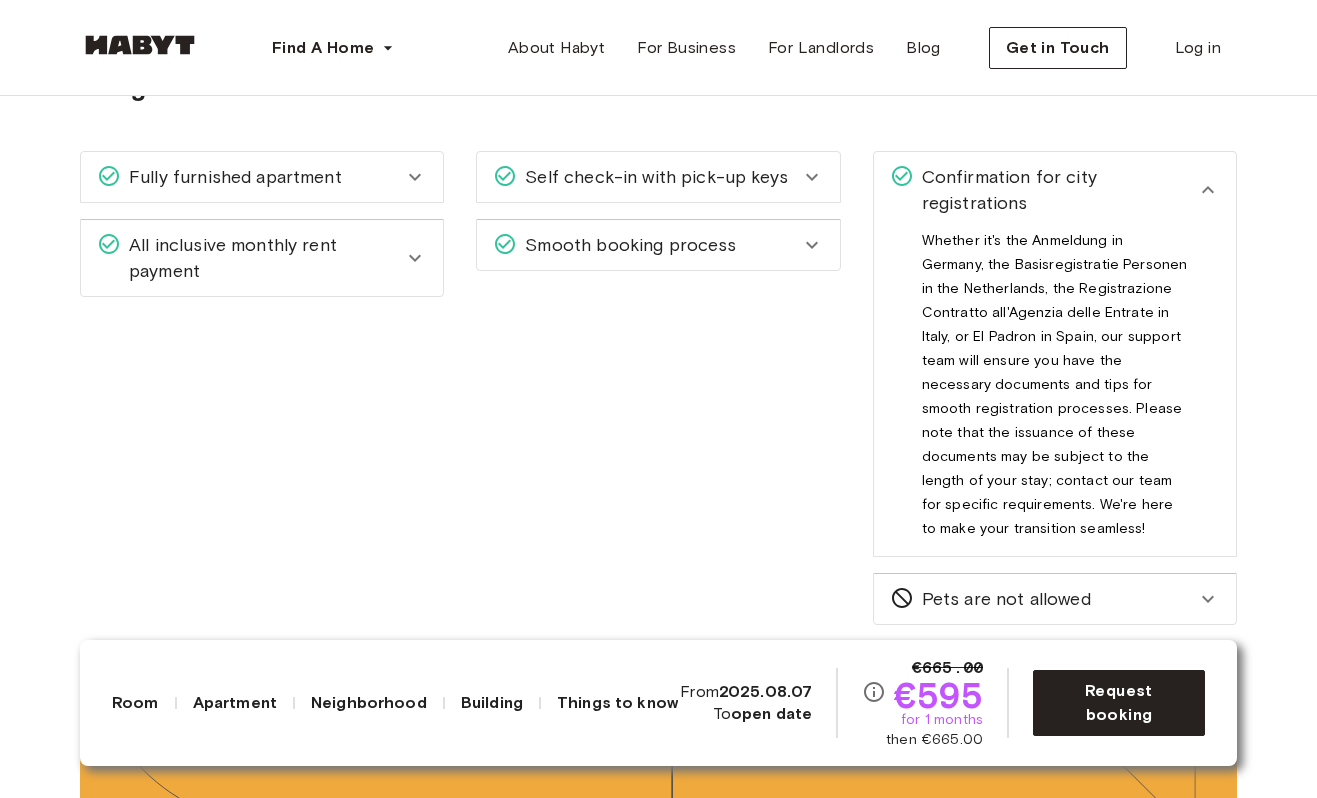 scroll, scrollTop: 3502, scrollLeft: 0, axis: vertical 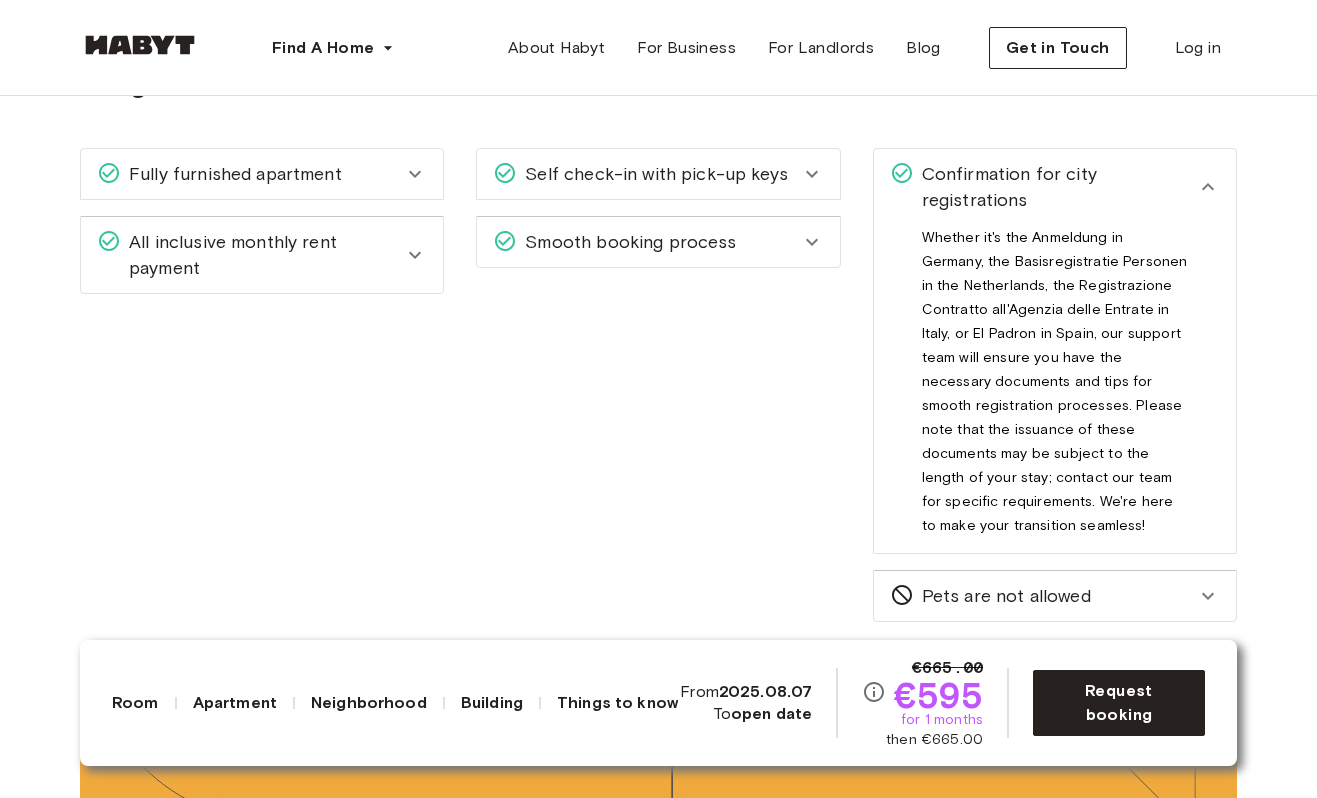 click on "Confirmation for city registrations" at bounding box center [1055, 187] 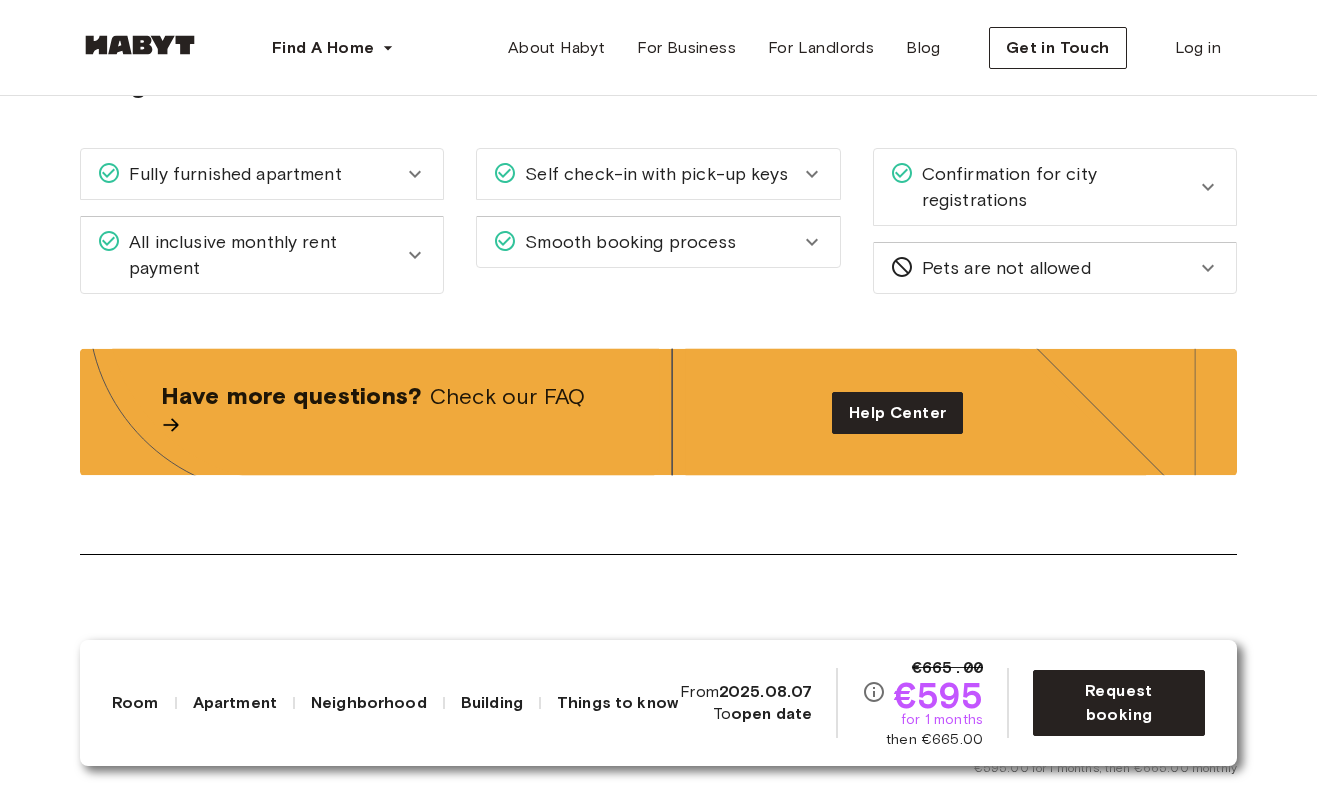 click on "Smooth booking process" at bounding box center [646, 242] 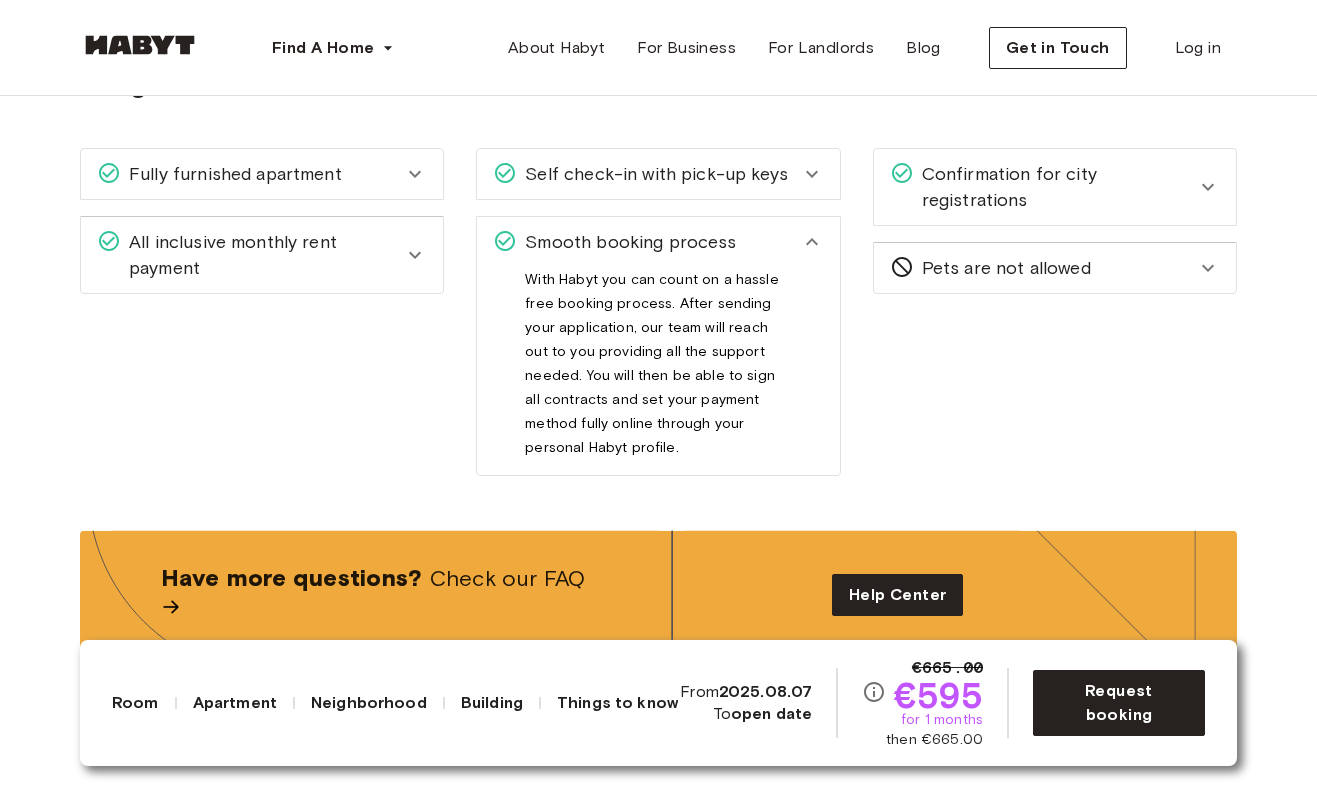 click on "Smooth booking process" at bounding box center [646, 242] 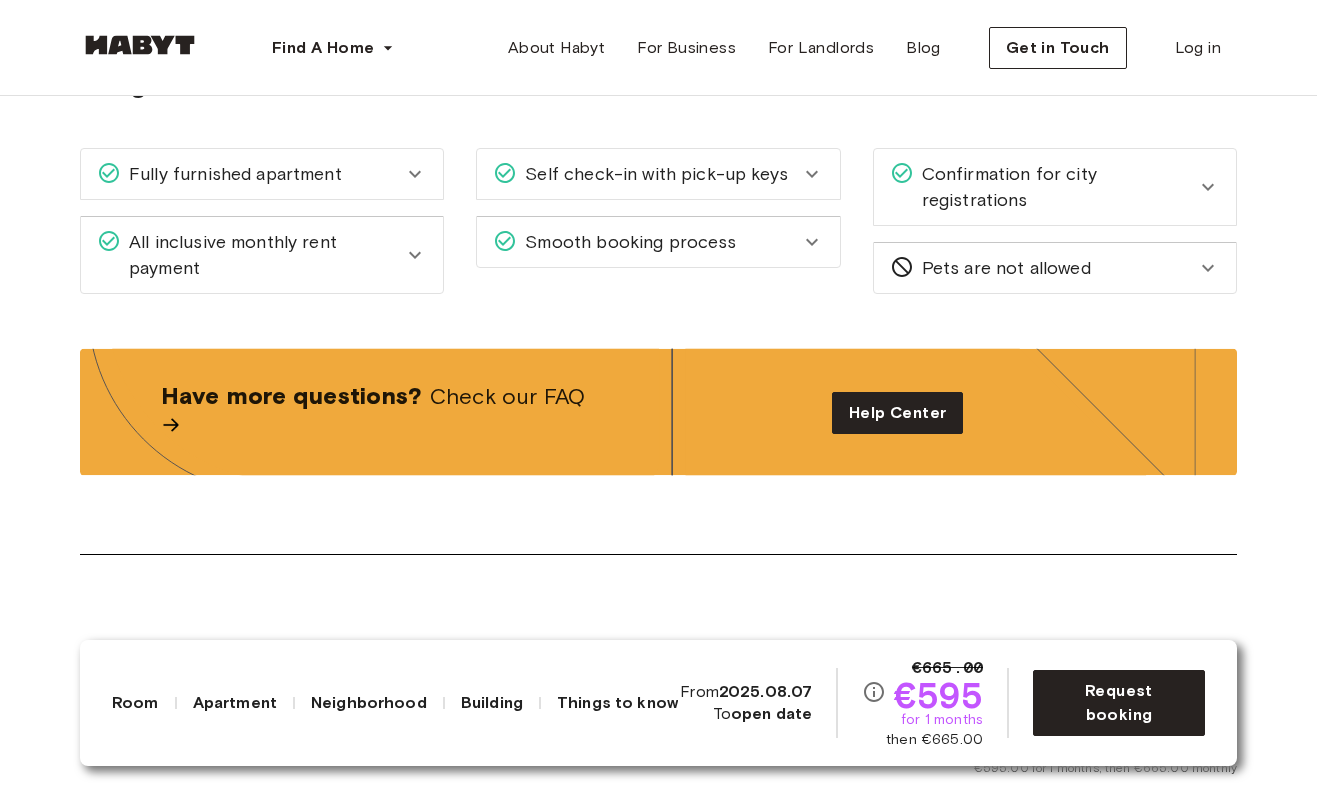 click on "All inclusive monthly rent payment" at bounding box center [262, 255] 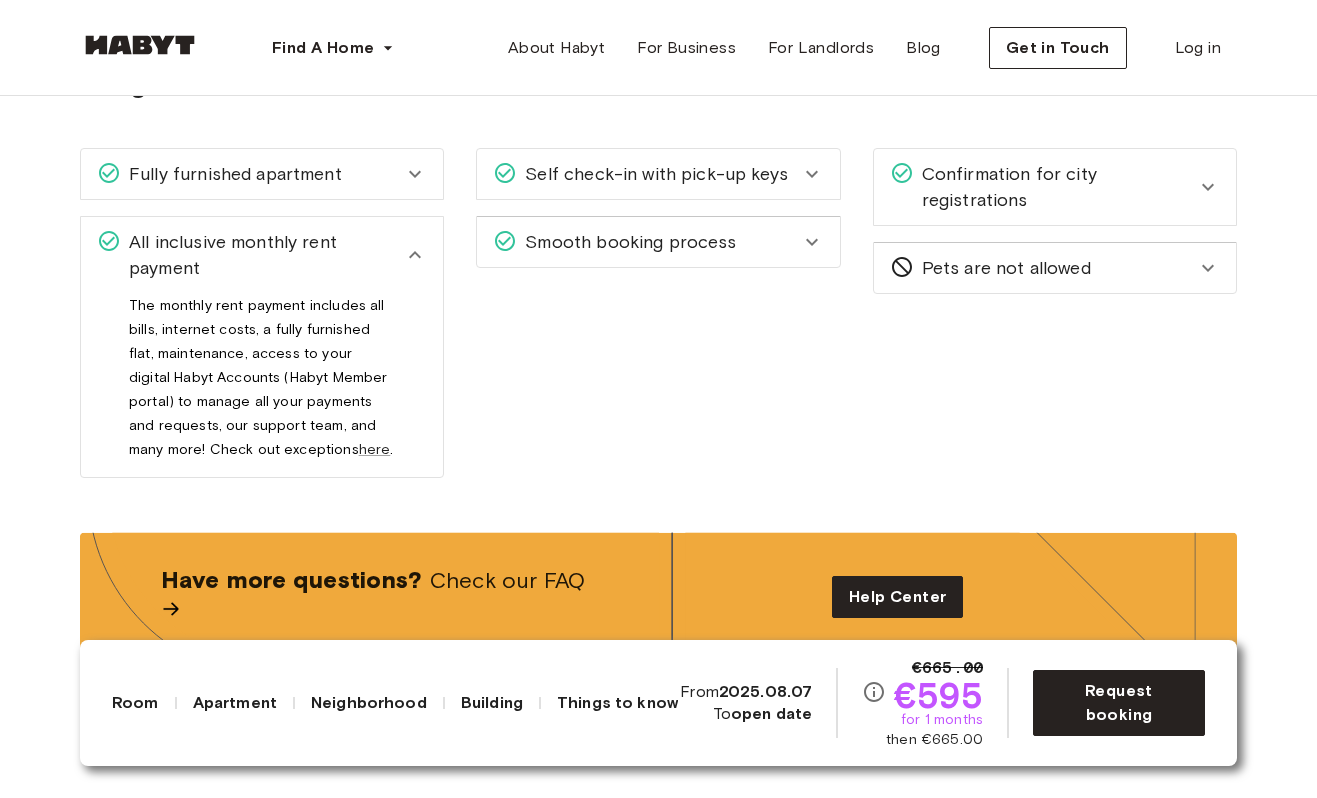 click on "All inclusive monthly rent payment" at bounding box center (262, 255) 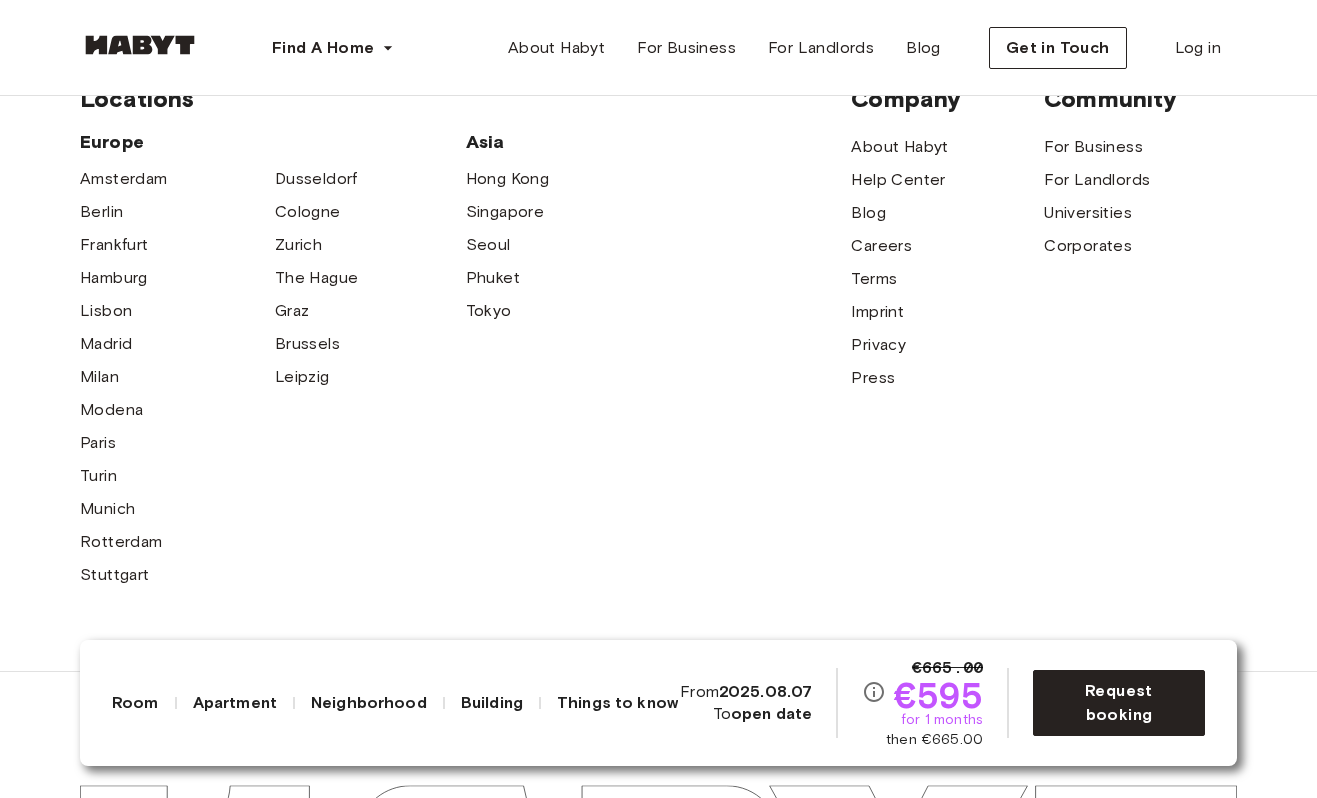 scroll, scrollTop: 6671, scrollLeft: 0, axis: vertical 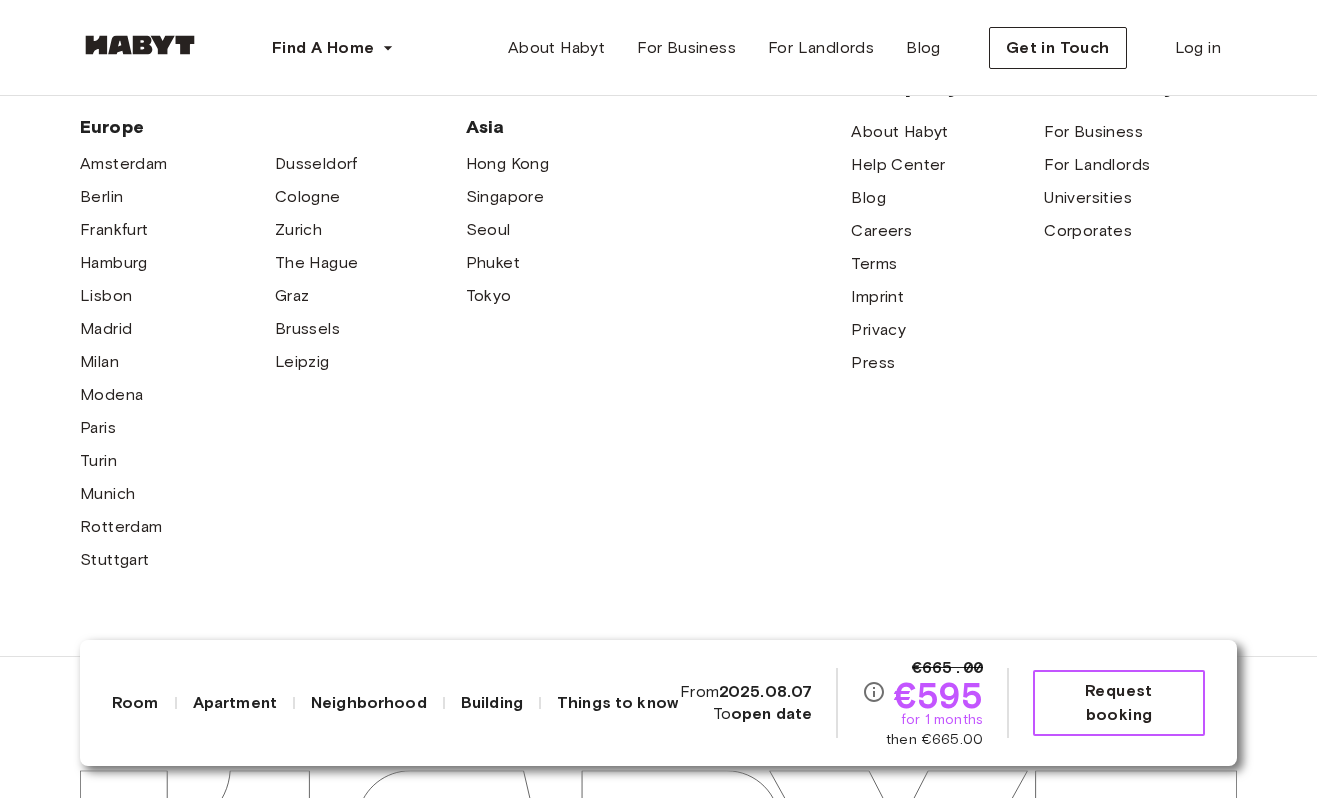 click on "Request booking" at bounding box center [1119, 703] 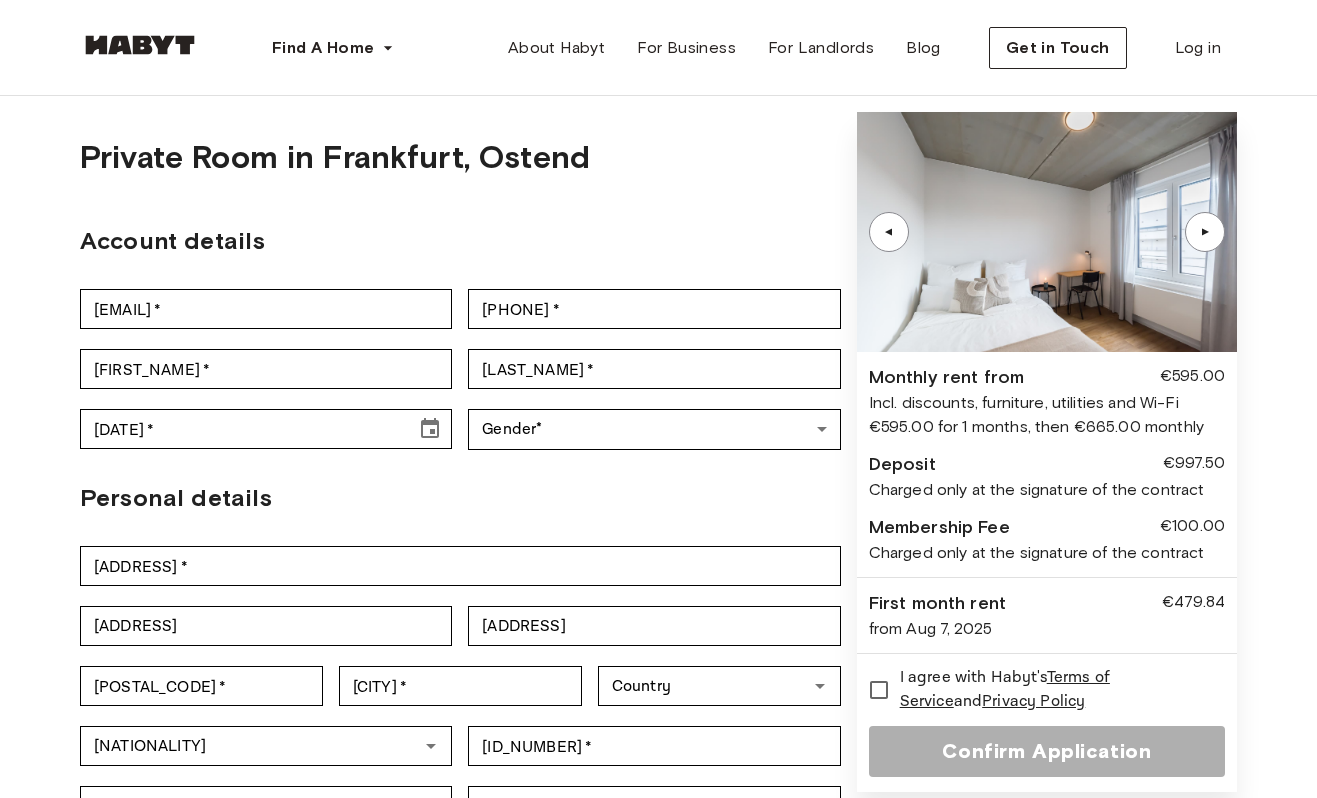scroll, scrollTop: 0, scrollLeft: 0, axis: both 